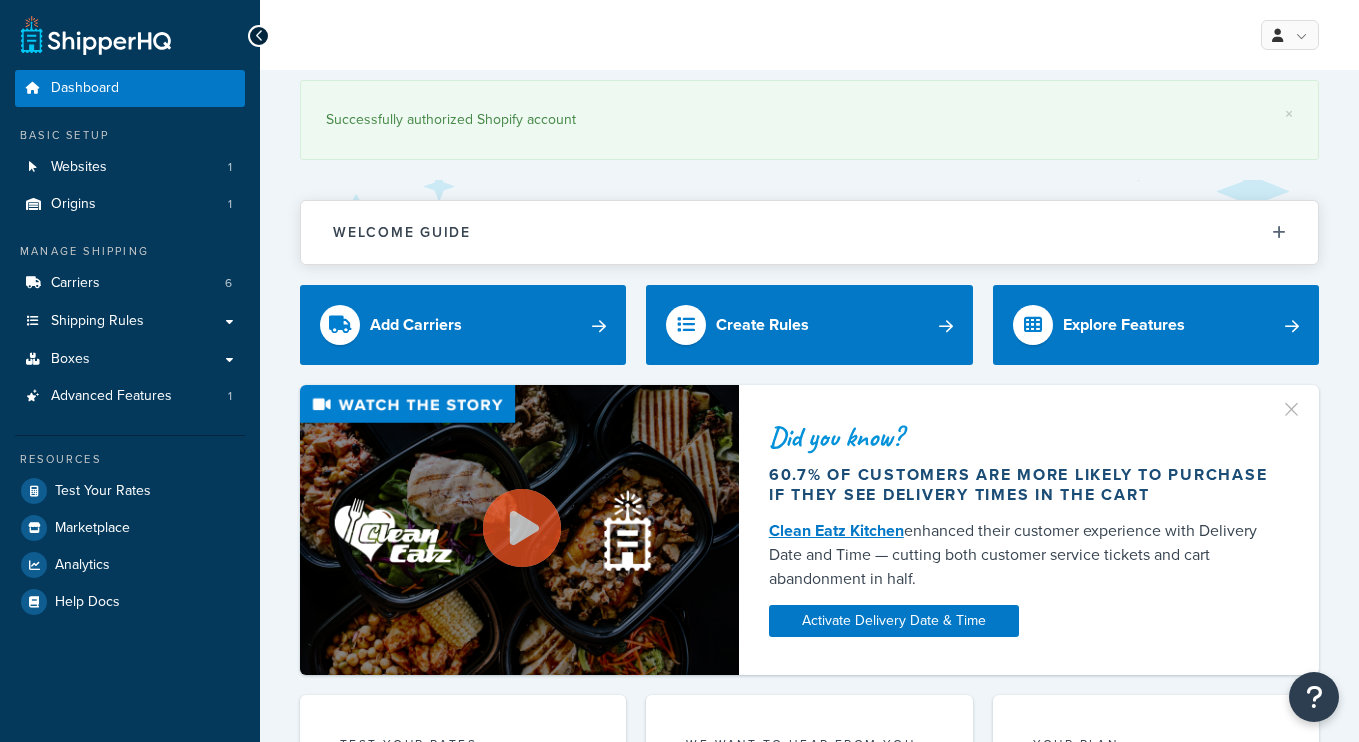 scroll, scrollTop: 0, scrollLeft: 0, axis: both 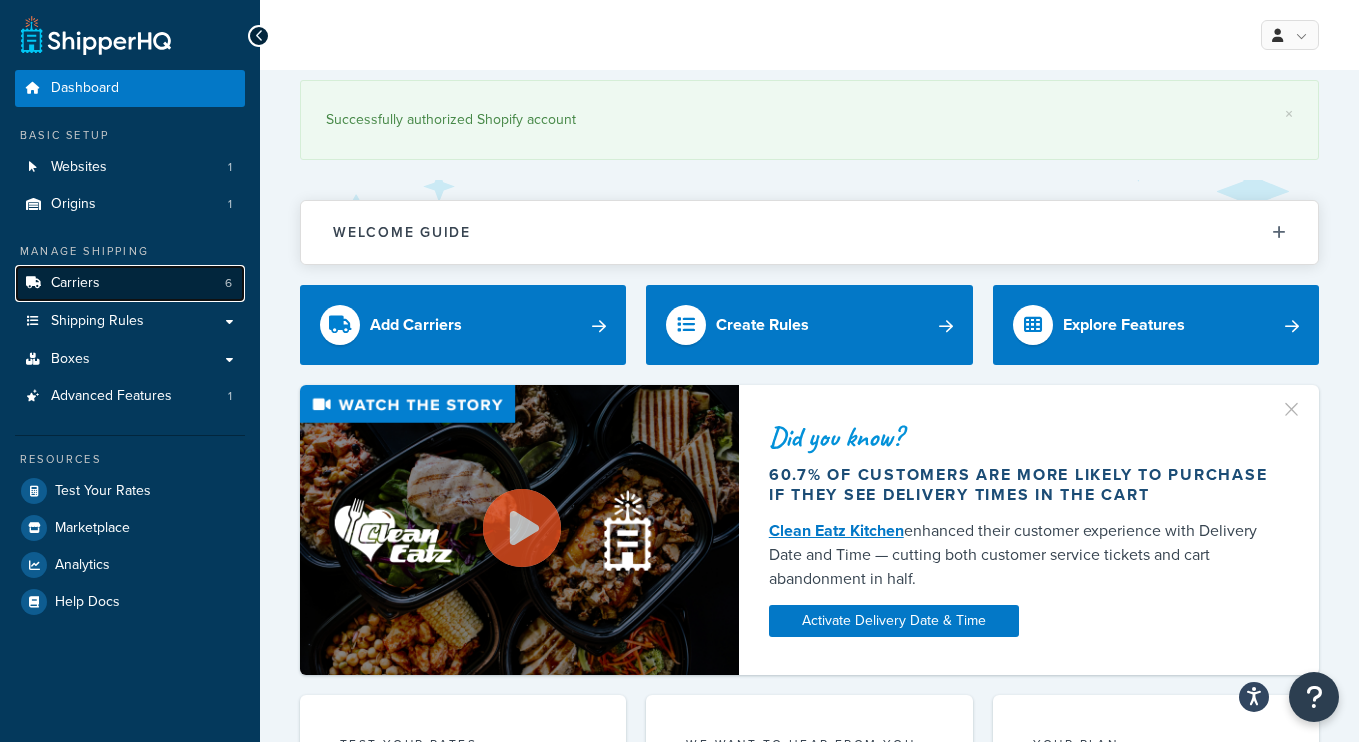 click on "Carriers" at bounding box center [75, 283] 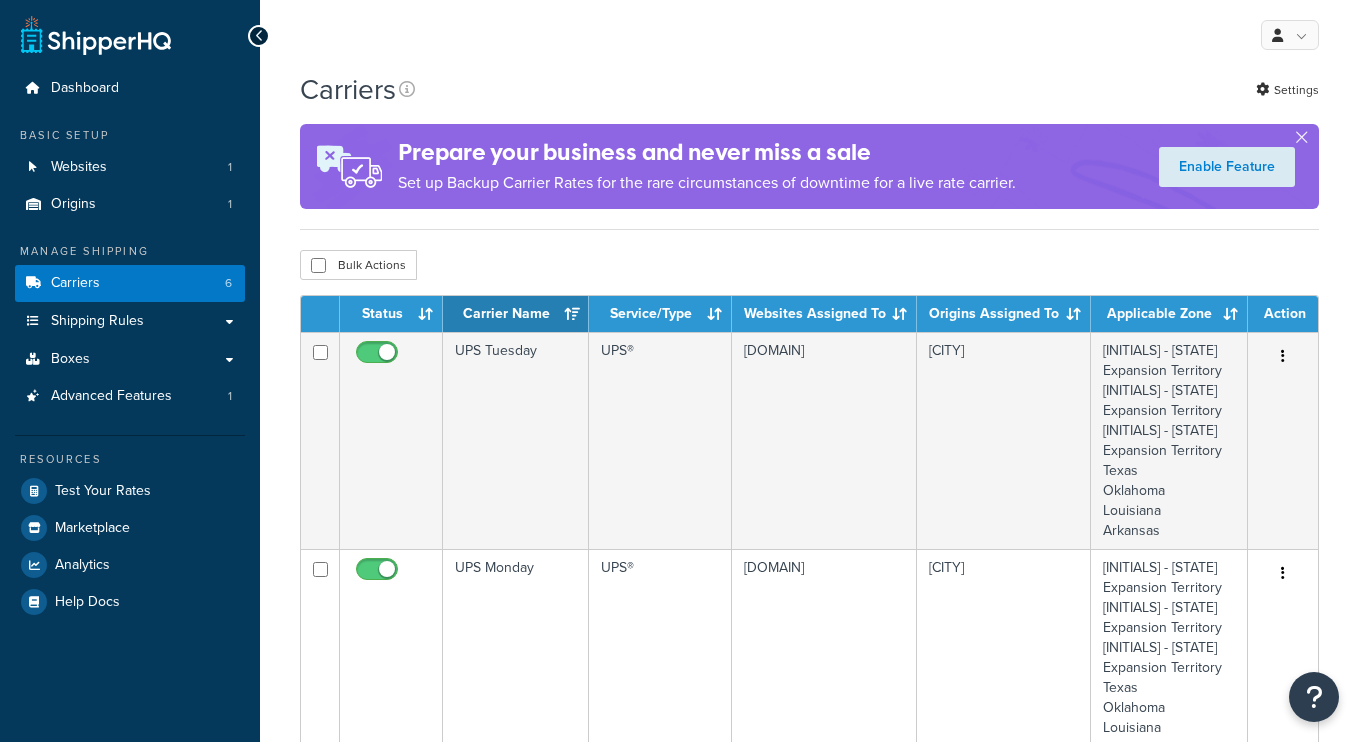 scroll, scrollTop: 0, scrollLeft: 0, axis: both 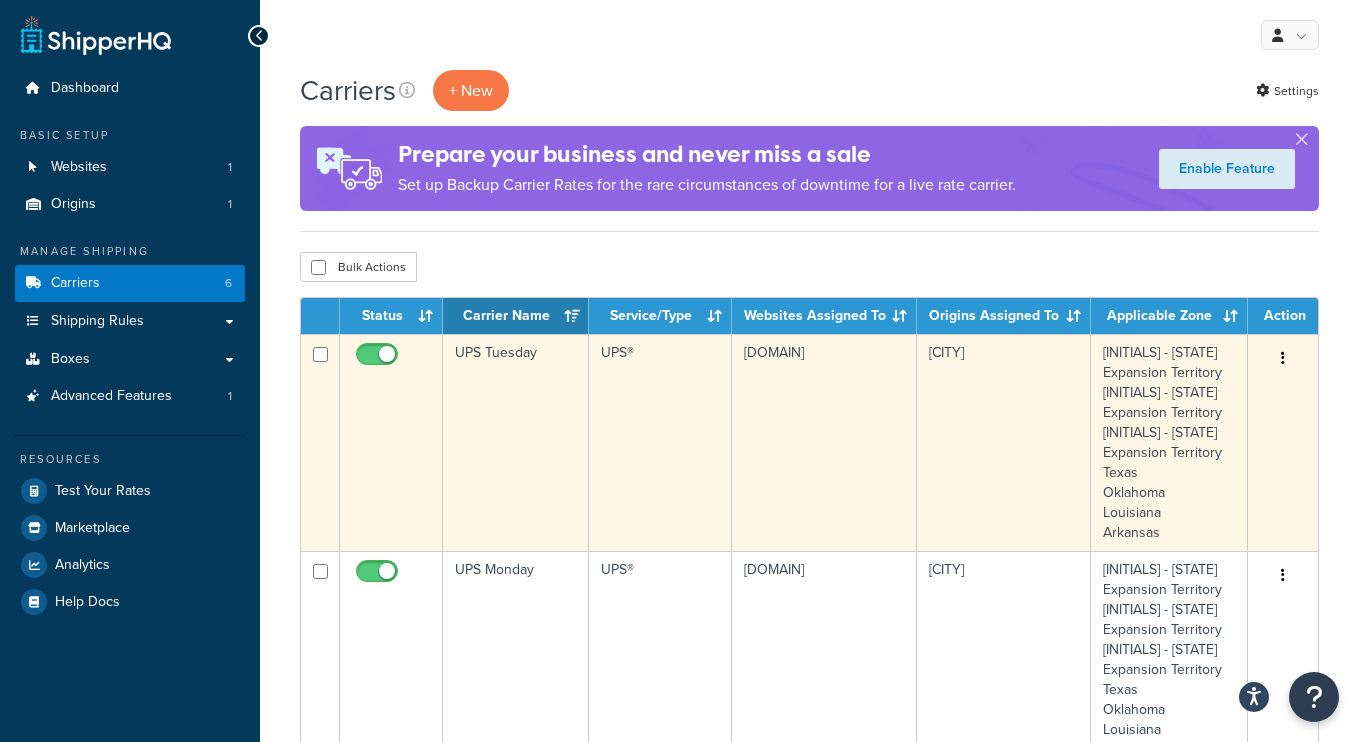 click at bounding box center [1283, 358] 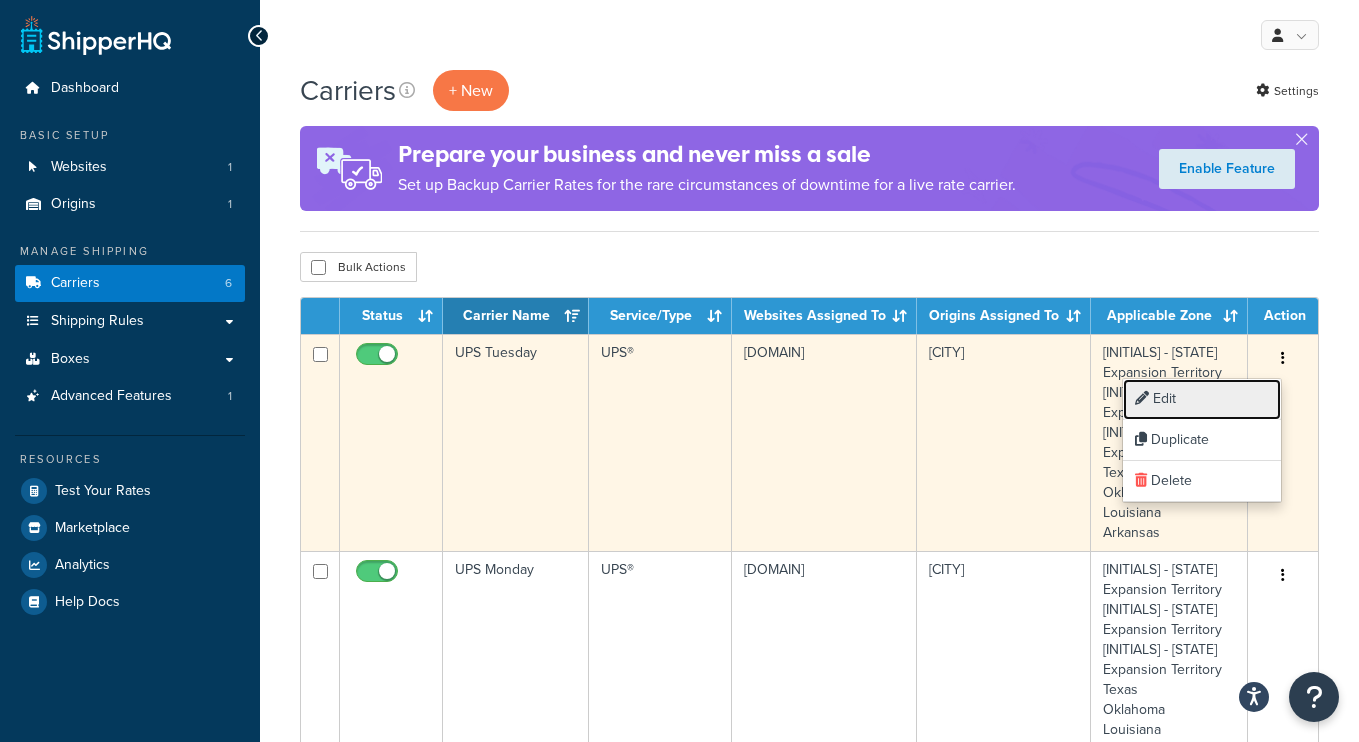 click on "Edit" at bounding box center (1202, 399) 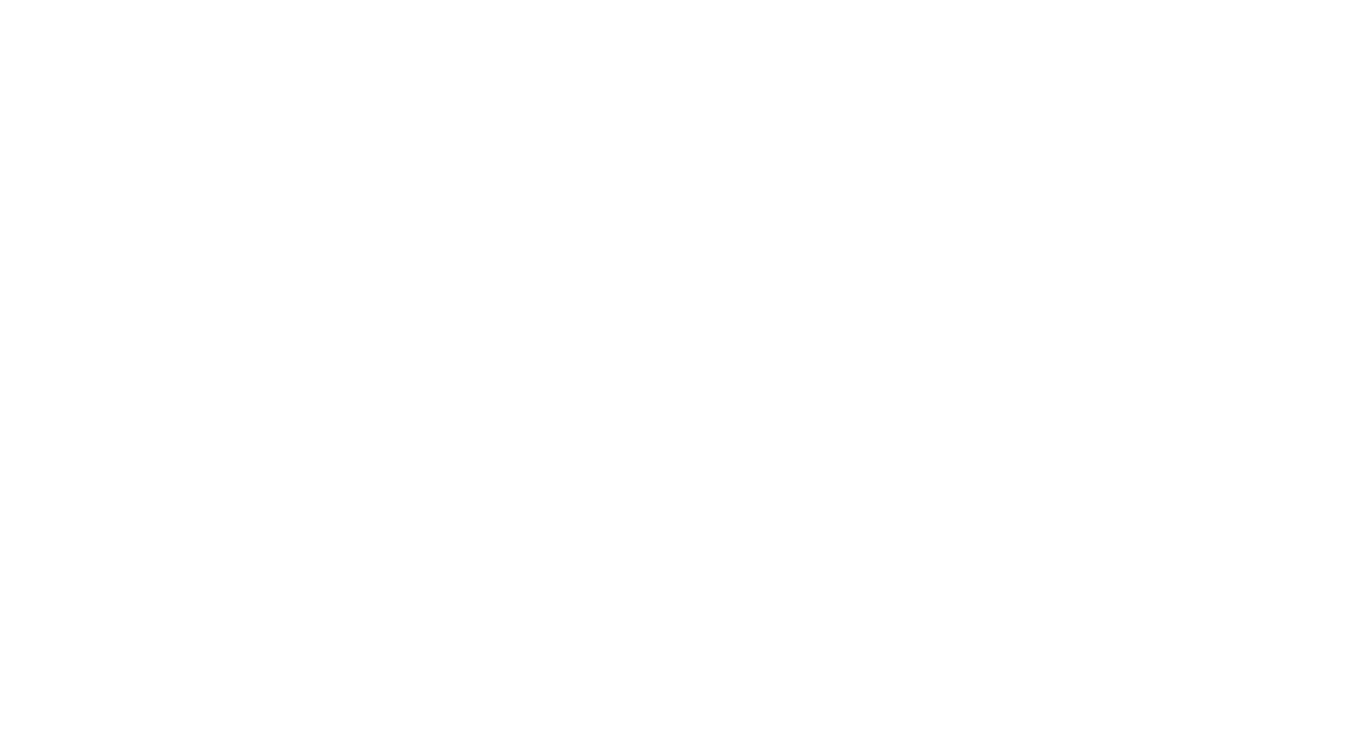 scroll, scrollTop: 0, scrollLeft: 0, axis: both 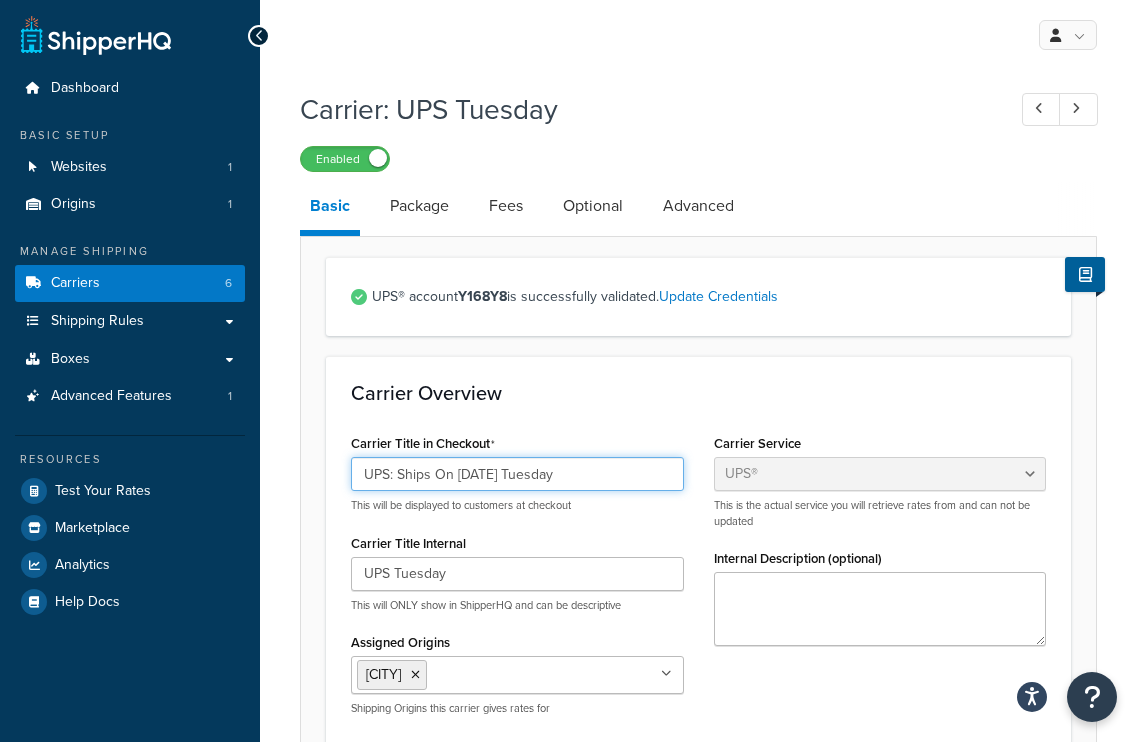 click on "UPS: Ships On 08/05/2025 Tuesday" at bounding box center [517, 474] 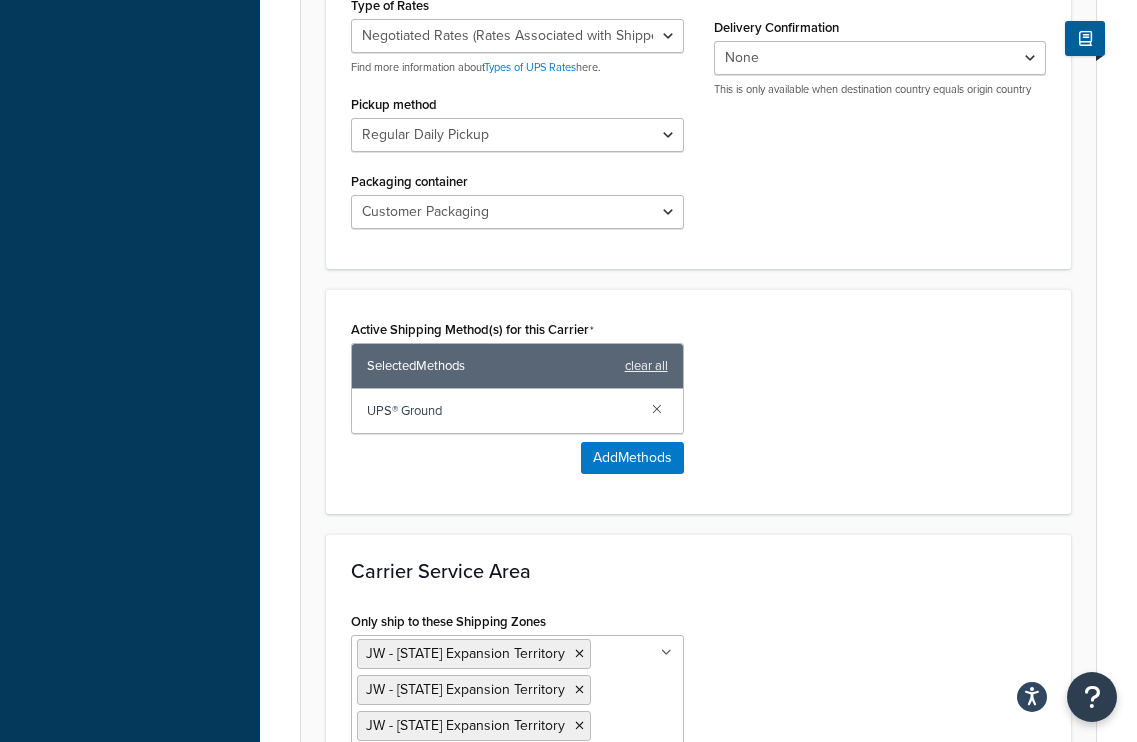 scroll, scrollTop: 1287, scrollLeft: 0, axis: vertical 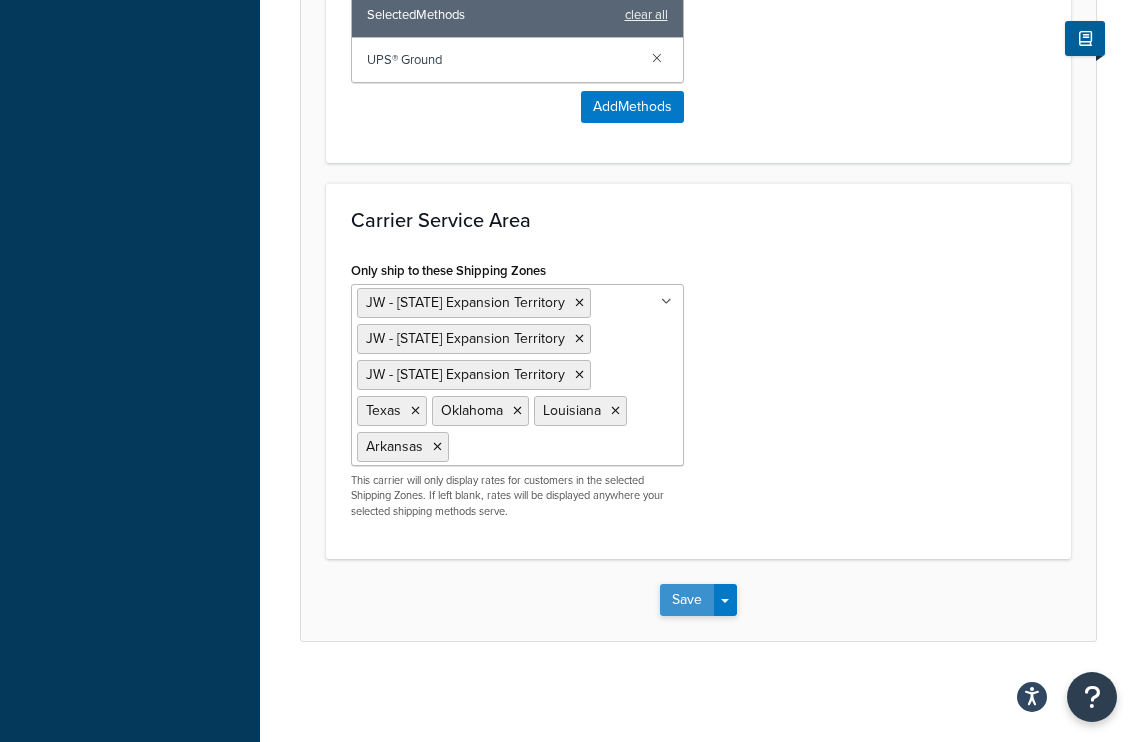 type on "UPS: Ships On 08/12/2025 Tuesday" 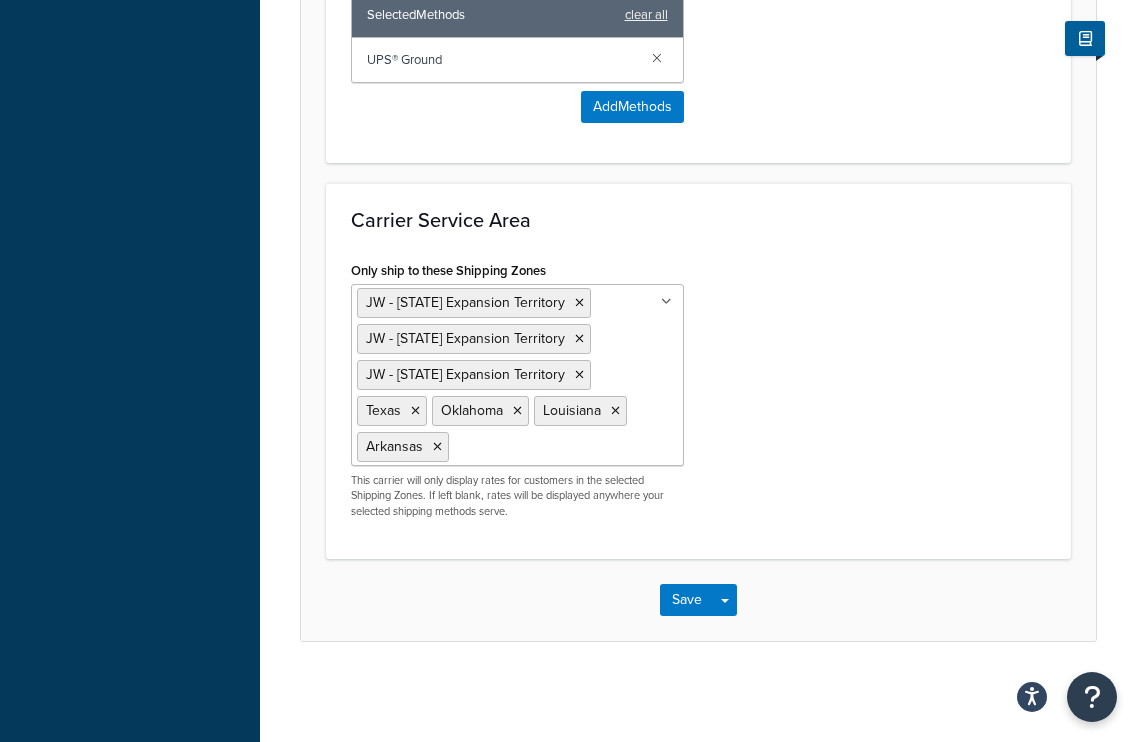 scroll, scrollTop: 0, scrollLeft: 0, axis: both 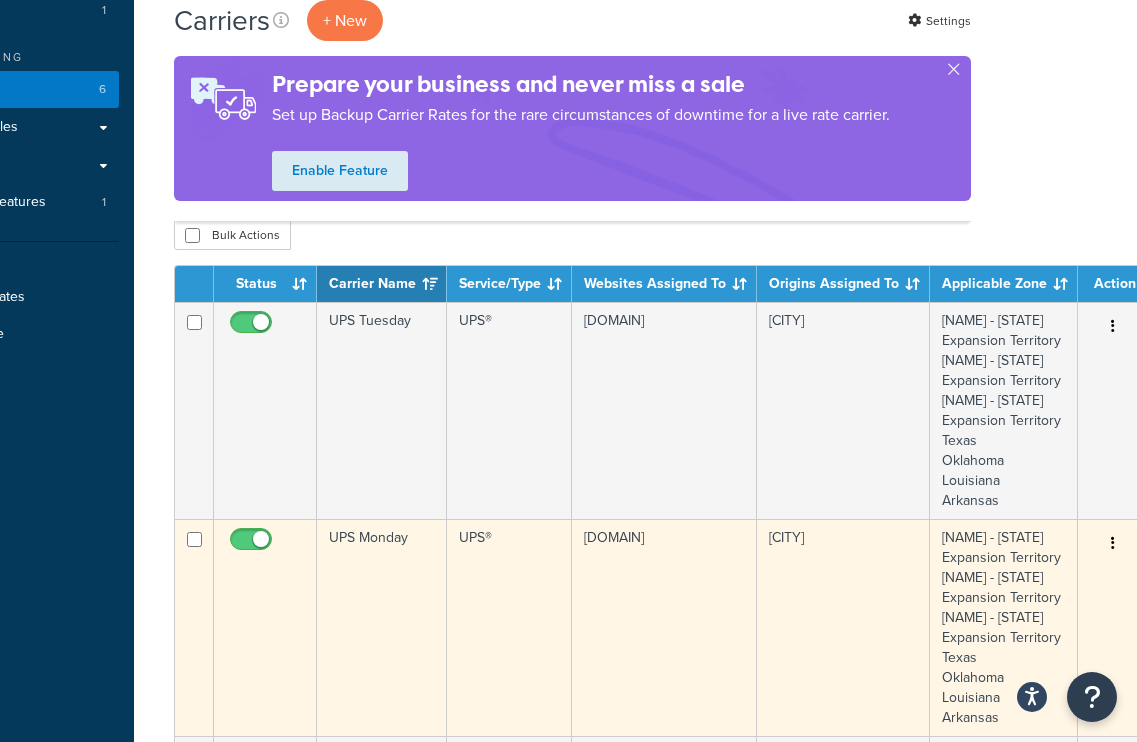 click at bounding box center [1113, 544] 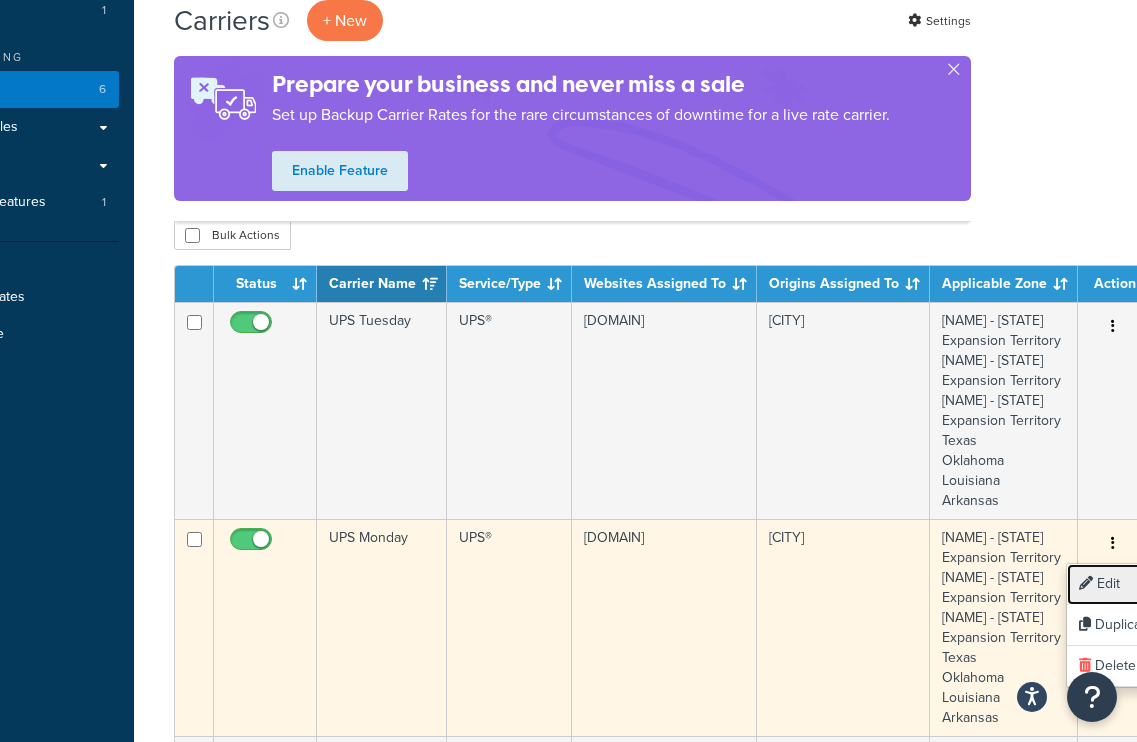 click on "Edit" at bounding box center [1146, 584] 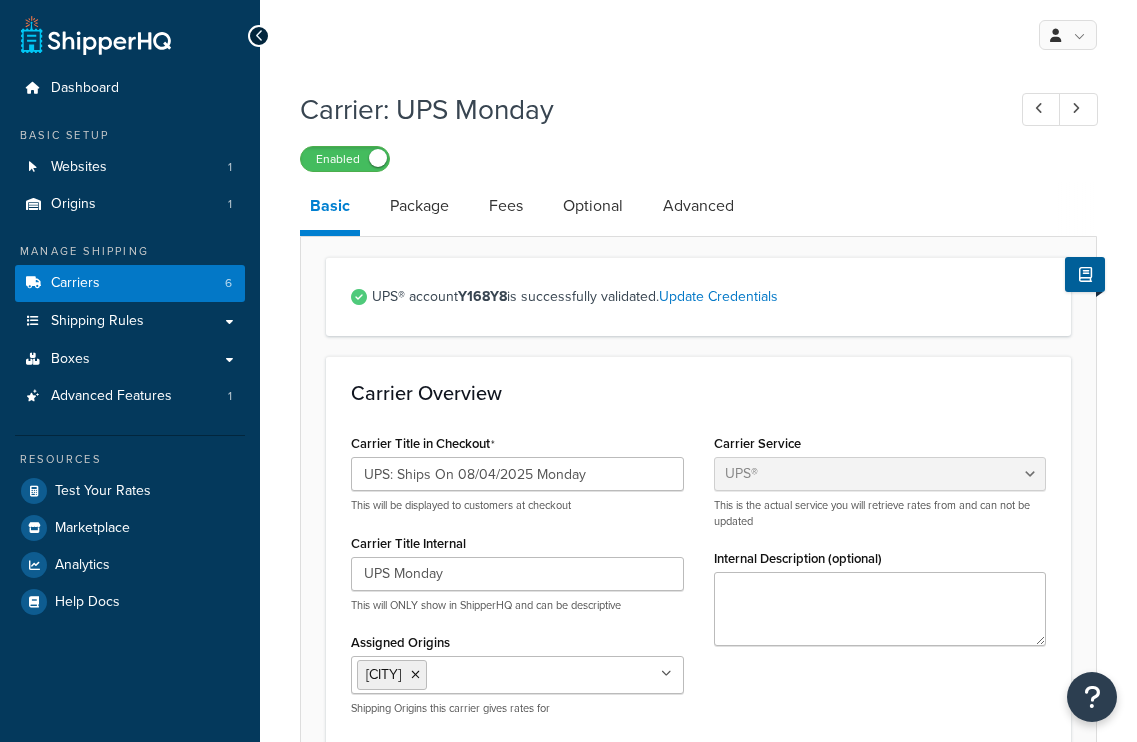select on "ups" 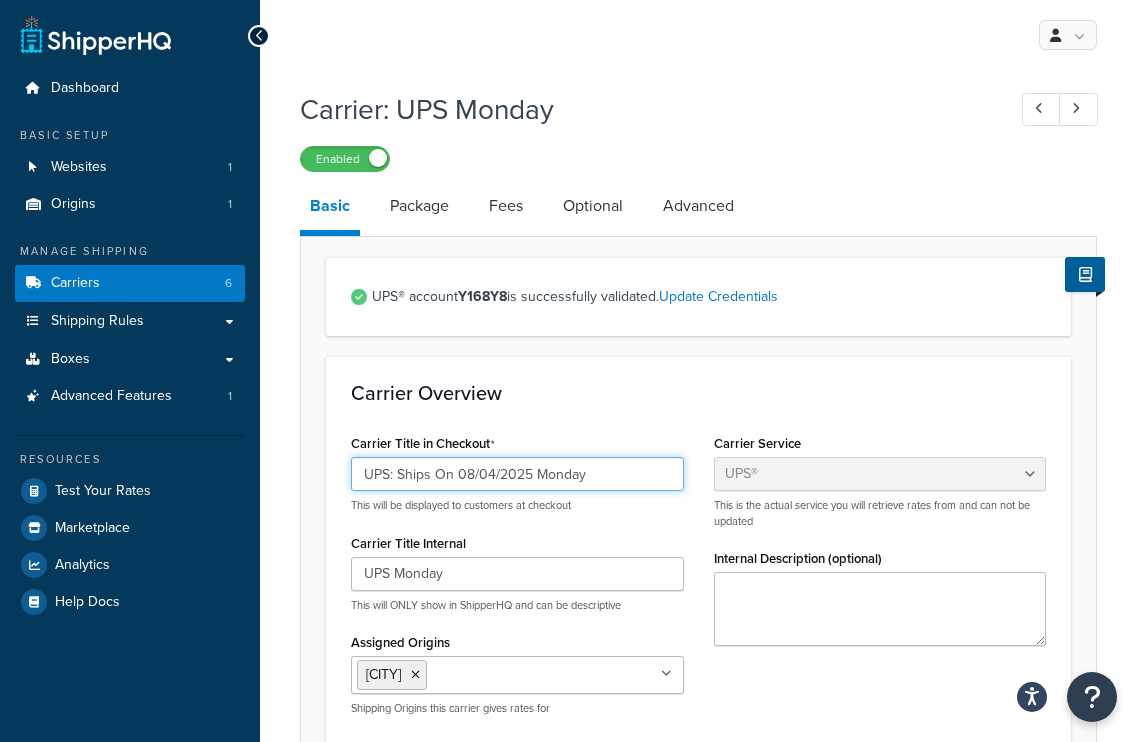 click on "UPS: Ships On 08/04/2025 Monday" at bounding box center [517, 474] 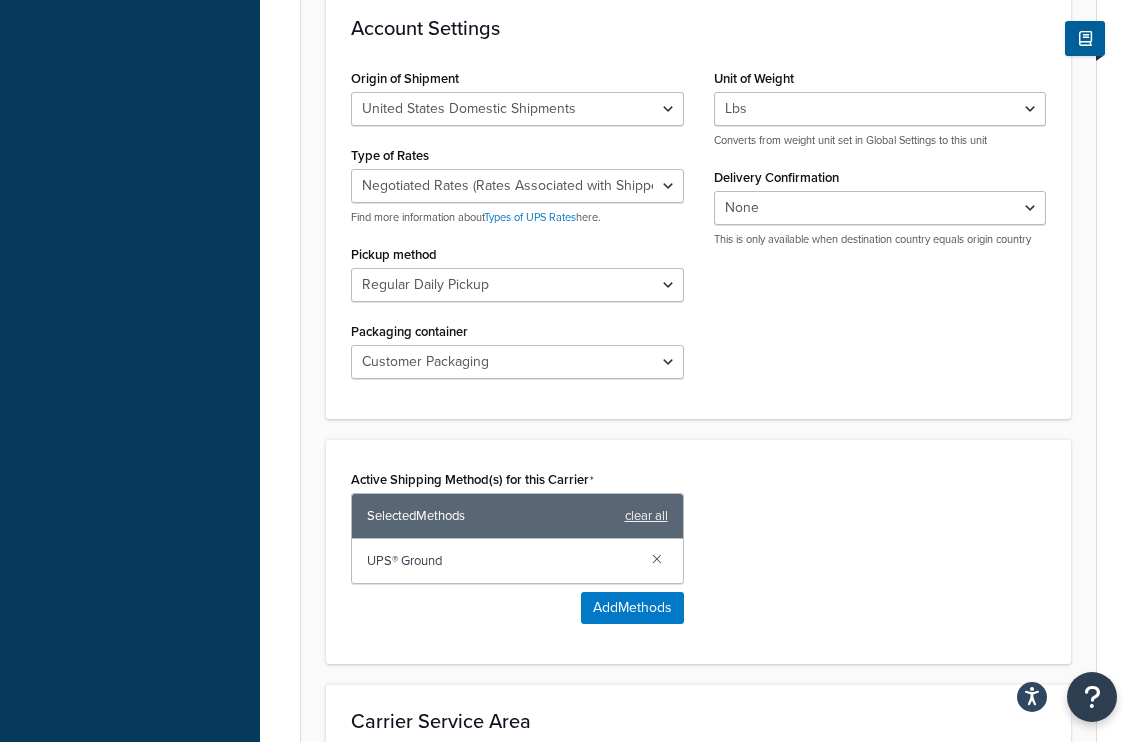 scroll, scrollTop: 1287, scrollLeft: 0, axis: vertical 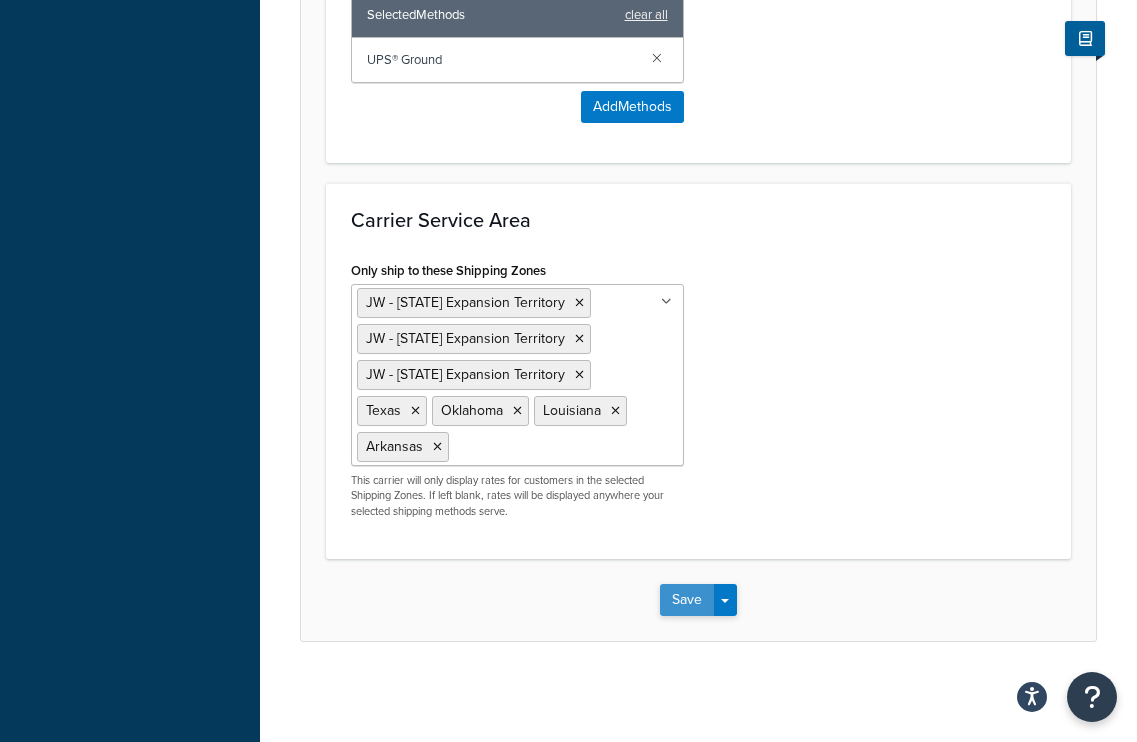 type on "UPS: Ships On 08/11/2025 Monday" 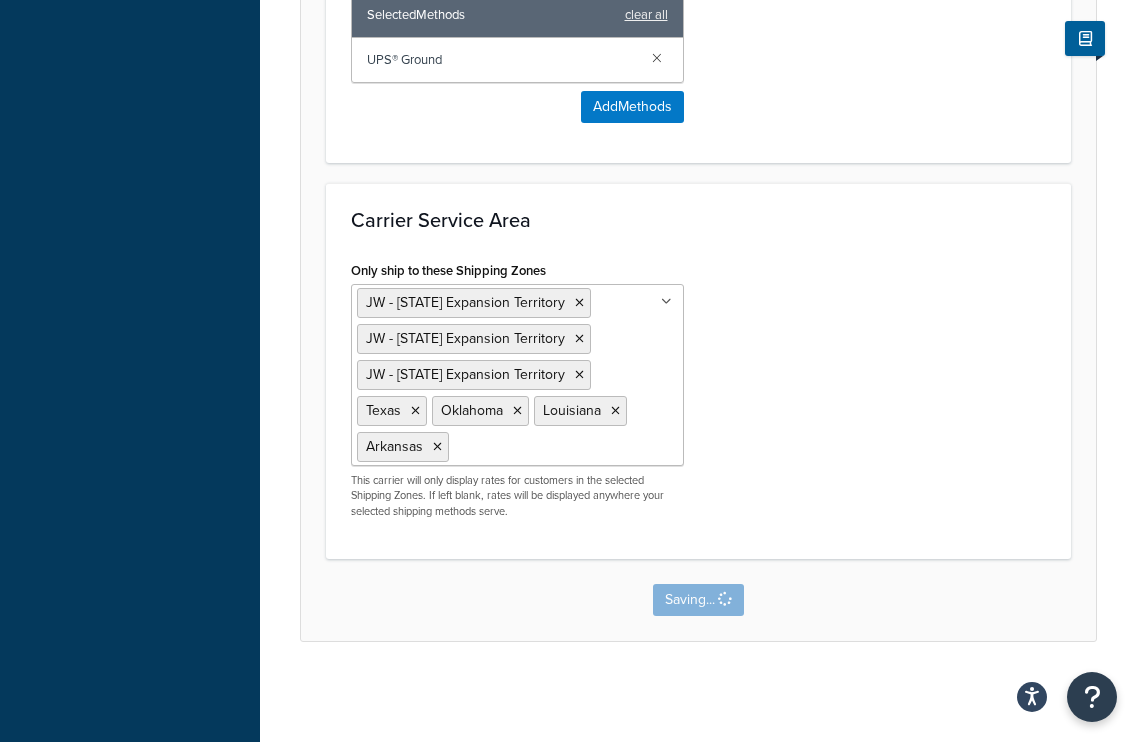 scroll, scrollTop: 0, scrollLeft: 0, axis: both 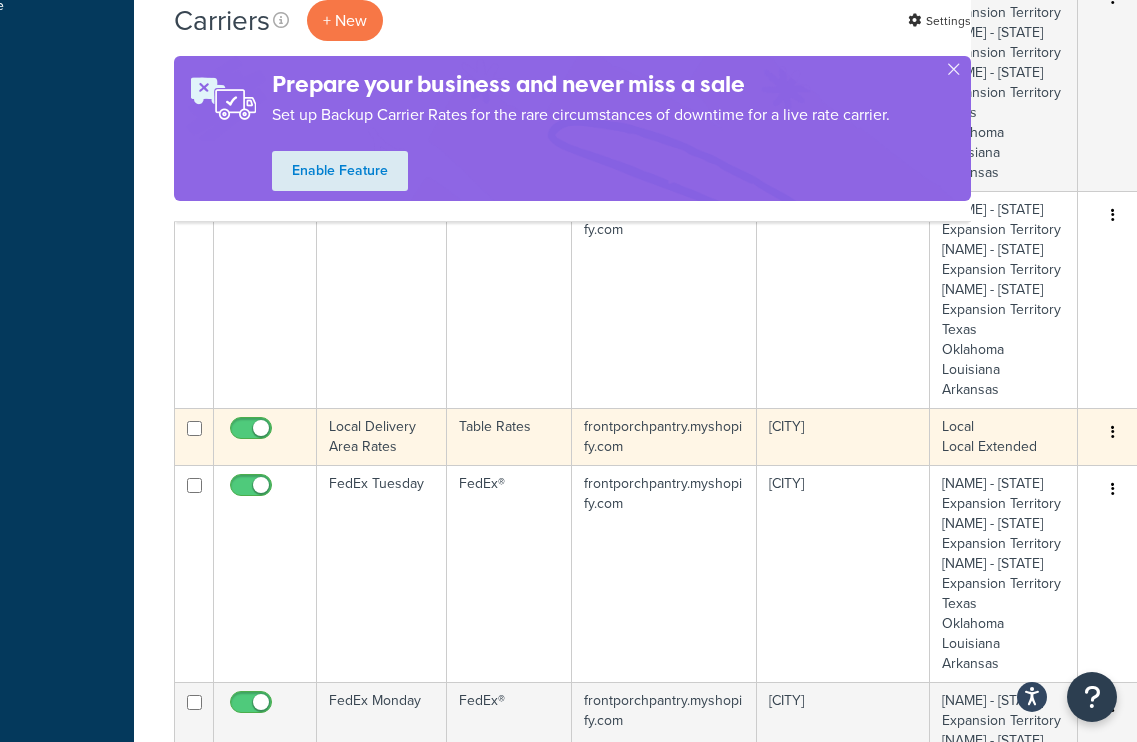 click at bounding box center (1113, 433) 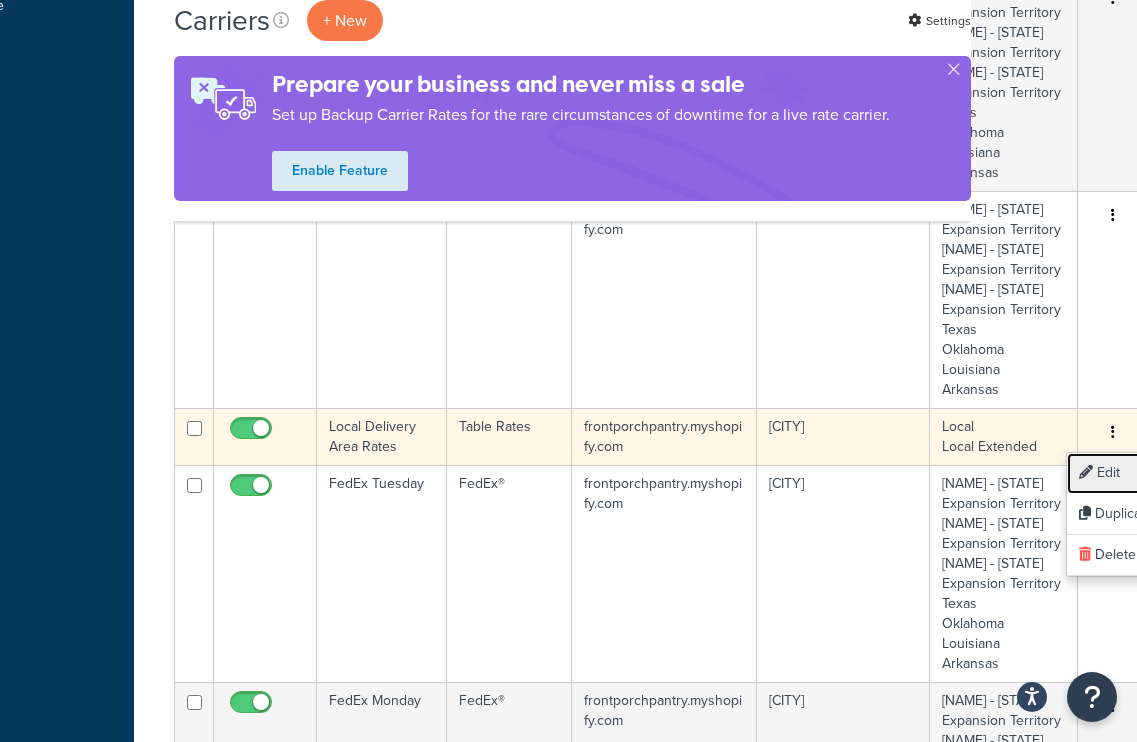 click on "Edit" at bounding box center (1146, 473) 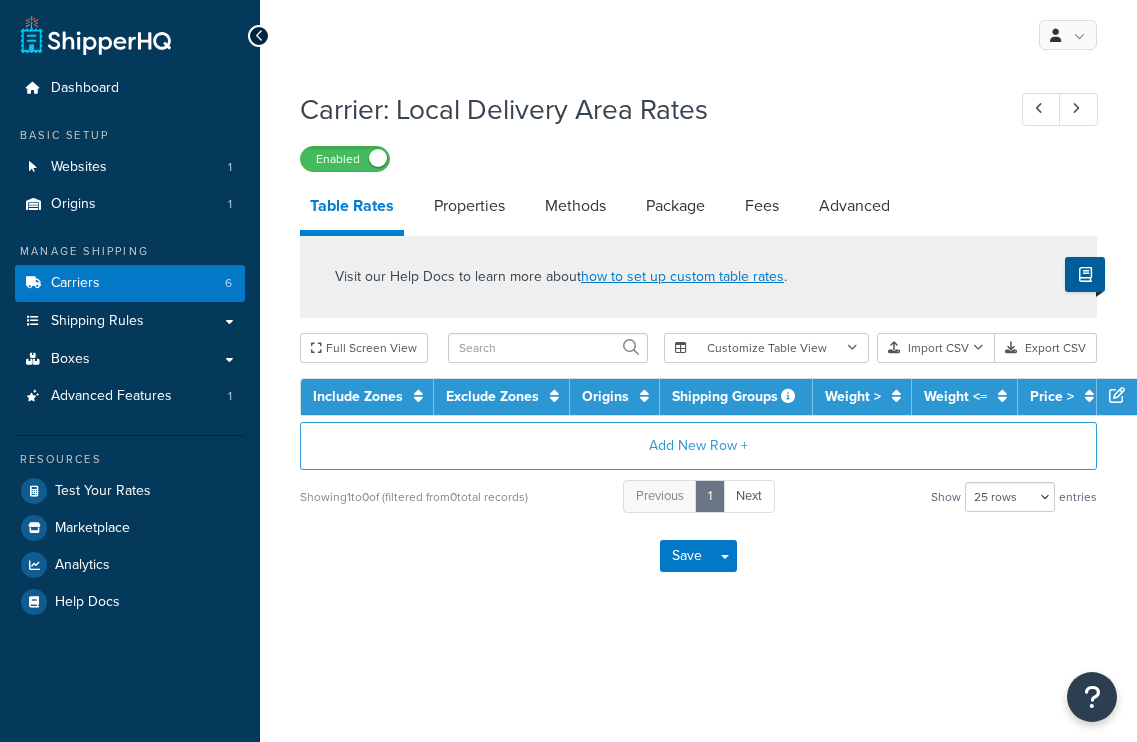 select on "25" 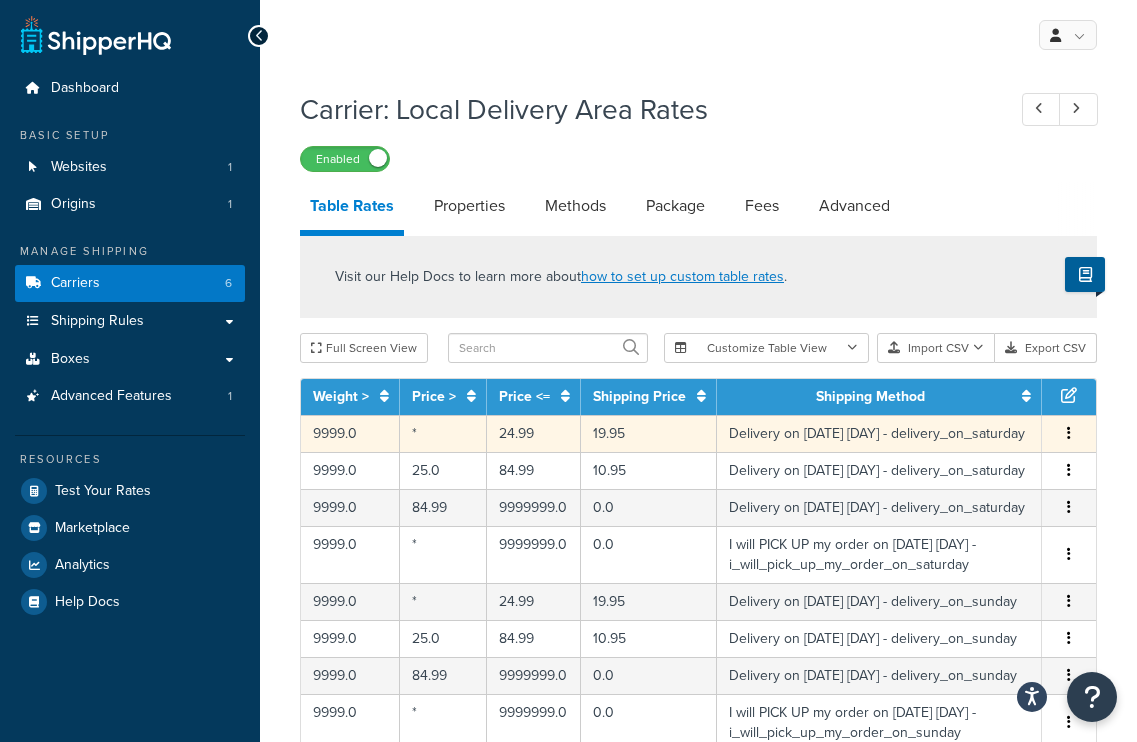 click at bounding box center (1069, 433) 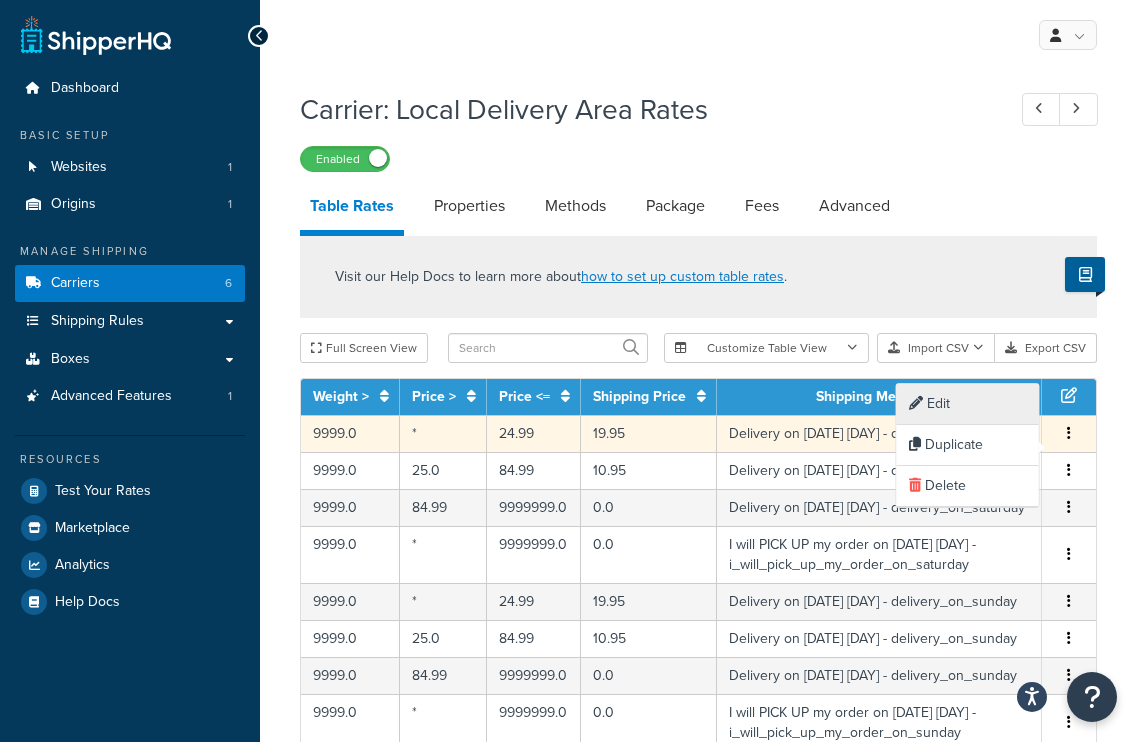 click on "Edit" at bounding box center [968, 404] 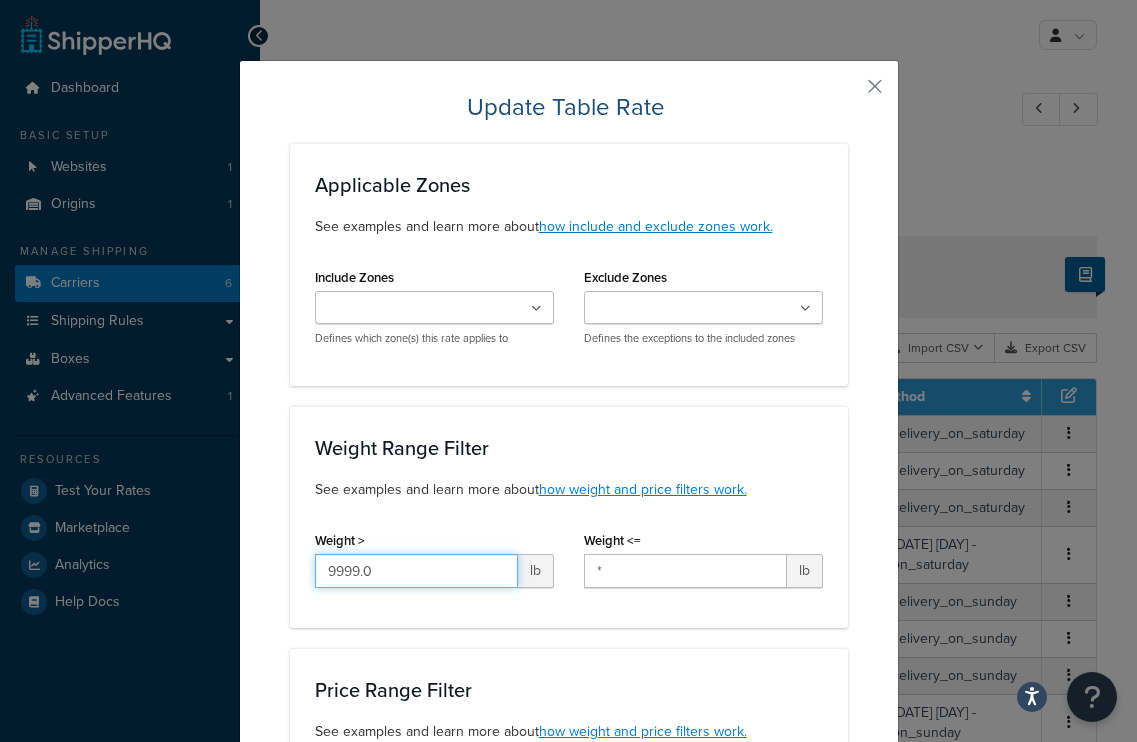 drag, startPoint x: 385, startPoint y: 571, endPoint x: 134, endPoint y: 533, distance: 253.8602 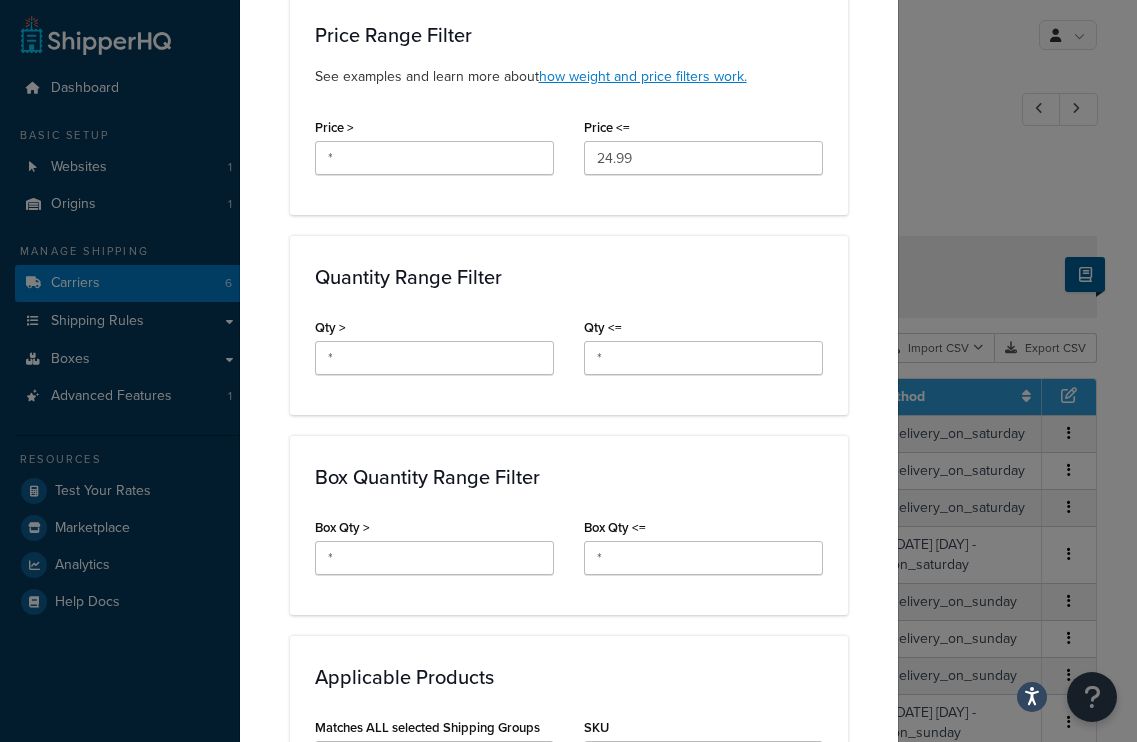 scroll, scrollTop: 1342, scrollLeft: 0, axis: vertical 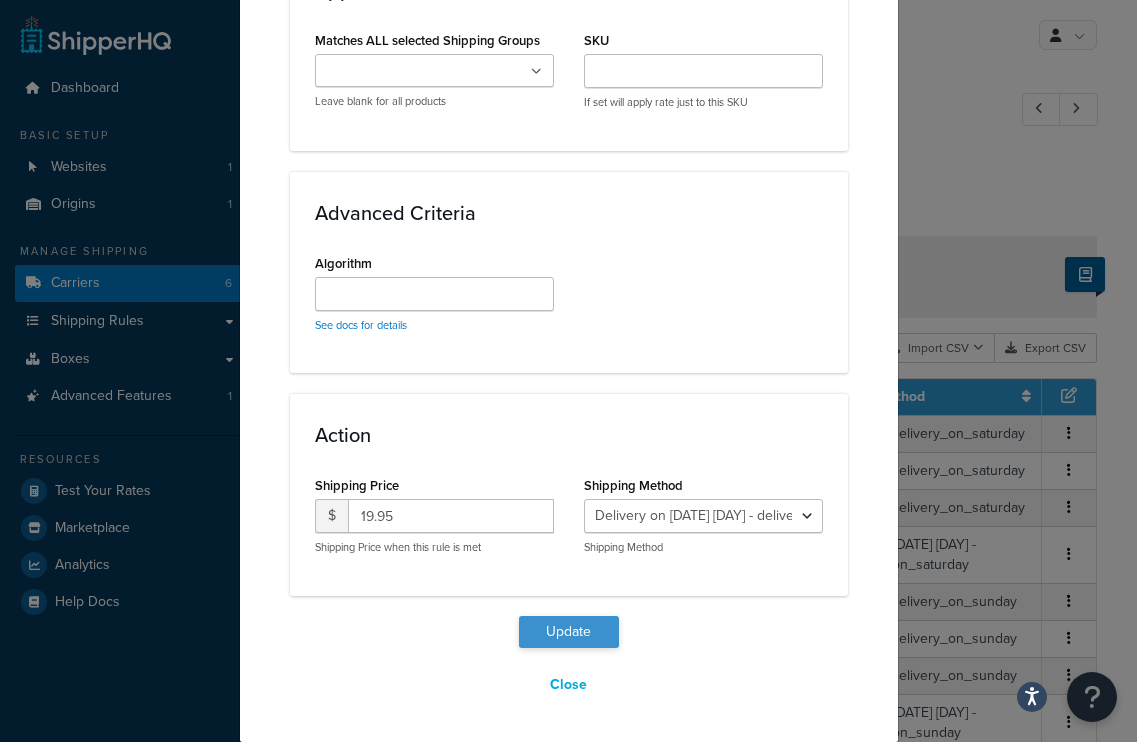 type on "*" 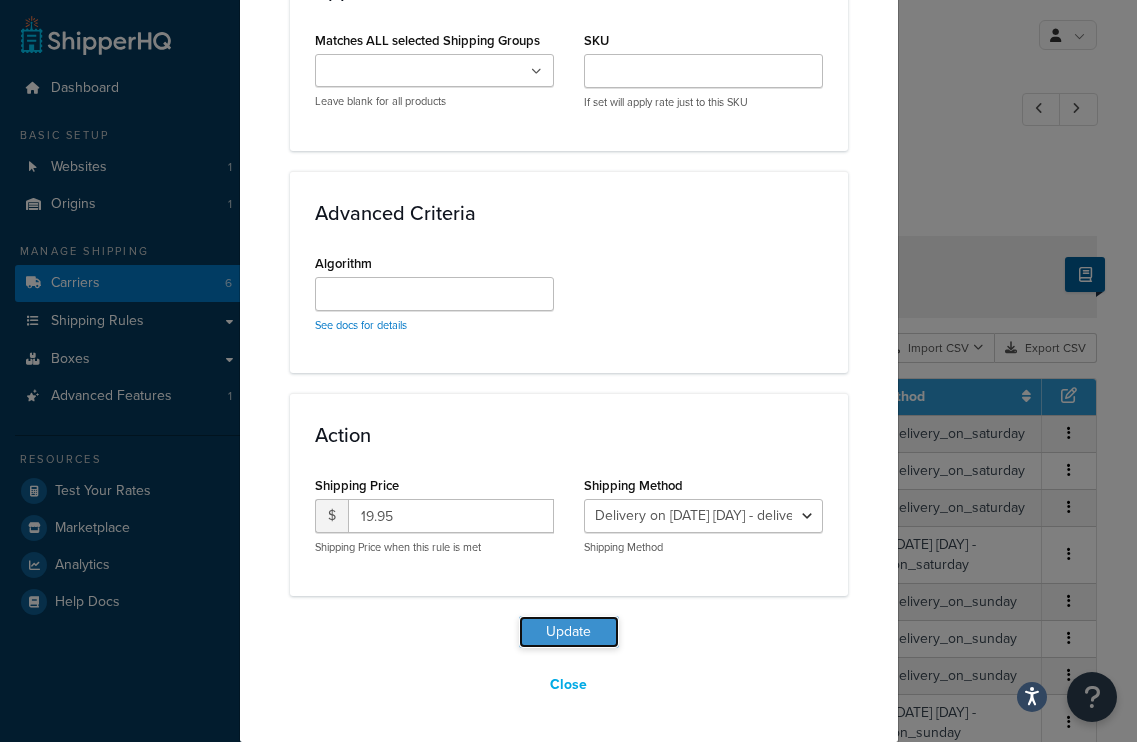 click on "Update" at bounding box center [569, 632] 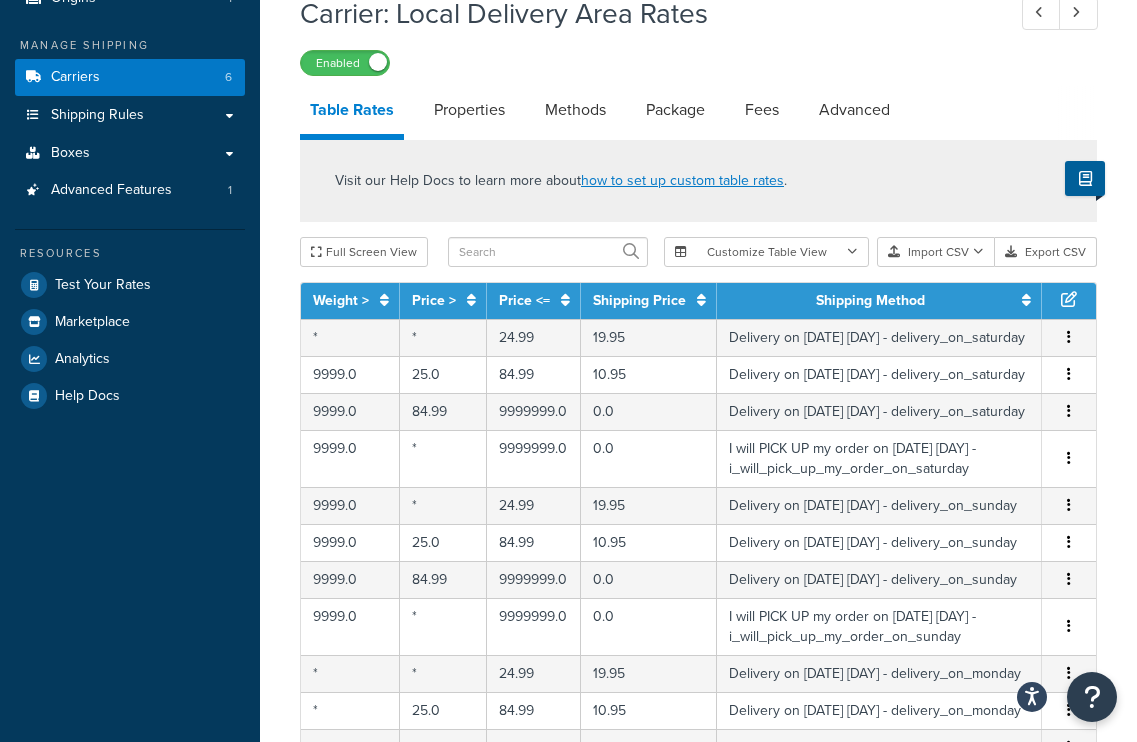 scroll, scrollTop: 239, scrollLeft: 0, axis: vertical 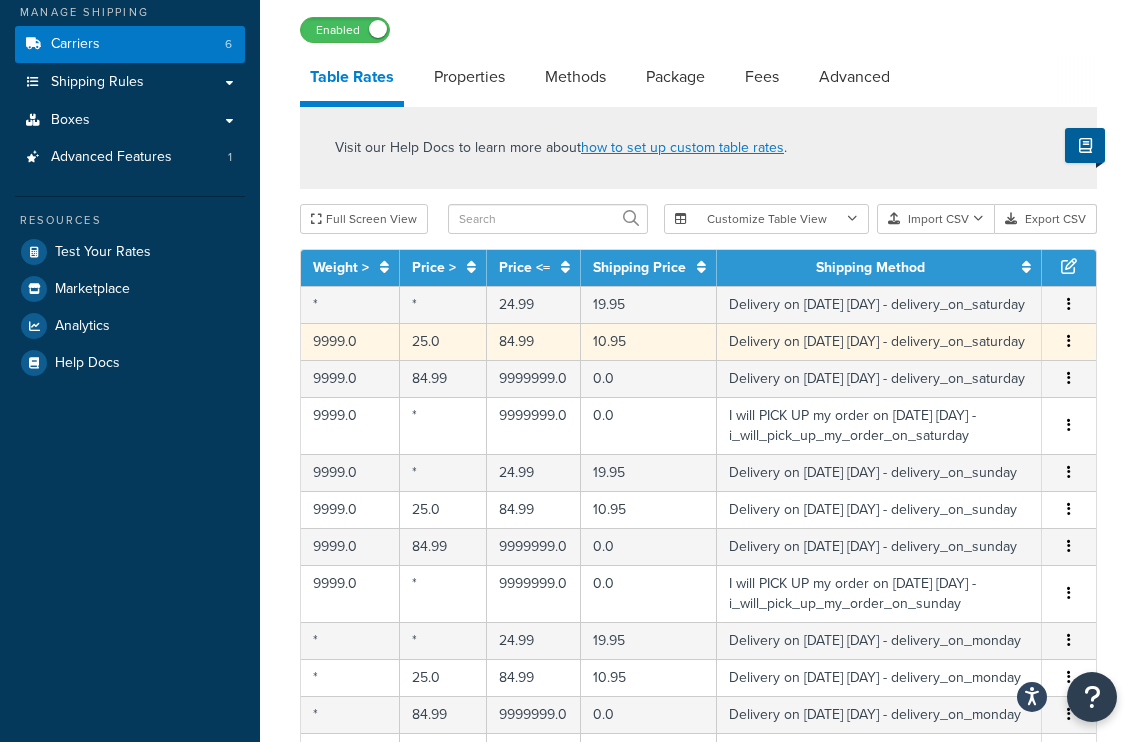 click at bounding box center [1069, 342] 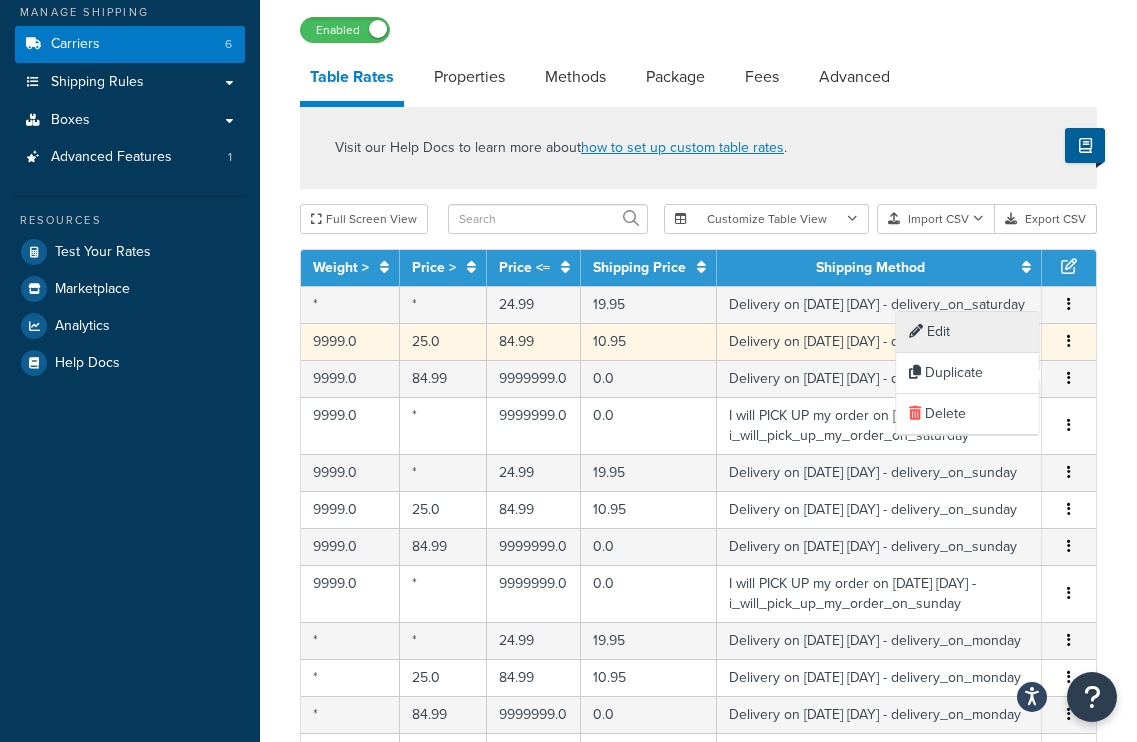 click on "Edit" at bounding box center [968, 332] 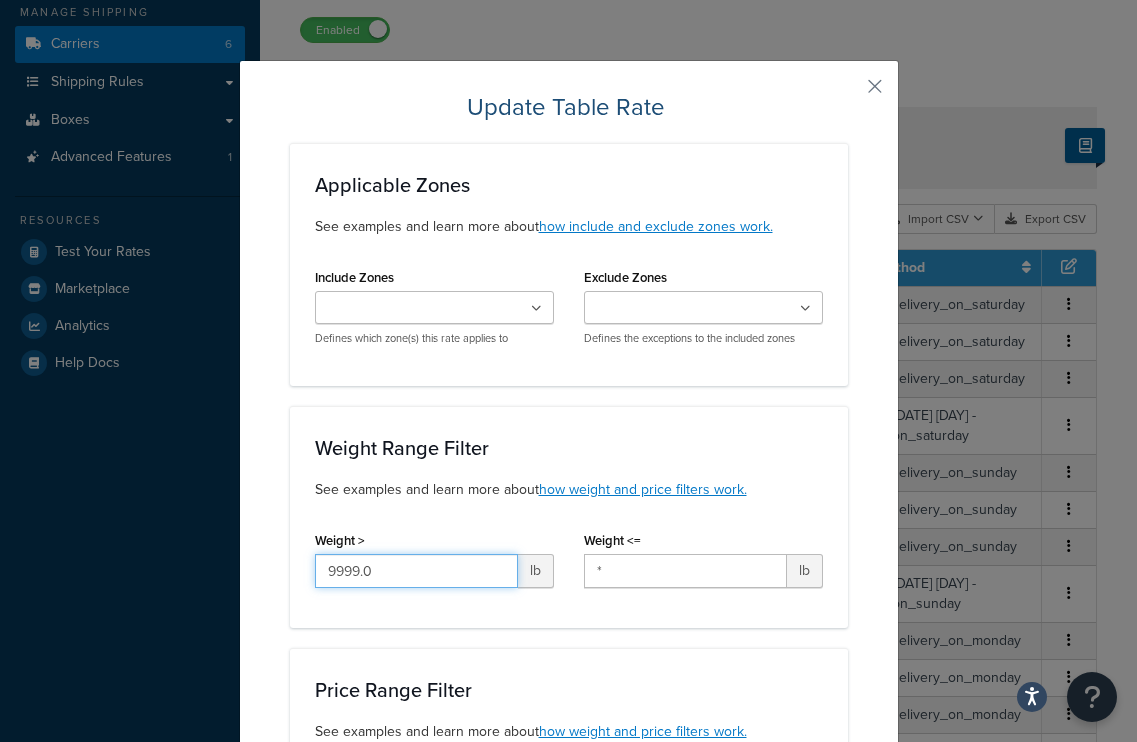 drag, startPoint x: 384, startPoint y: 570, endPoint x: 97, endPoint y: 509, distance: 293.41098 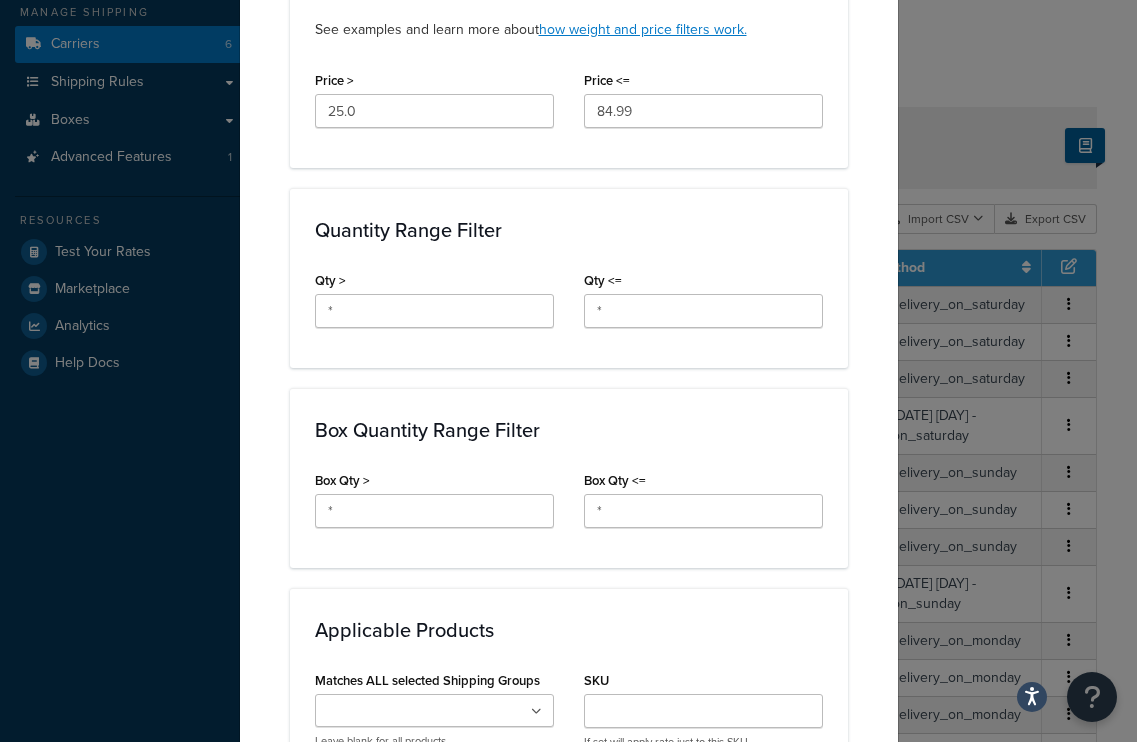 scroll, scrollTop: 1342, scrollLeft: 0, axis: vertical 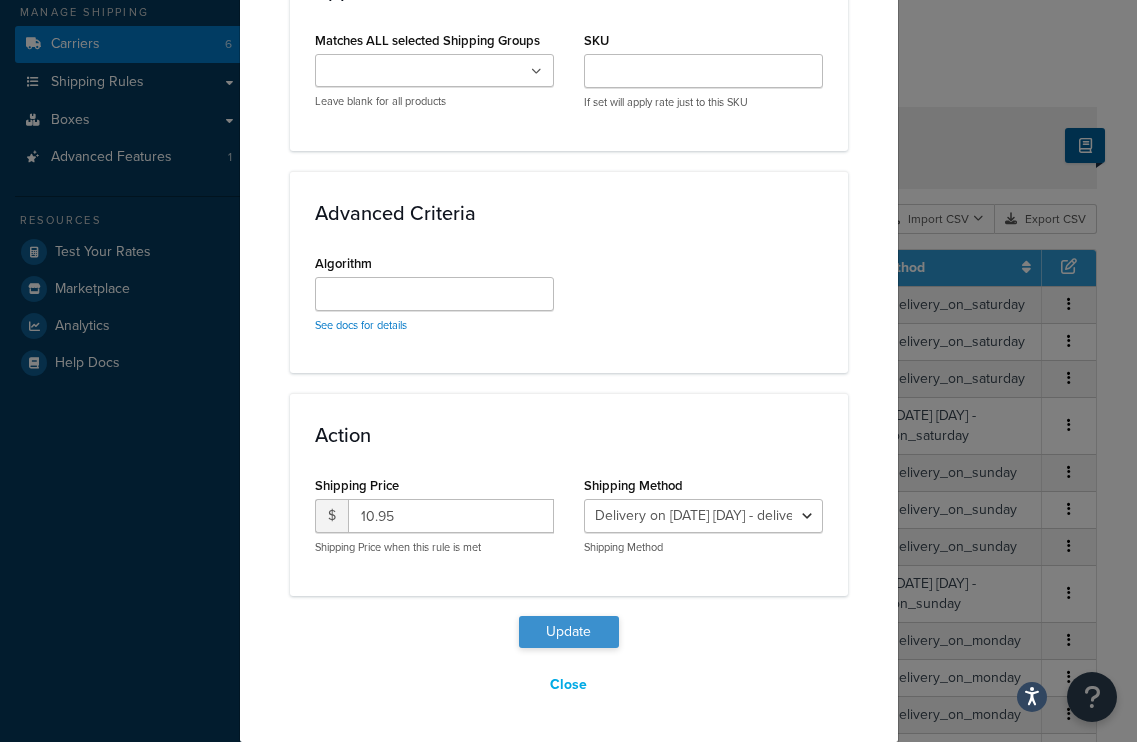 type on "*" 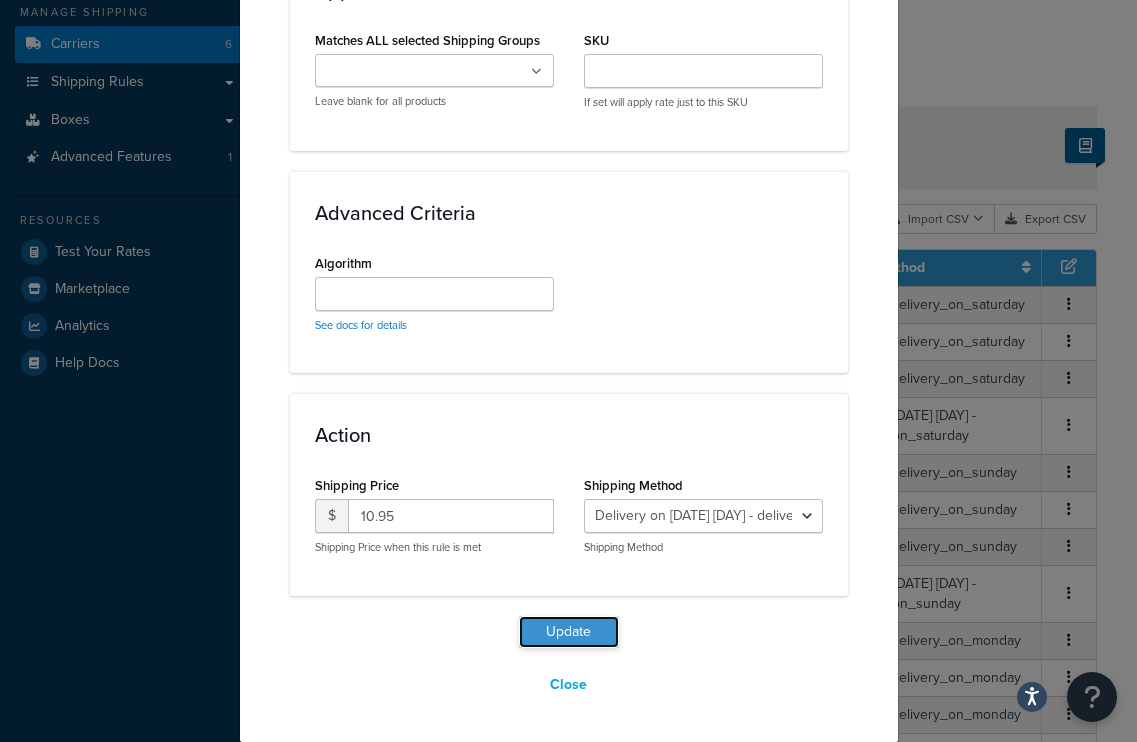 click on "Update" at bounding box center [569, 632] 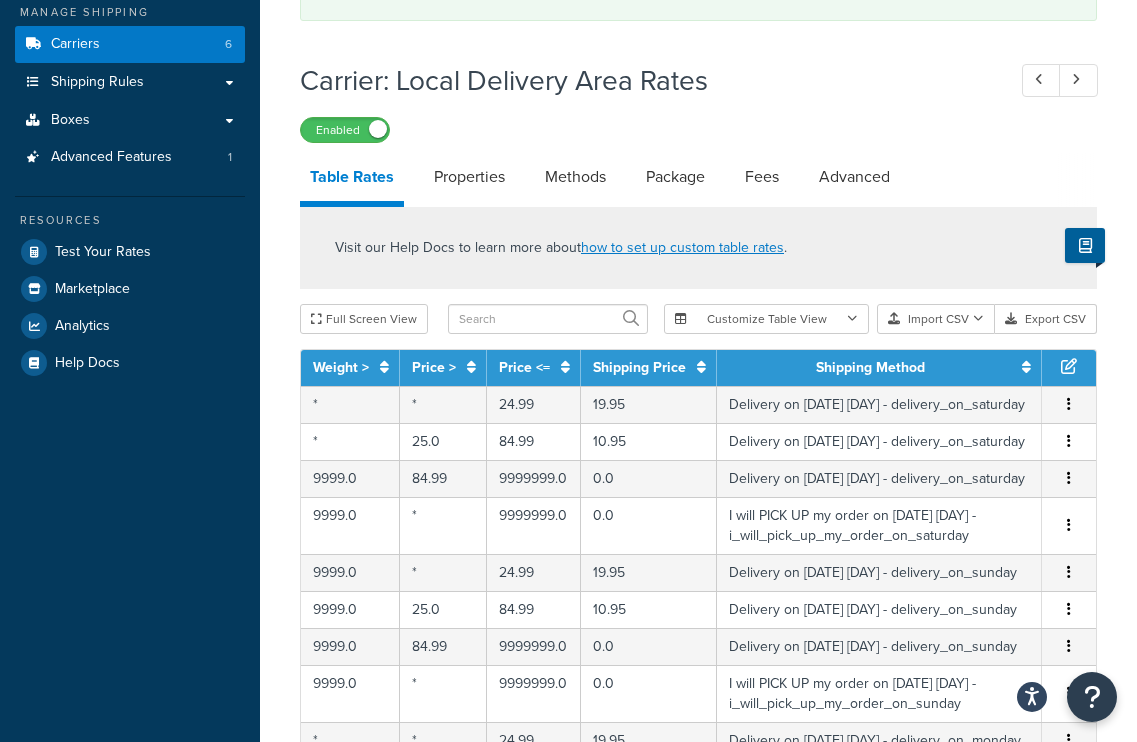 scroll, scrollTop: 363, scrollLeft: 0, axis: vertical 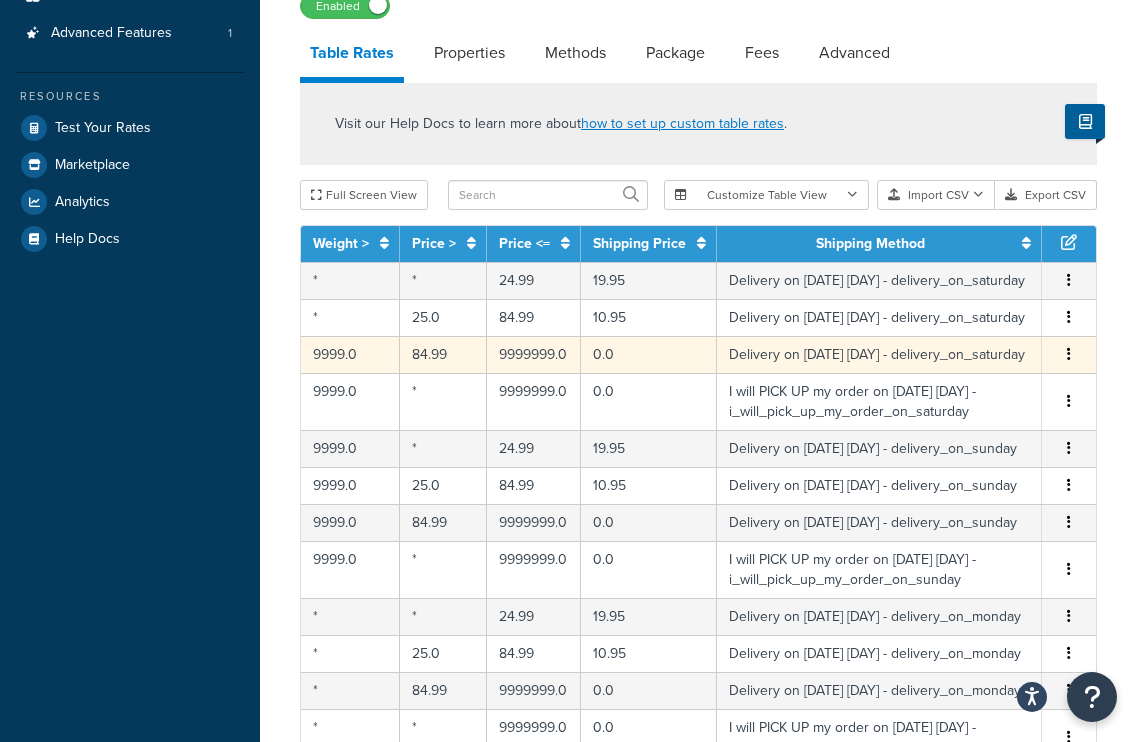 click at bounding box center (1069, 354) 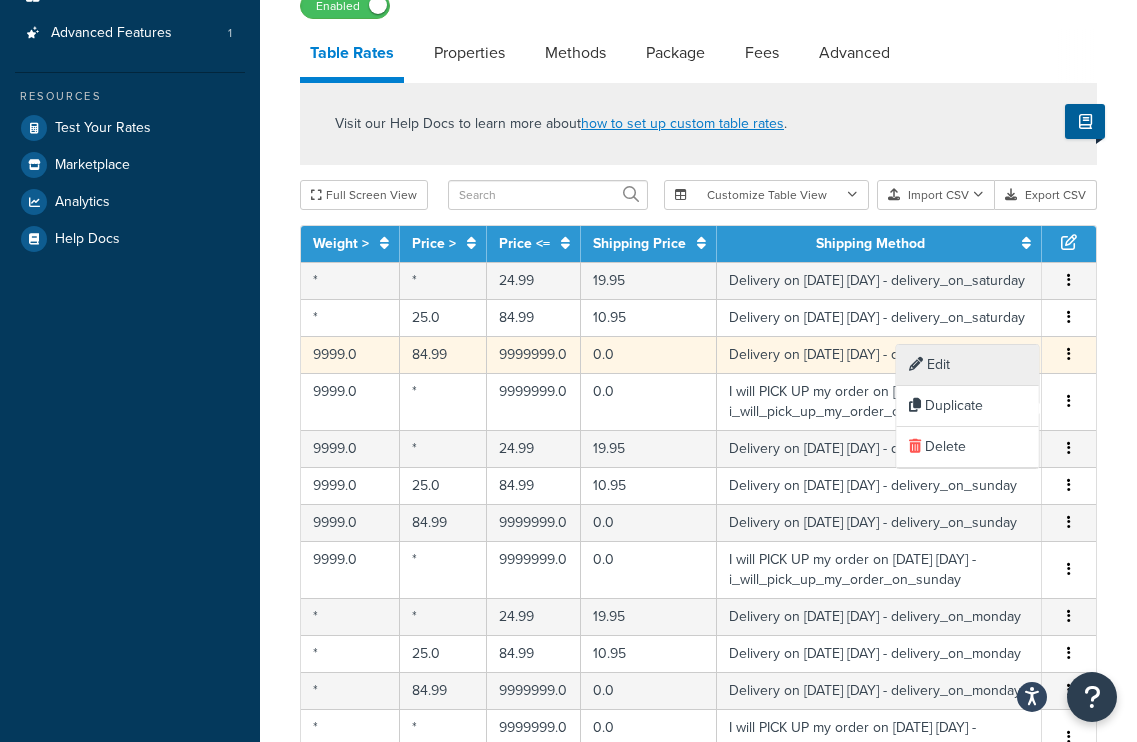 click on "Edit" at bounding box center (968, 365) 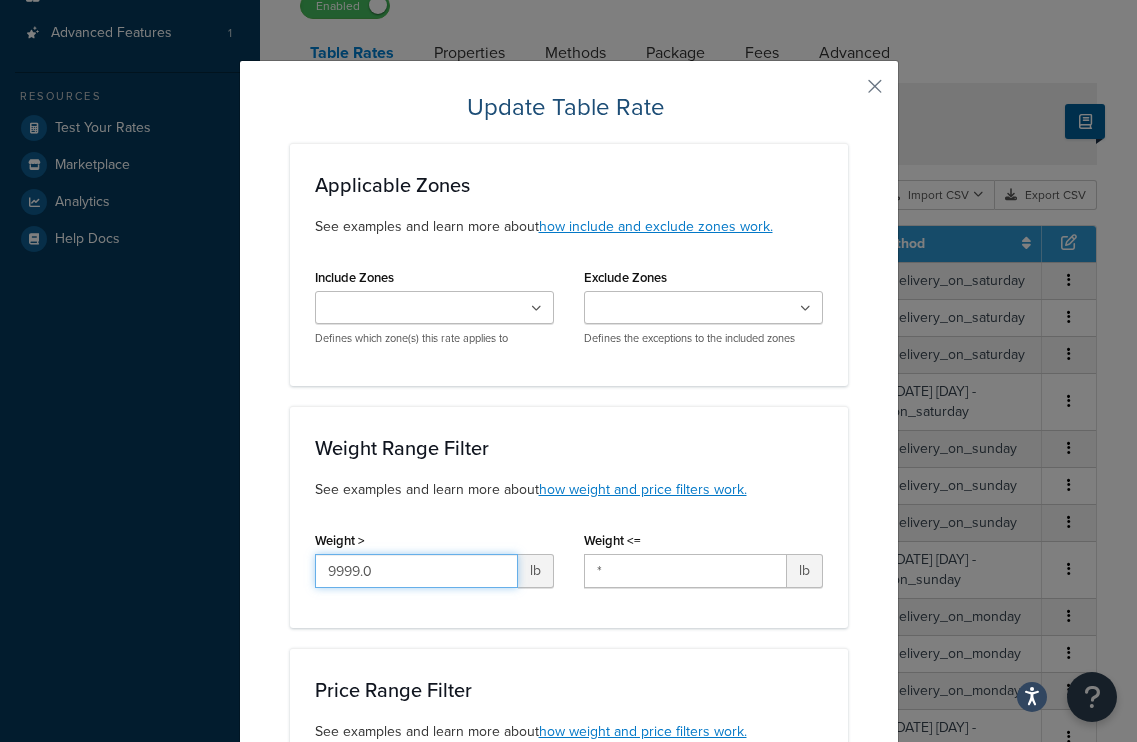 drag, startPoint x: 389, startPoint y: 573, endPoint x: 178, endPoint y: 509, distance: 220.49263 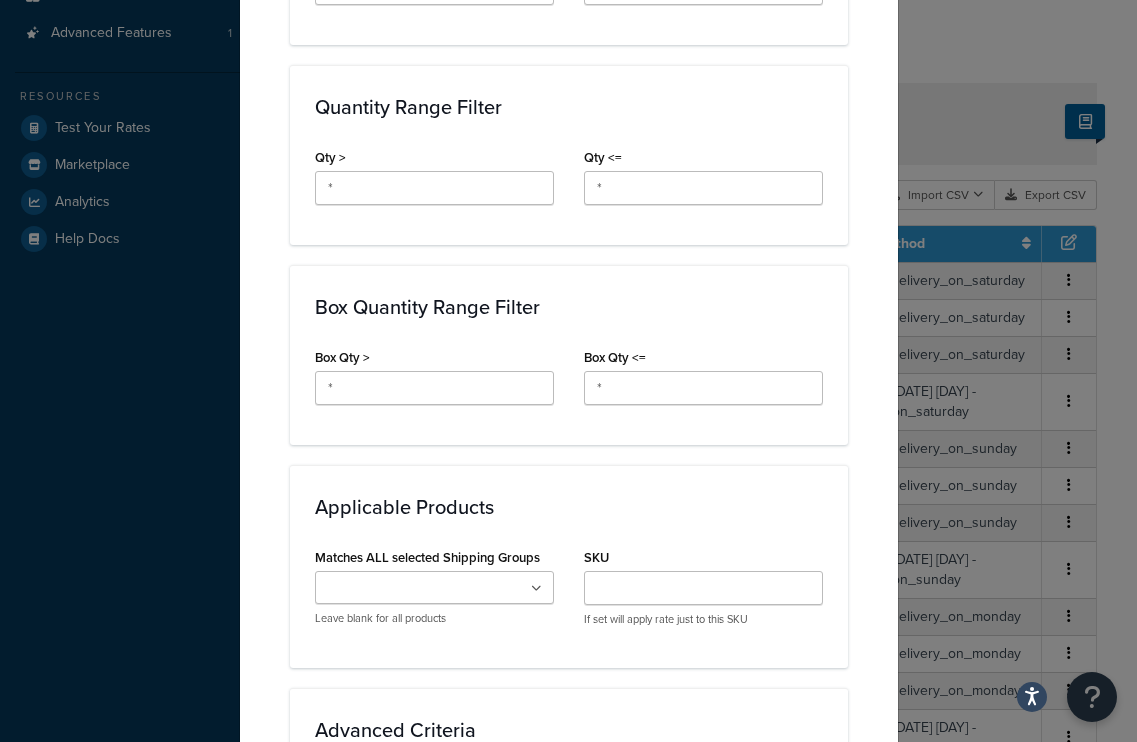 scroll, scrollTop: 1342, scrollLeft: 0, axis: vertical 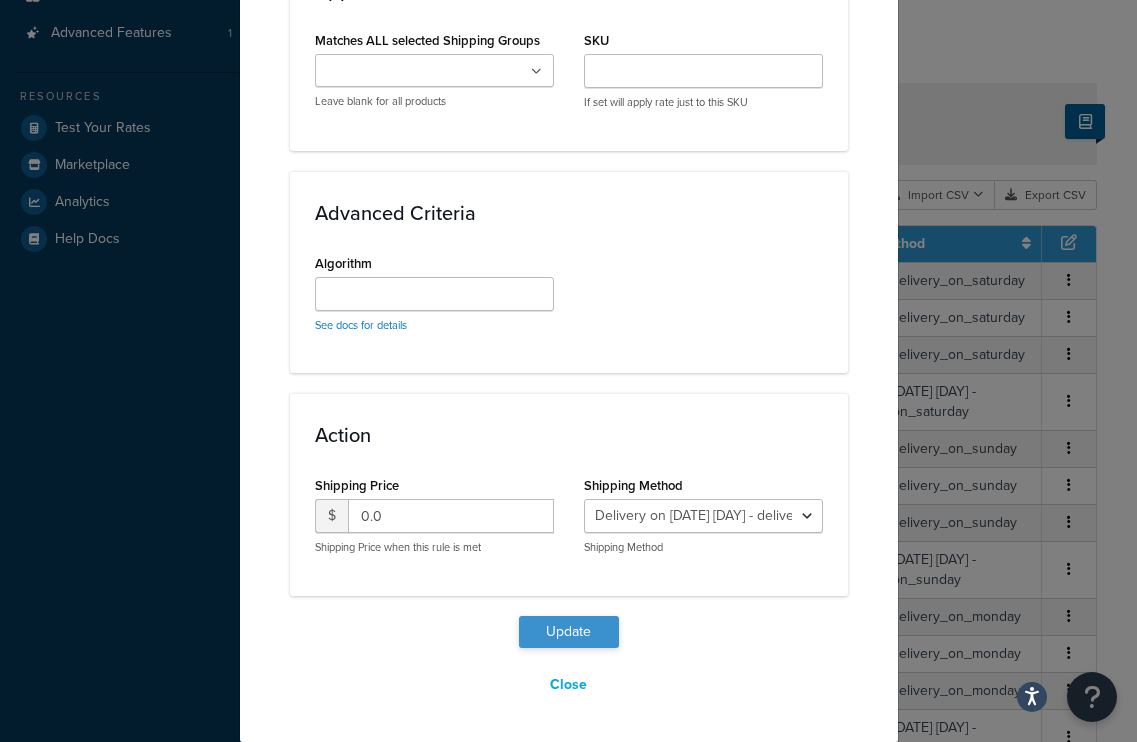type on "*" 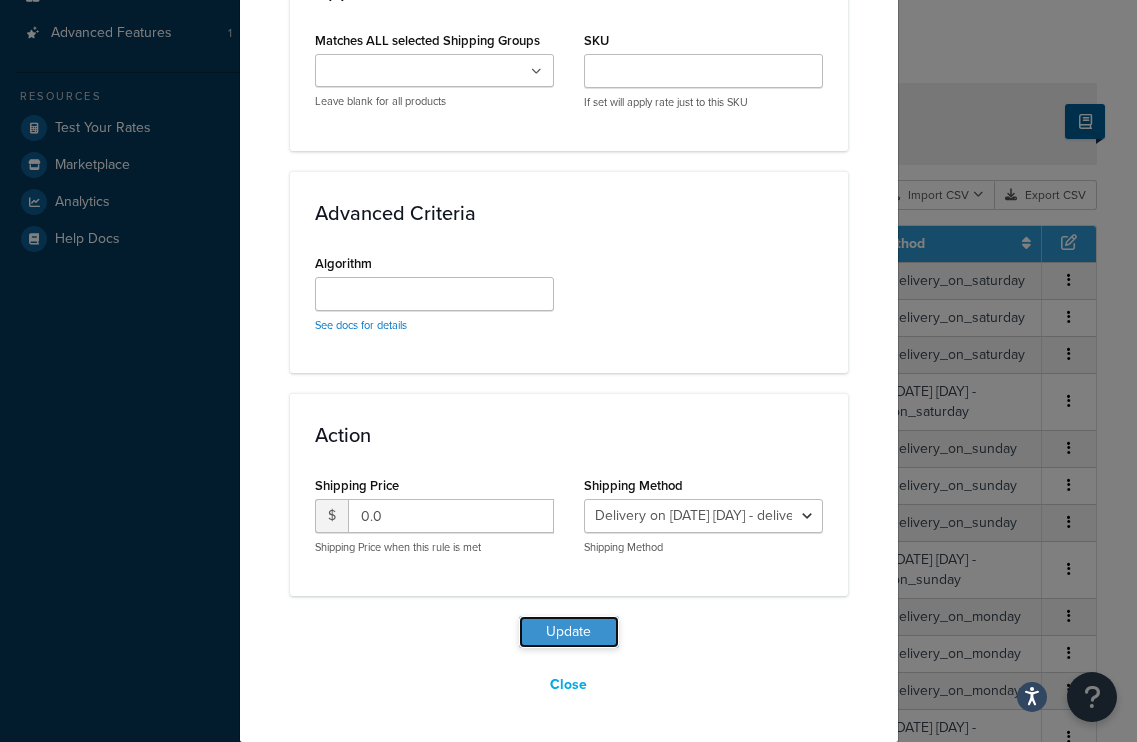 click on "Update" at bounding box center (569, 632) 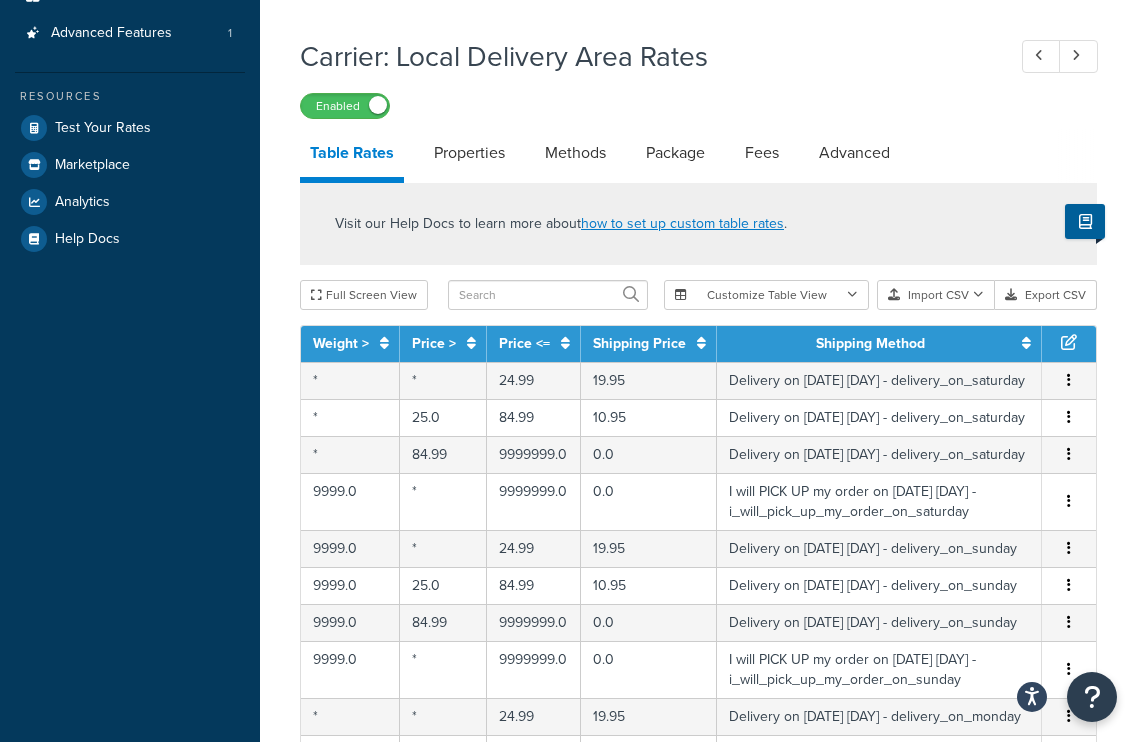 scroll, scrollTop: 451, scrollLeft: 0, axis: vertical 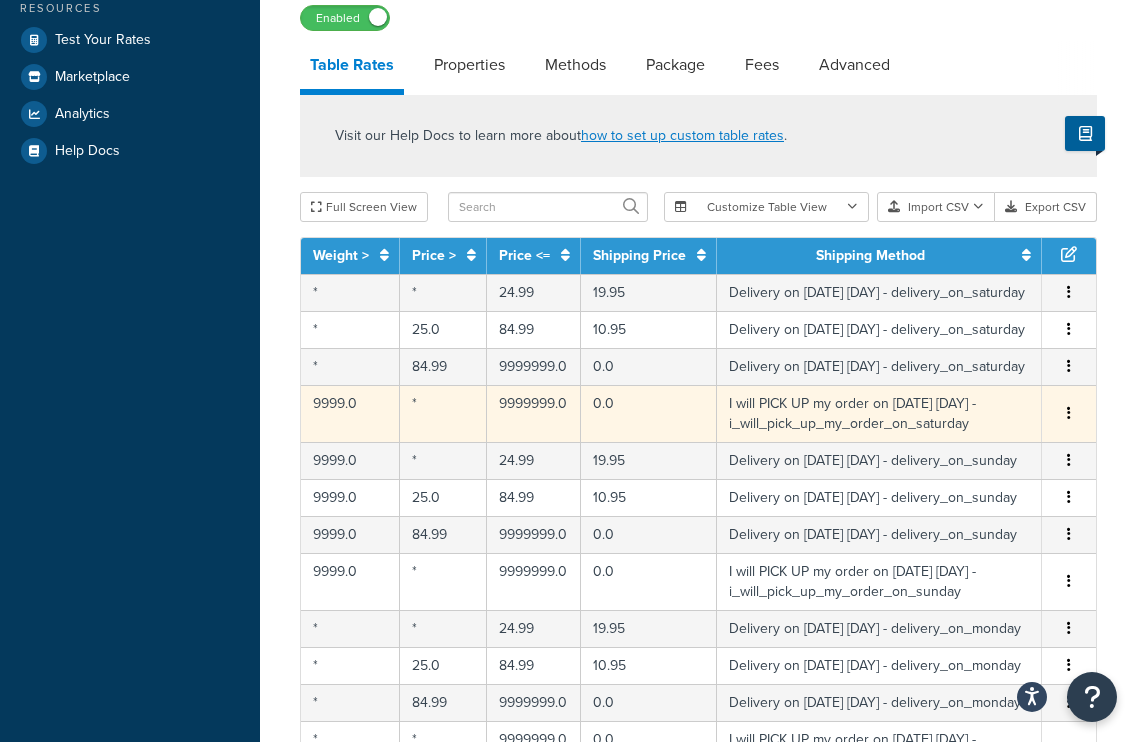 click at bounding box center (1069, 414) 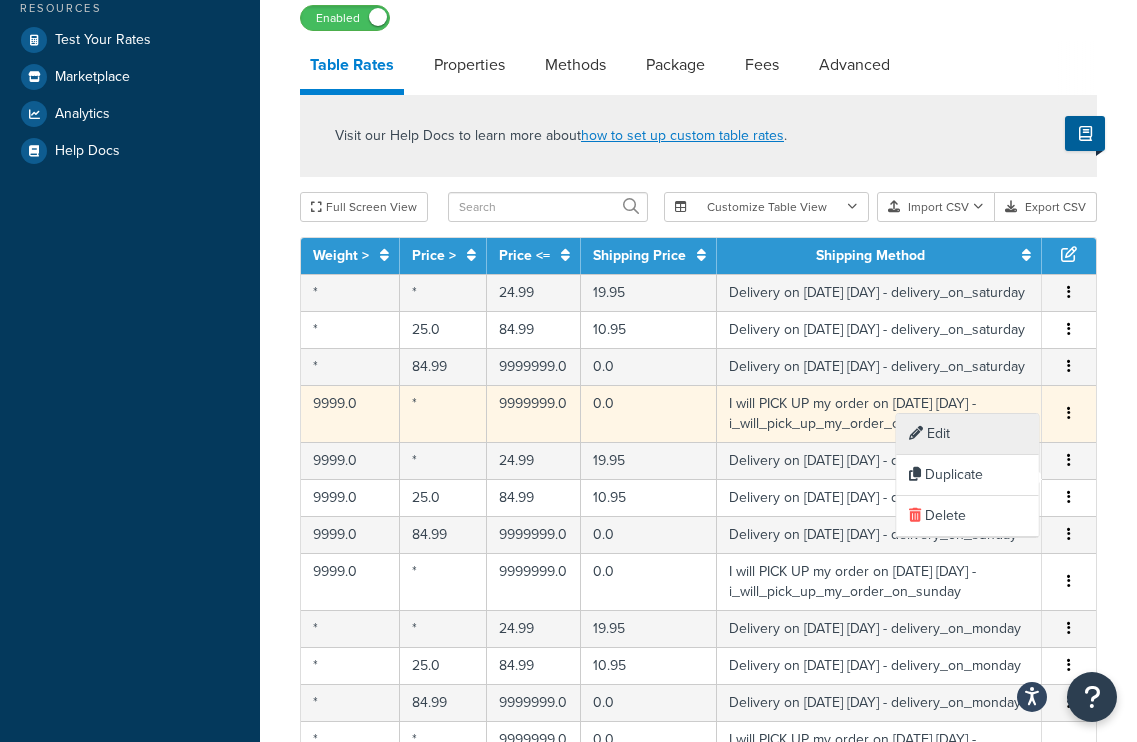click on "Edit" at bounding box center [968, 434] 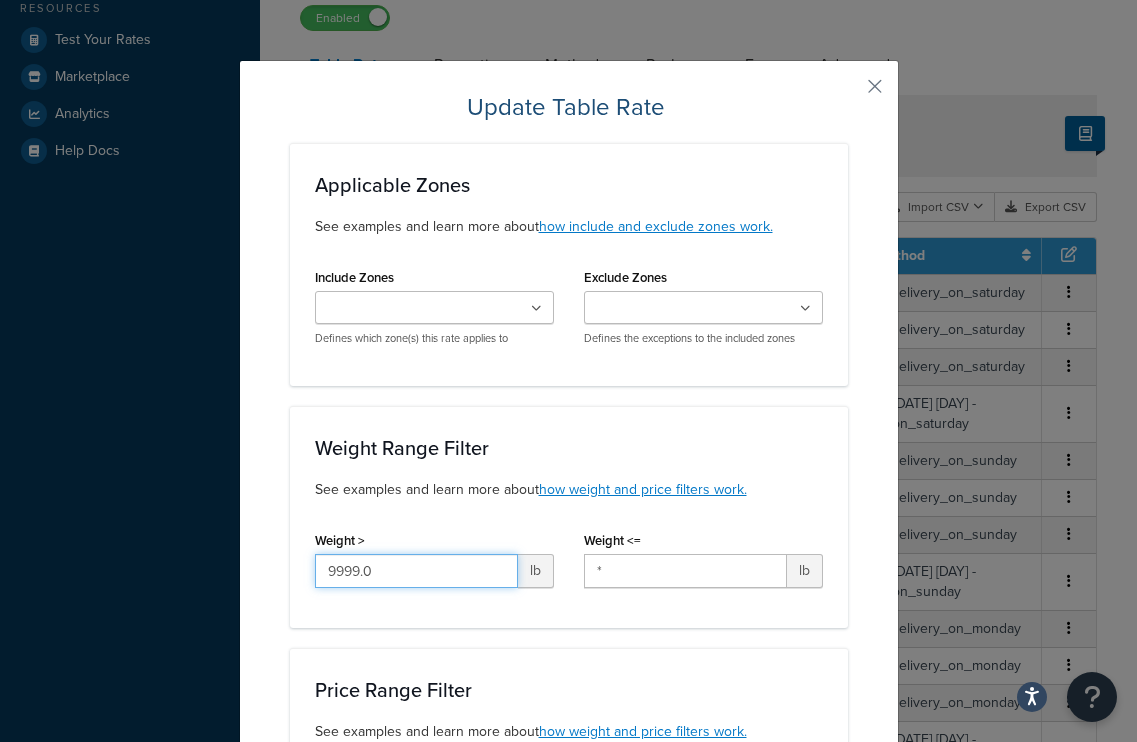 drag, startPoint x: 389, startPoint y: 571, endPoint x: 161, endPoint y: 567, distance: 228.03508 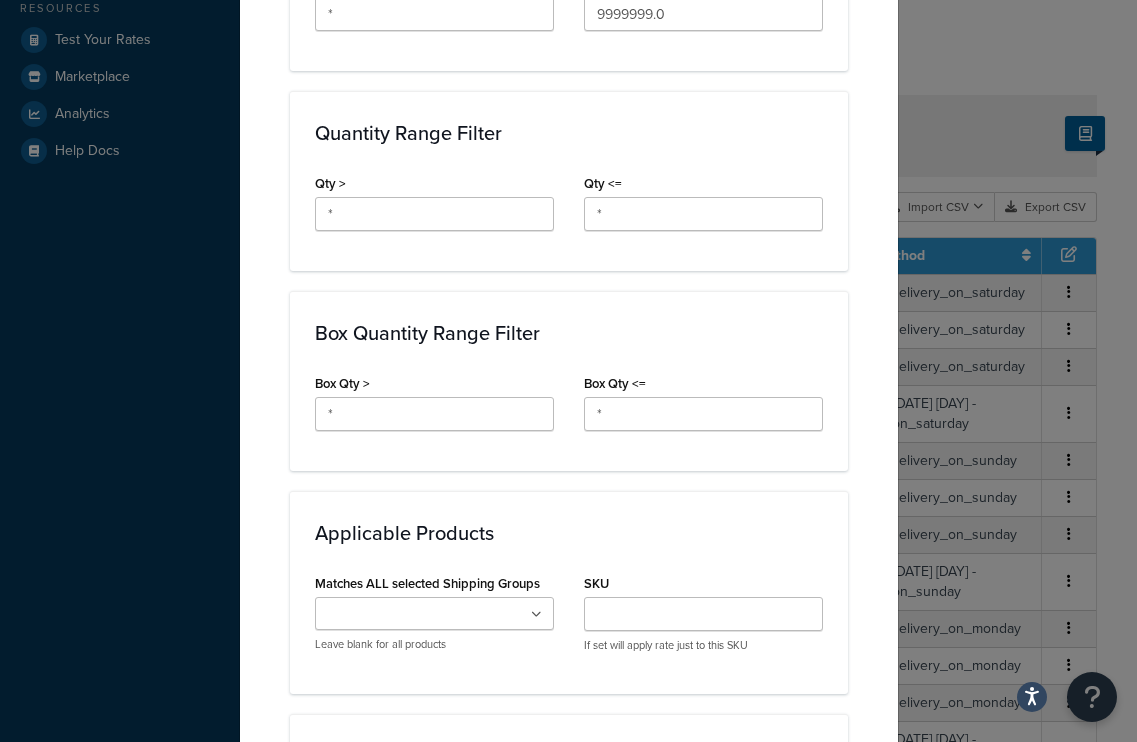 scroll, scrollTop: 1342, scrollLeft: 0, axis: vertical 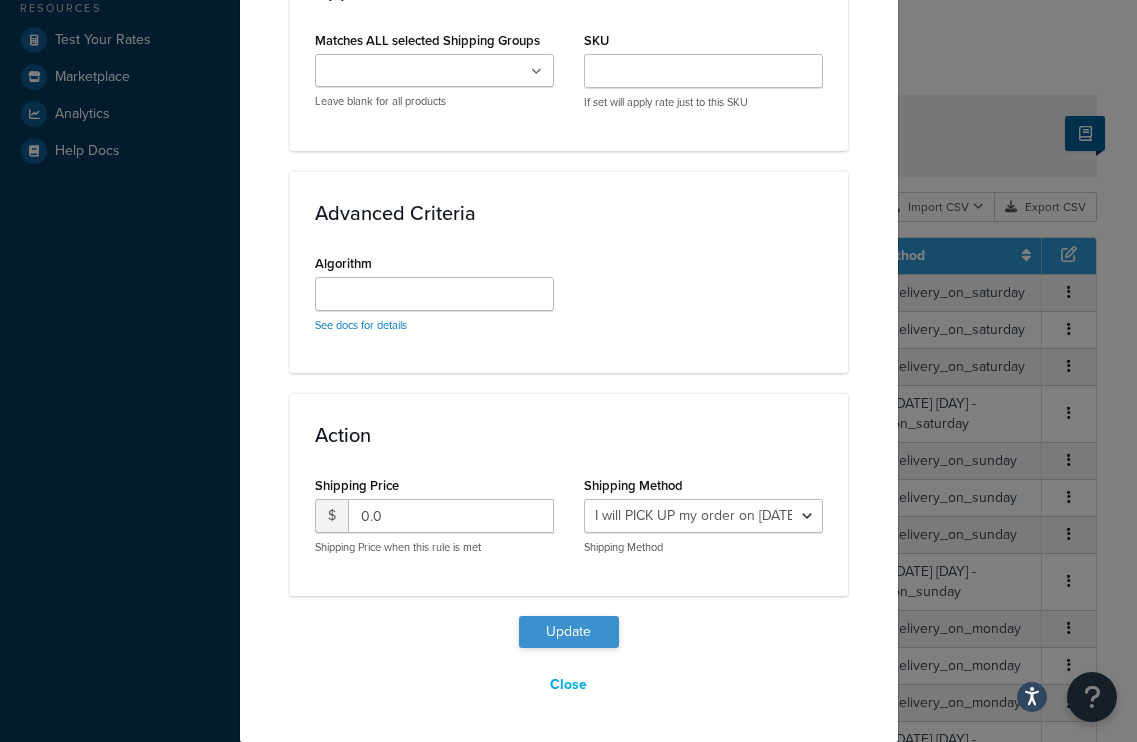 type on "*" 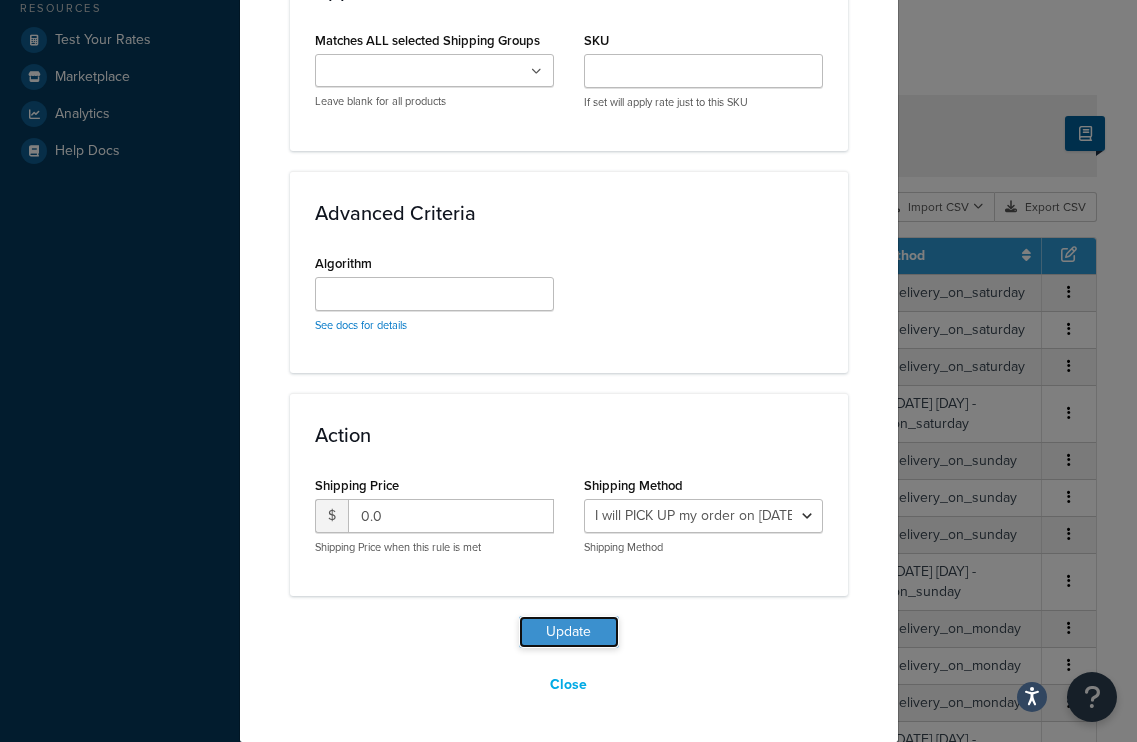 click on "Update" at bounding box center (569, 632) 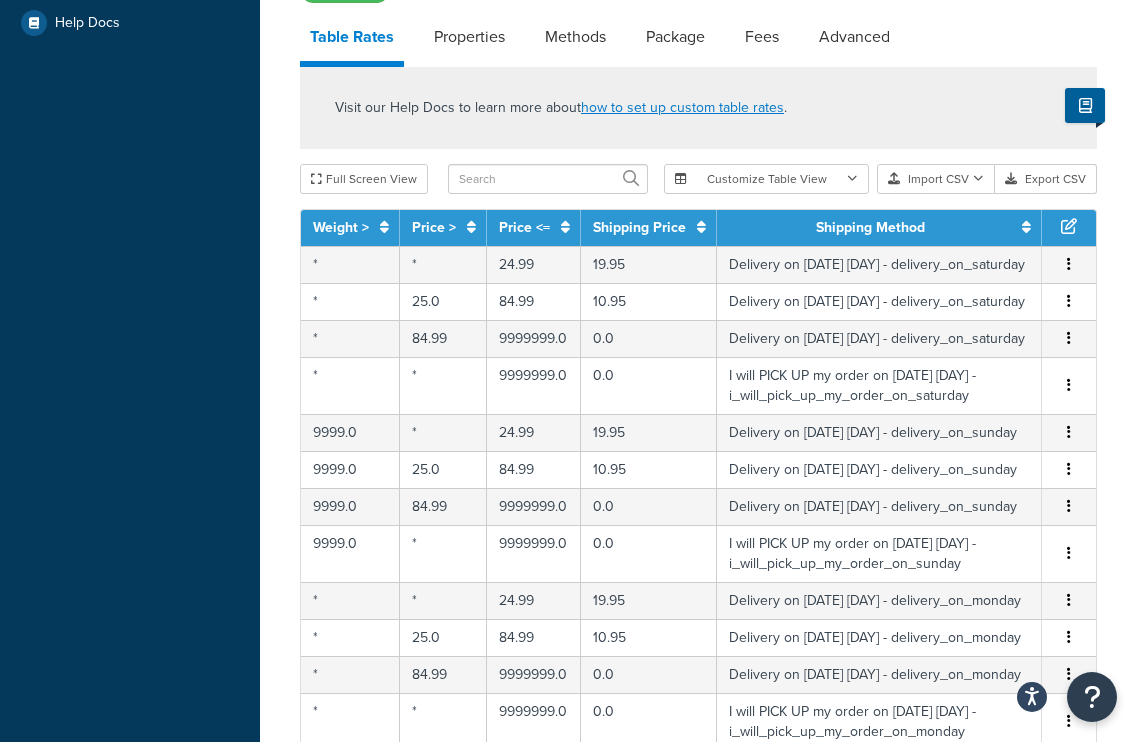 scroll, scrollTop: 581, scrollLeft: 0, axis: vertical 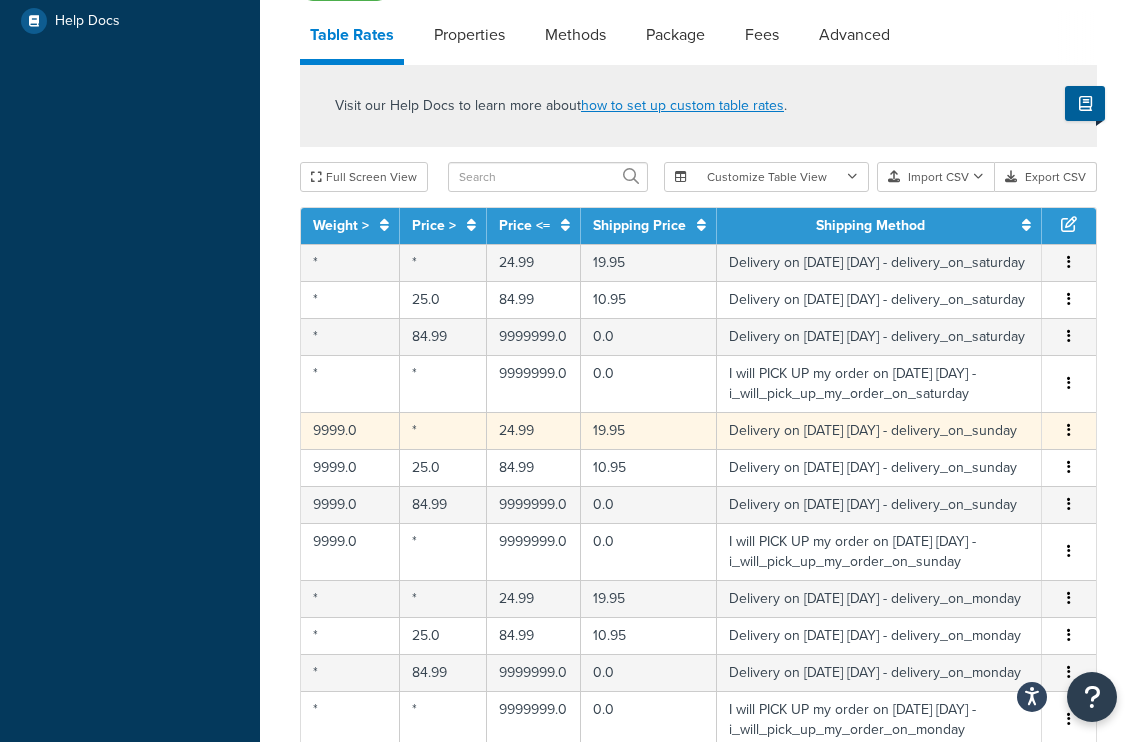 click at bounding box center (1069, 430) 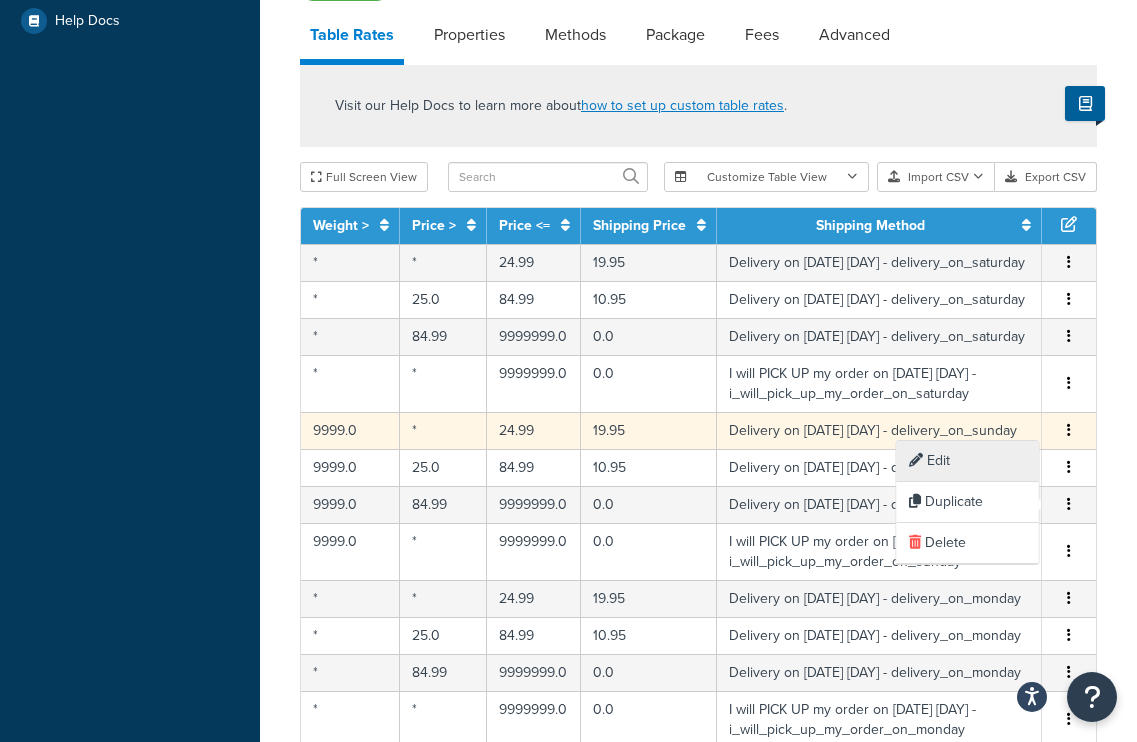 click on "Edit" at bounding box center [968, 461] 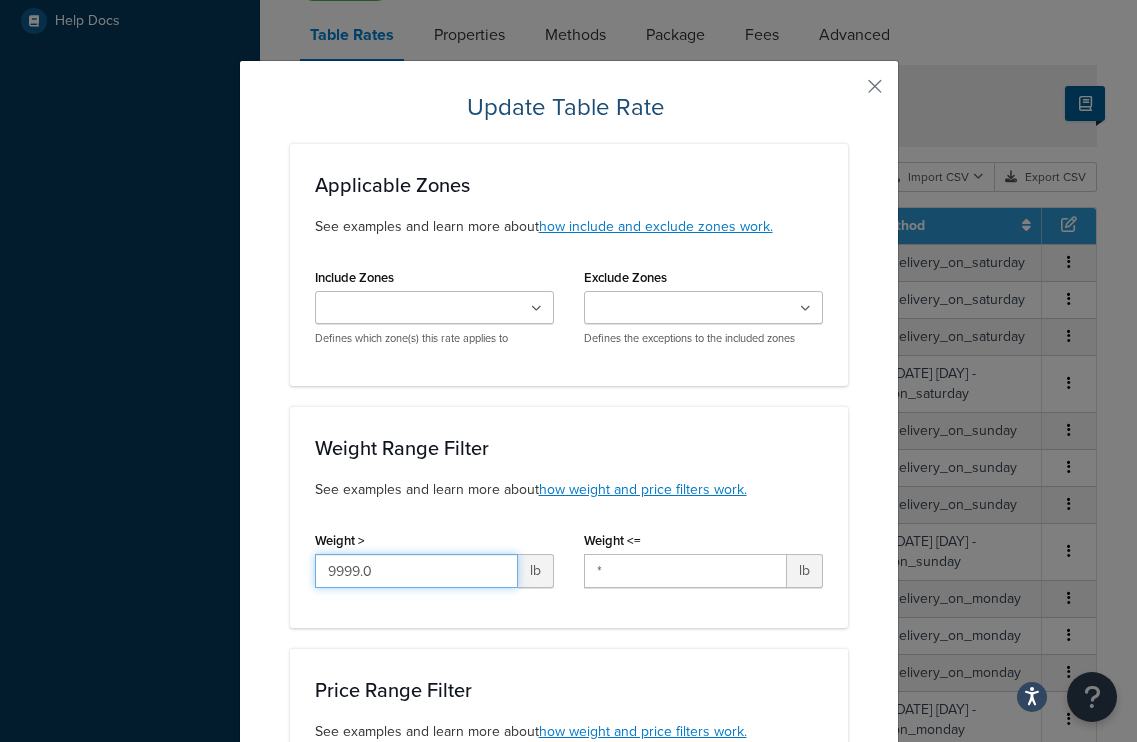 drag, startPoint x: 387, startPoint y: 570, endPoint x: 109, endPoint y: 532, distance: 280.5851 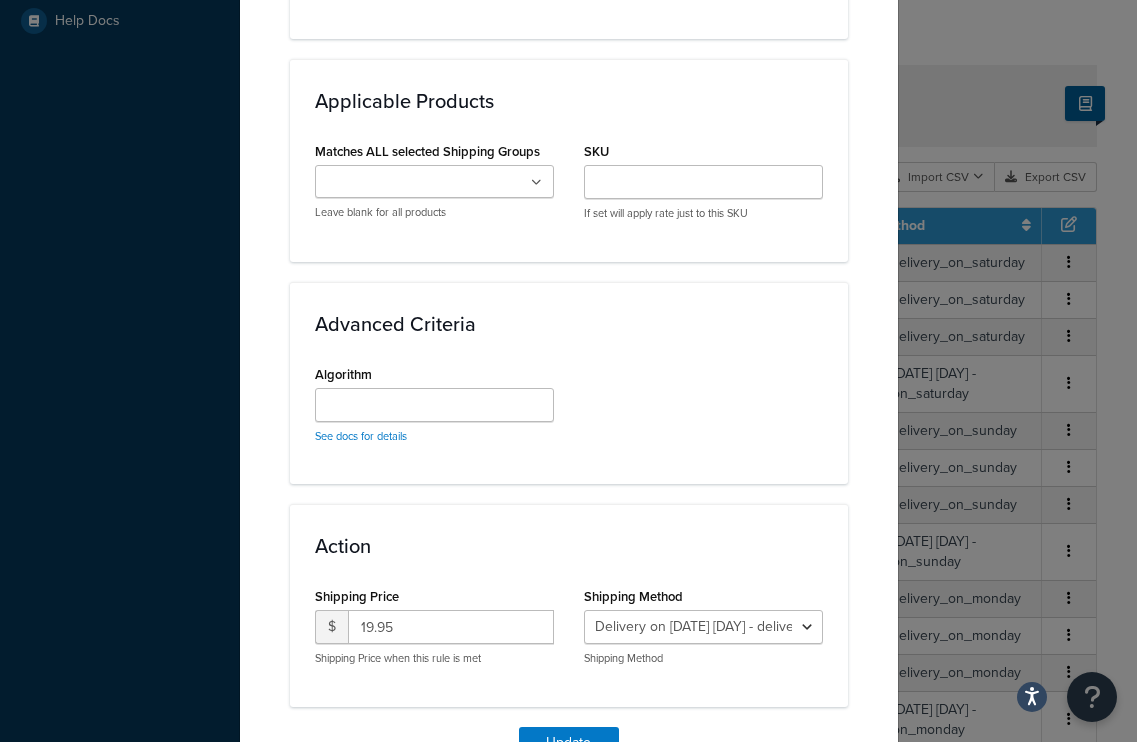 scroll, scrollTop: 1342, scrollLeft: 0, axis: vertical 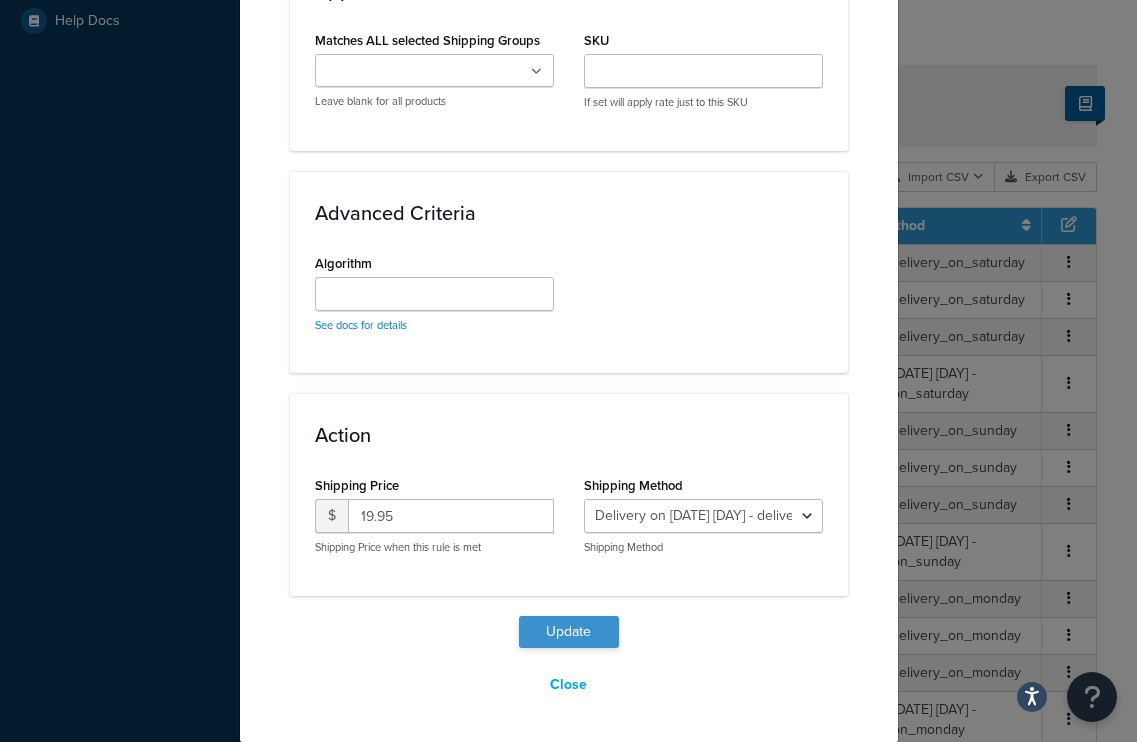 type on "*" 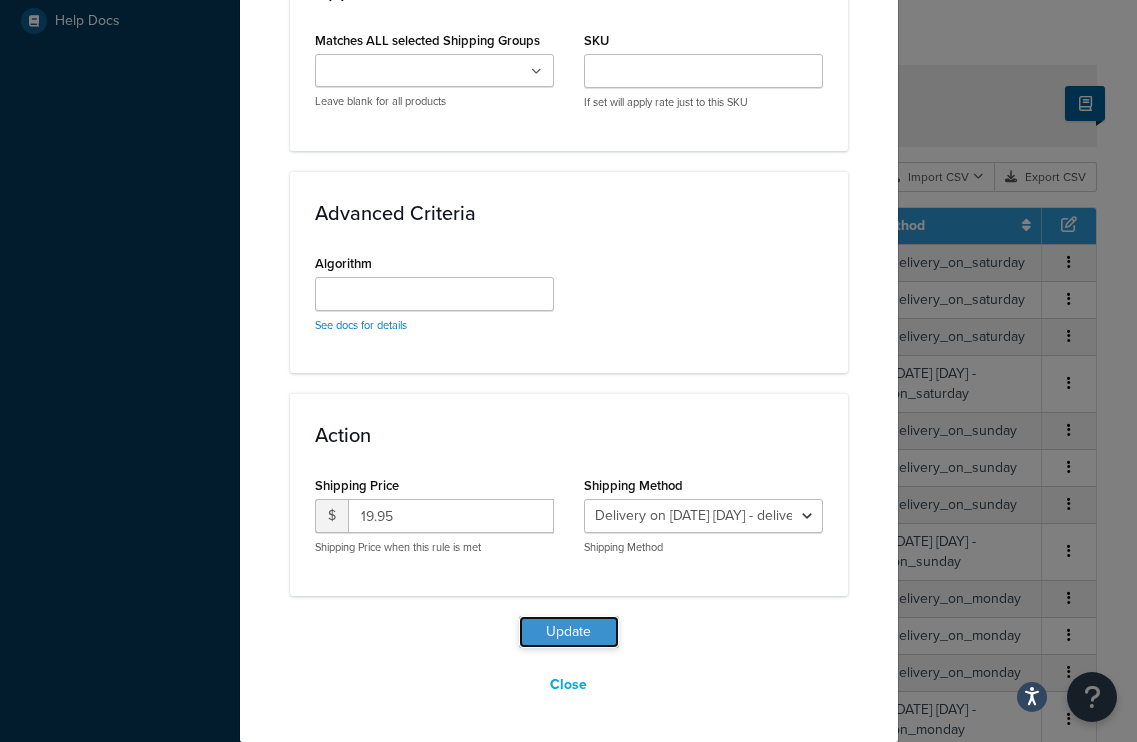 click on "Update" at bounding box center [569, 632] 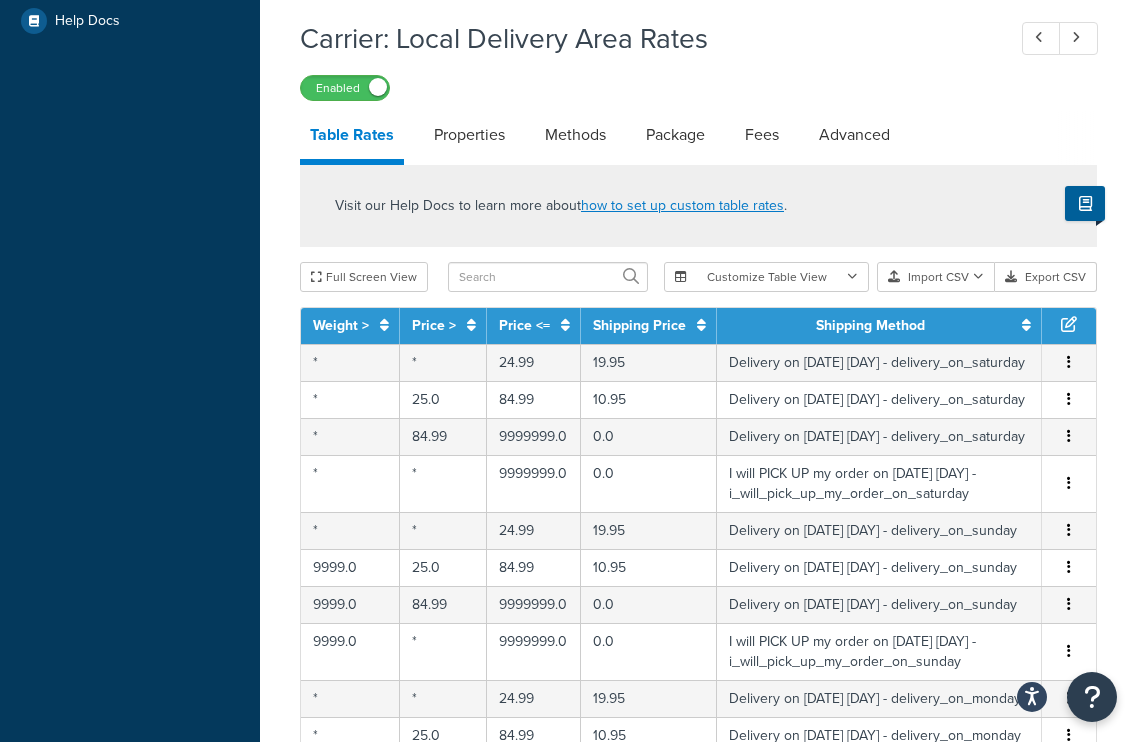 scroll, scrollTop: 707, scrollLeft: 0, axis: vertical 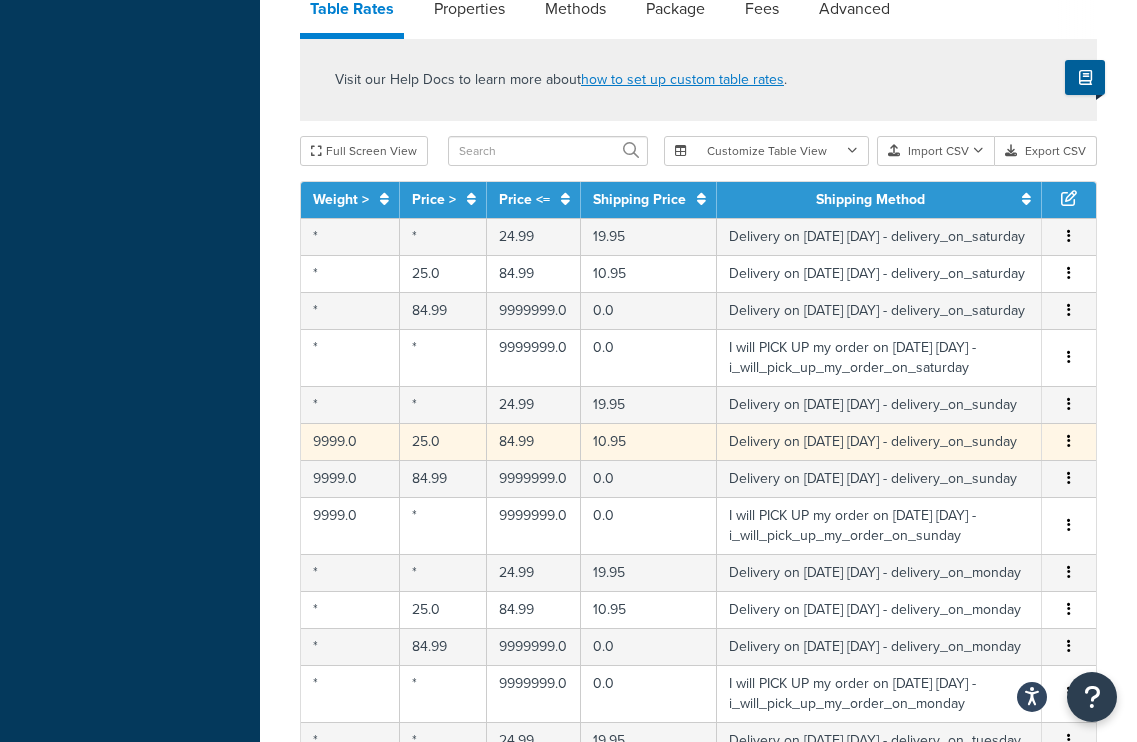 click at bounding box center [1069, 442] 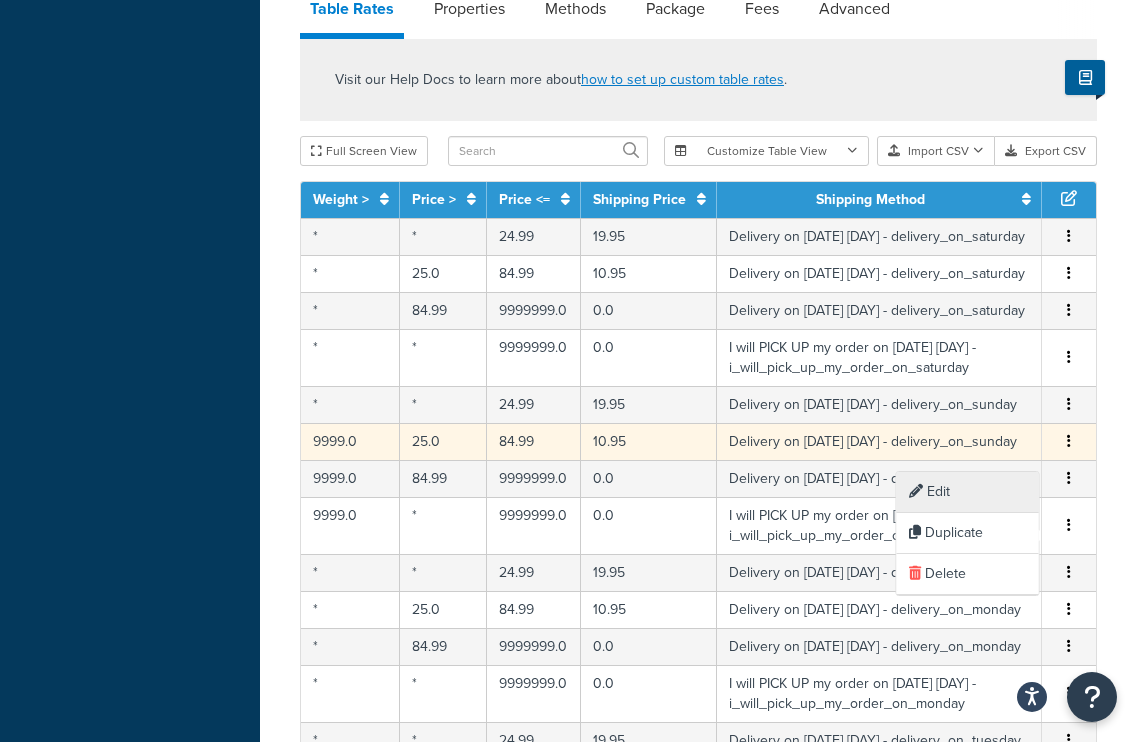 click on "Edit" at bounding box center [968, 492] 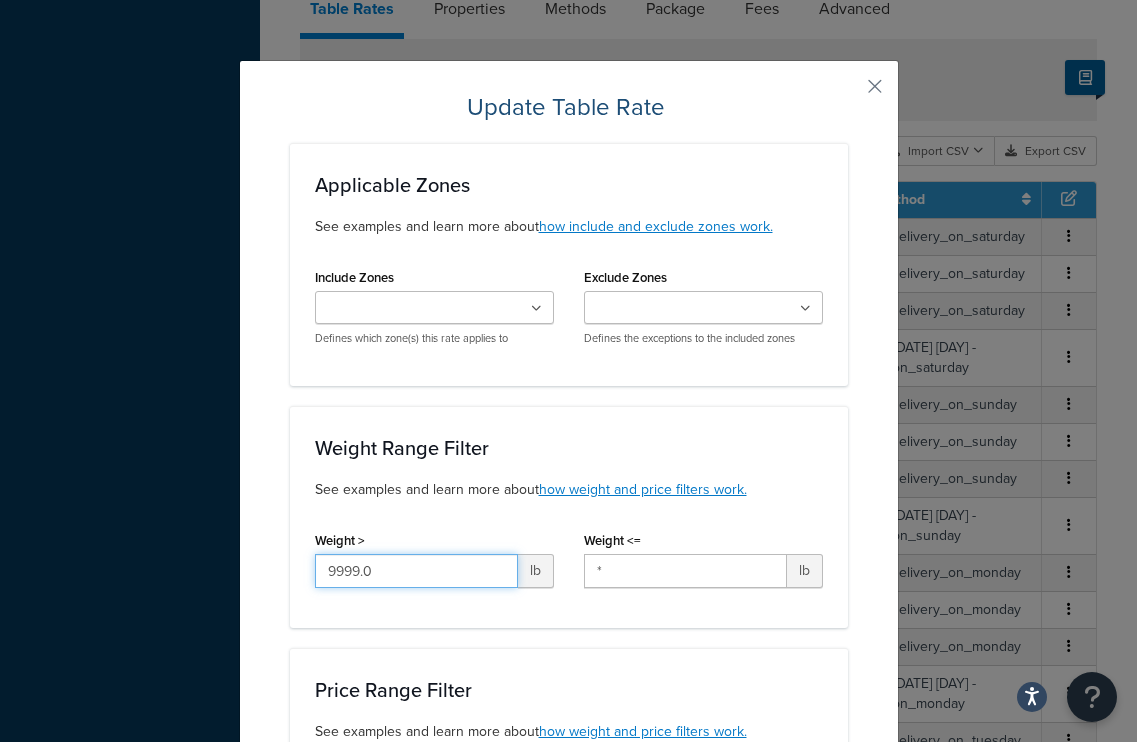 drag, startPoint x: 390, startPoint y: 576, endPoint x: 105, endPoint y: 527, distance: 289.1816 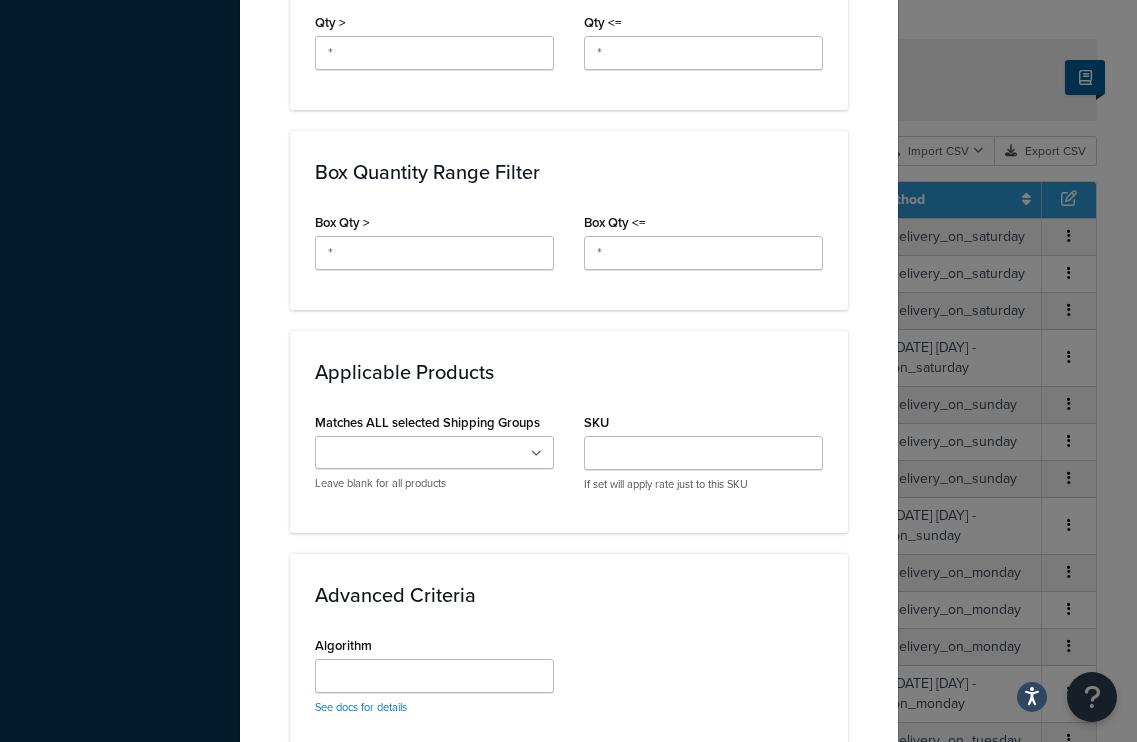 scroll, scrollTop: 1342, scrollLeft: 0, axis: vertical 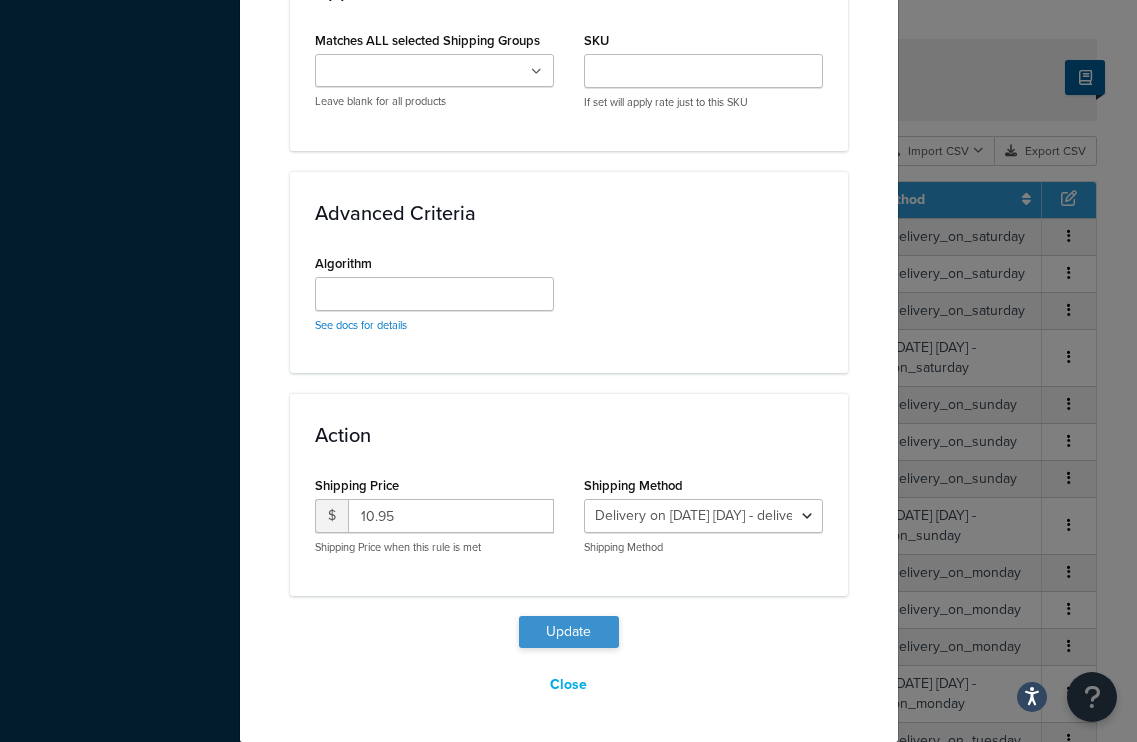 type on "*" 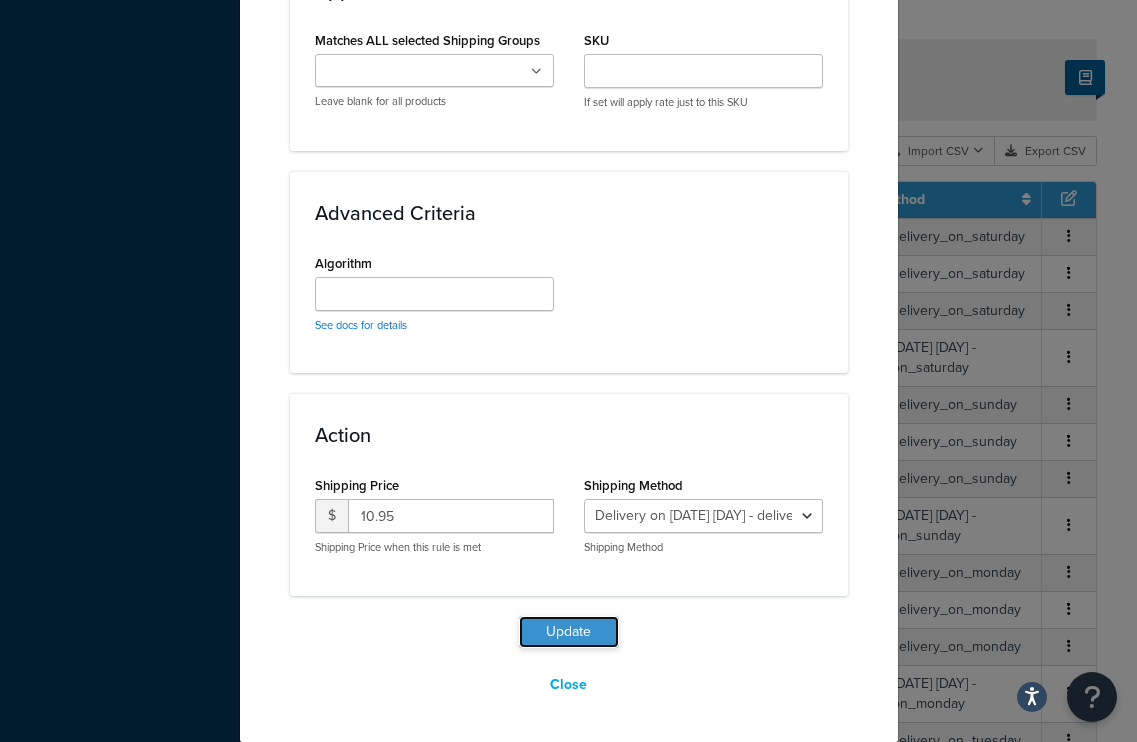 click on "Update" at bounding box center (569, 632) 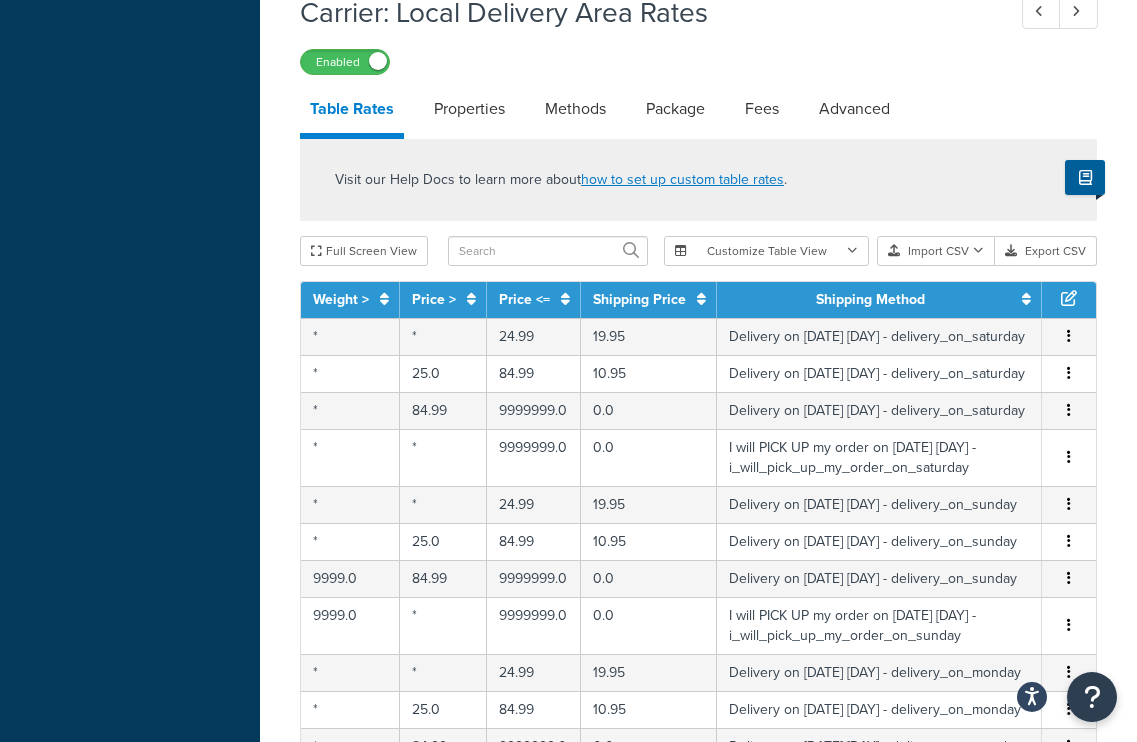 scroll, scrollTop: 841, scrollLeft: 0, axis: vertical 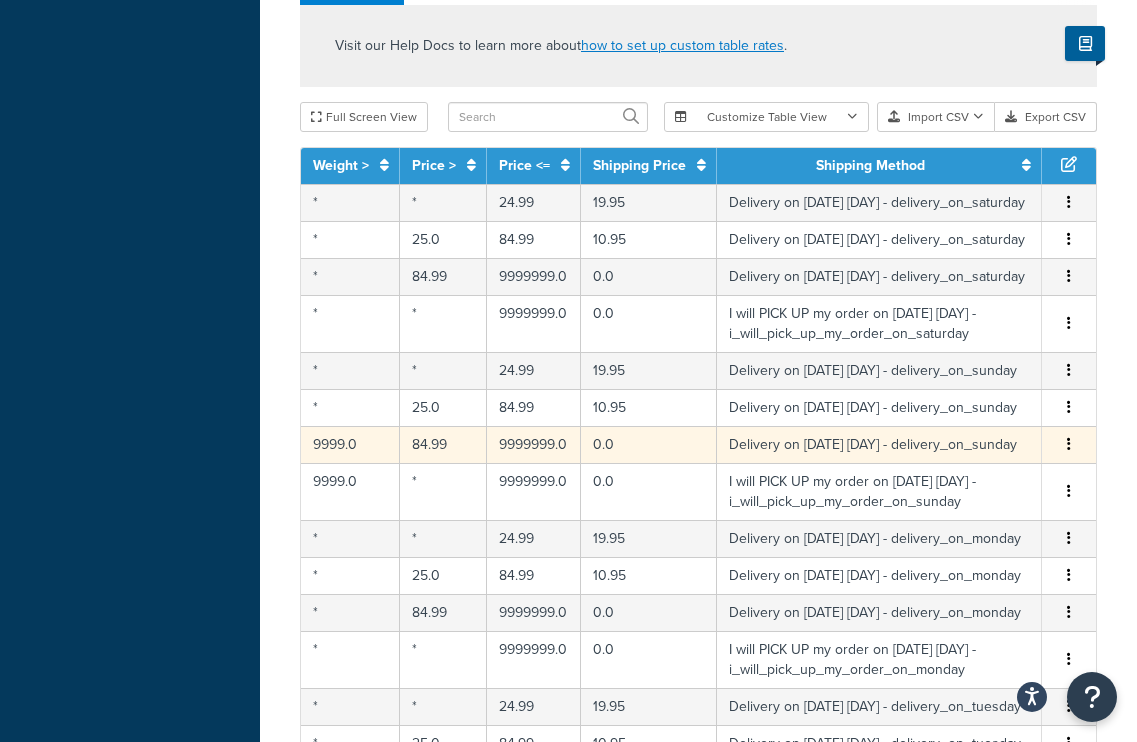 click at bounding box center (1069, 444) 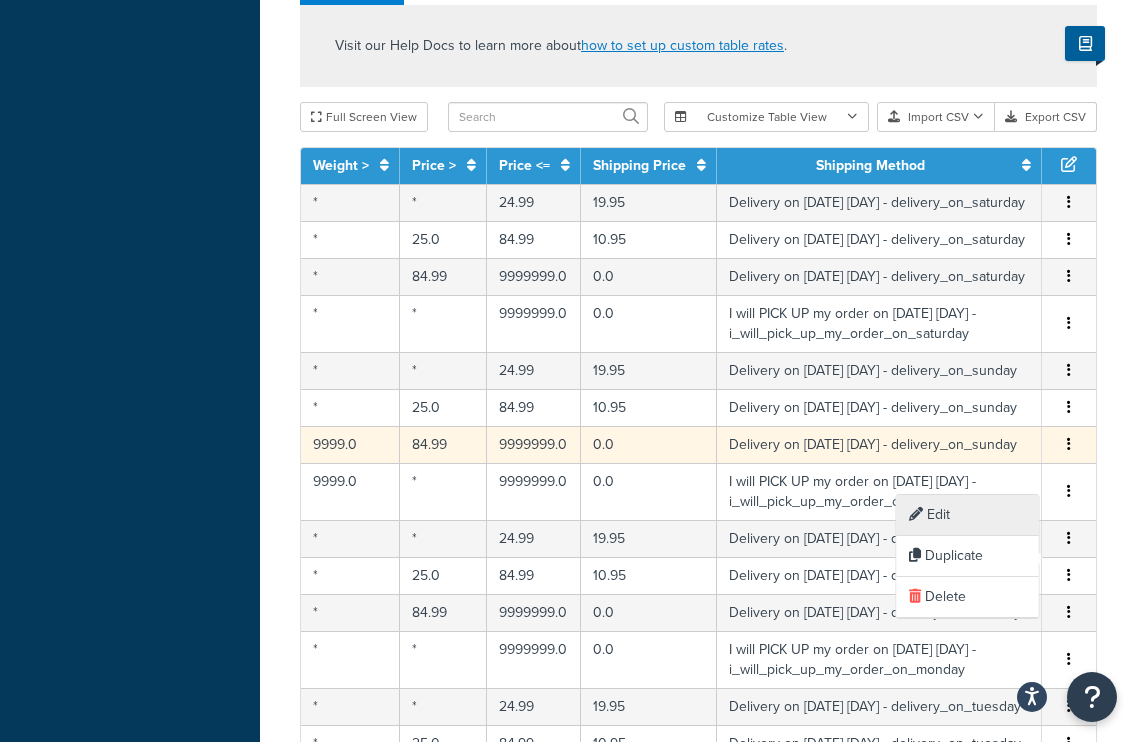 click on "Edit" at bounding box center (968, 515) 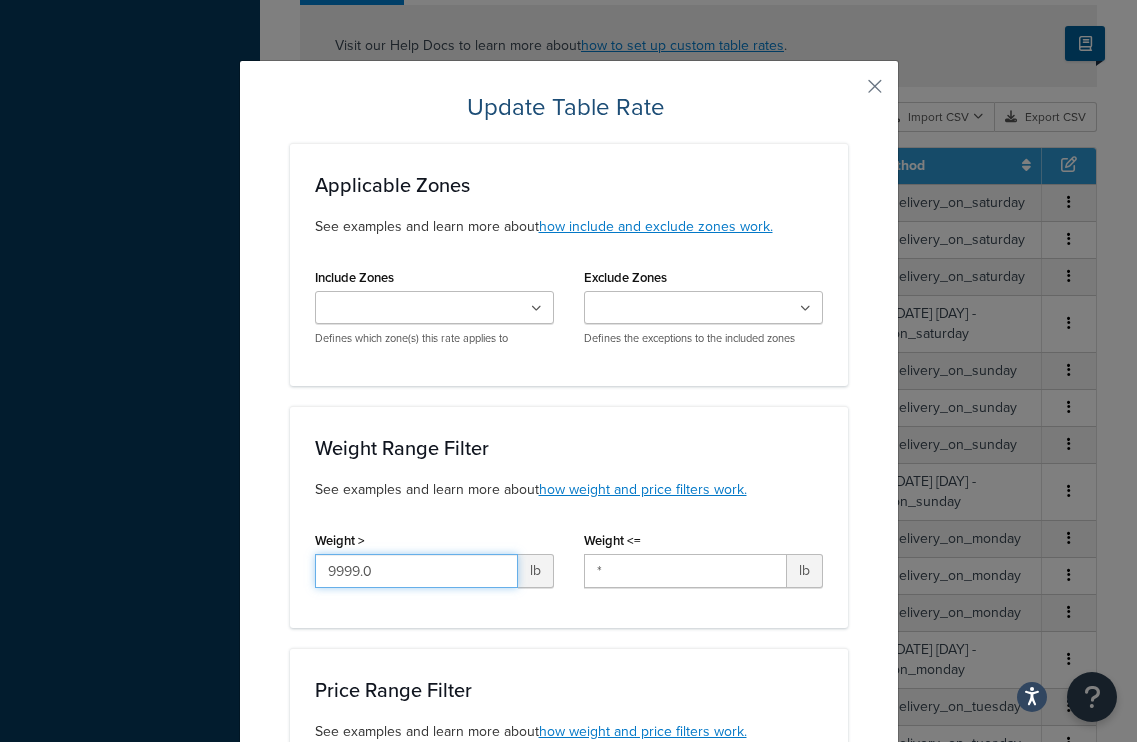 drag, startPoint x: 380, startPoint y: 577, endPoint x: 129, endPoint y: 481, distance: 268.7322 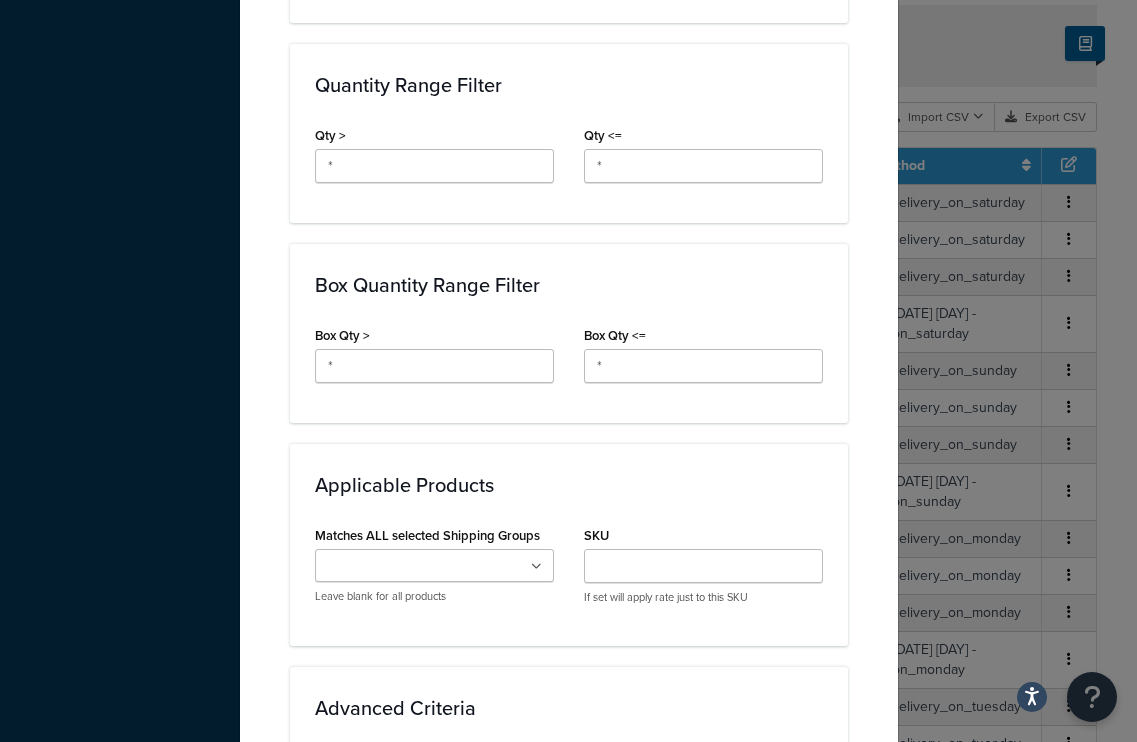 scroll, scrollTop: 1342, scrollLeft: 0, axis: vertical 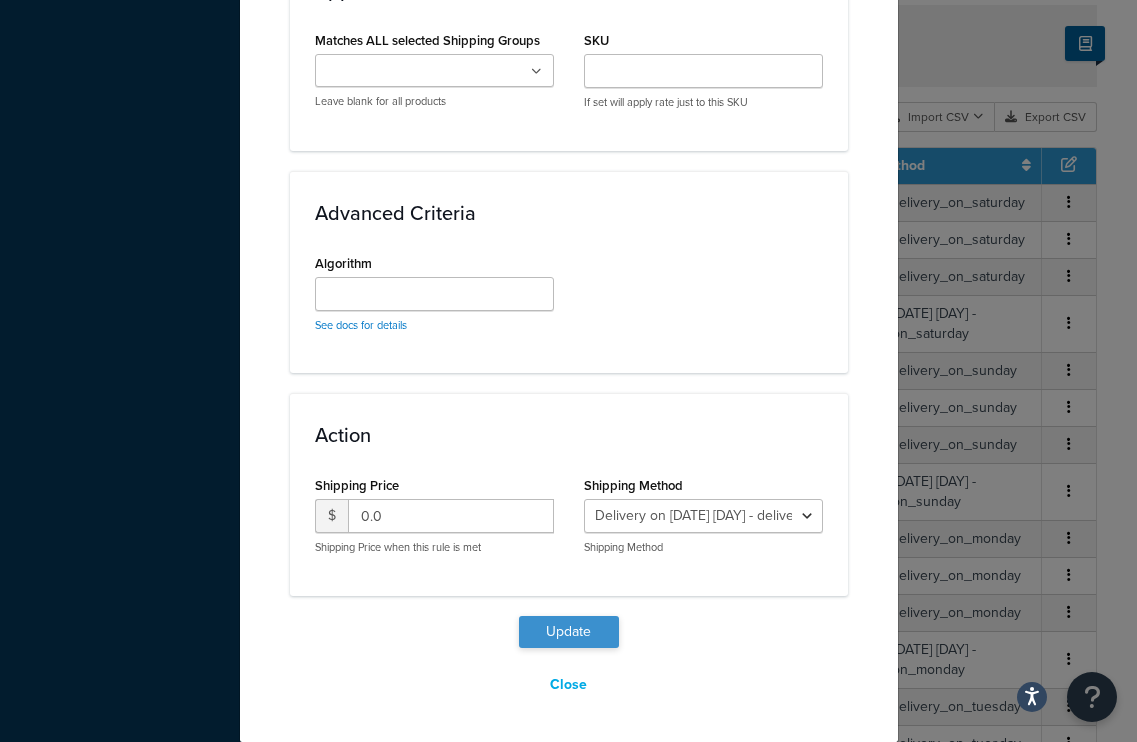 type on "*" 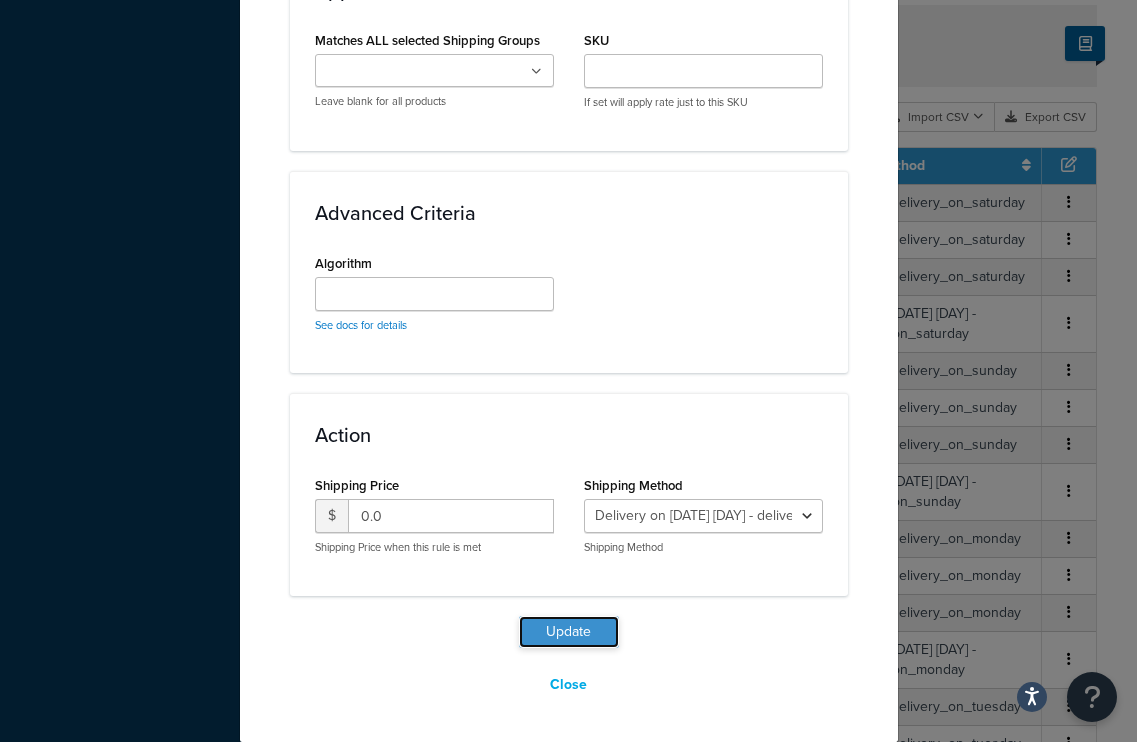 click on "Update" at bounding box center [569, 632] 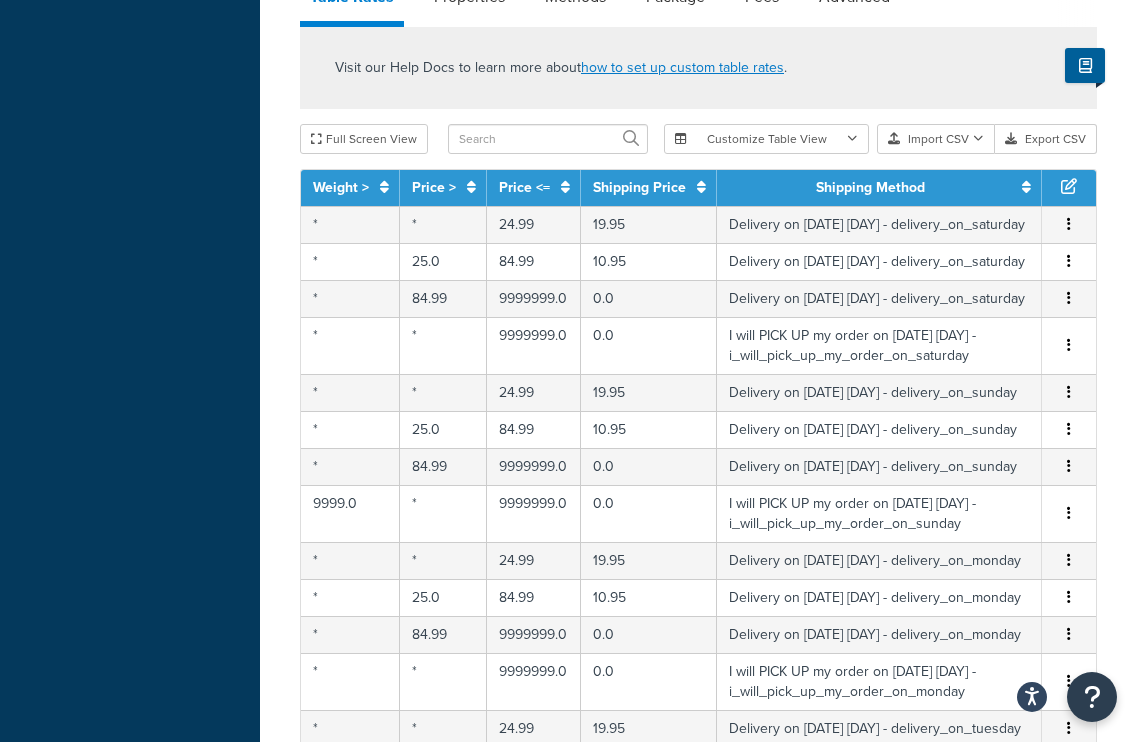 scroll, scrollTop: 947, scrollLeft: 0, axis: vertical 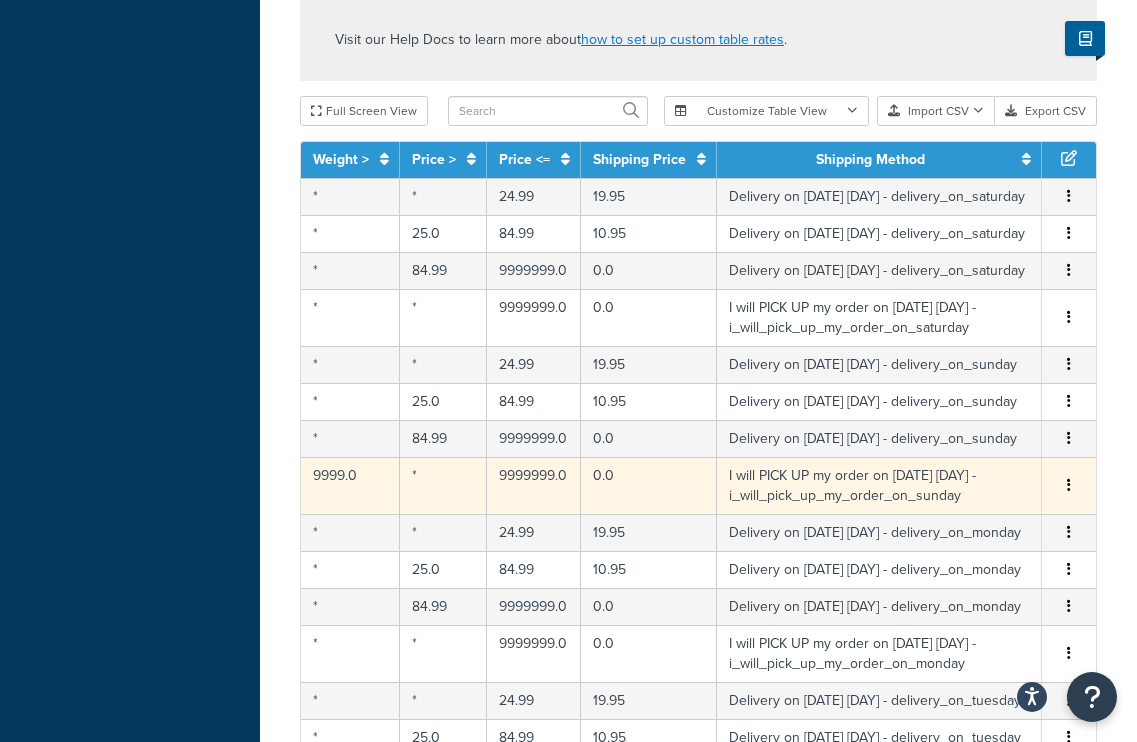click at bounding box center [1069, 486] 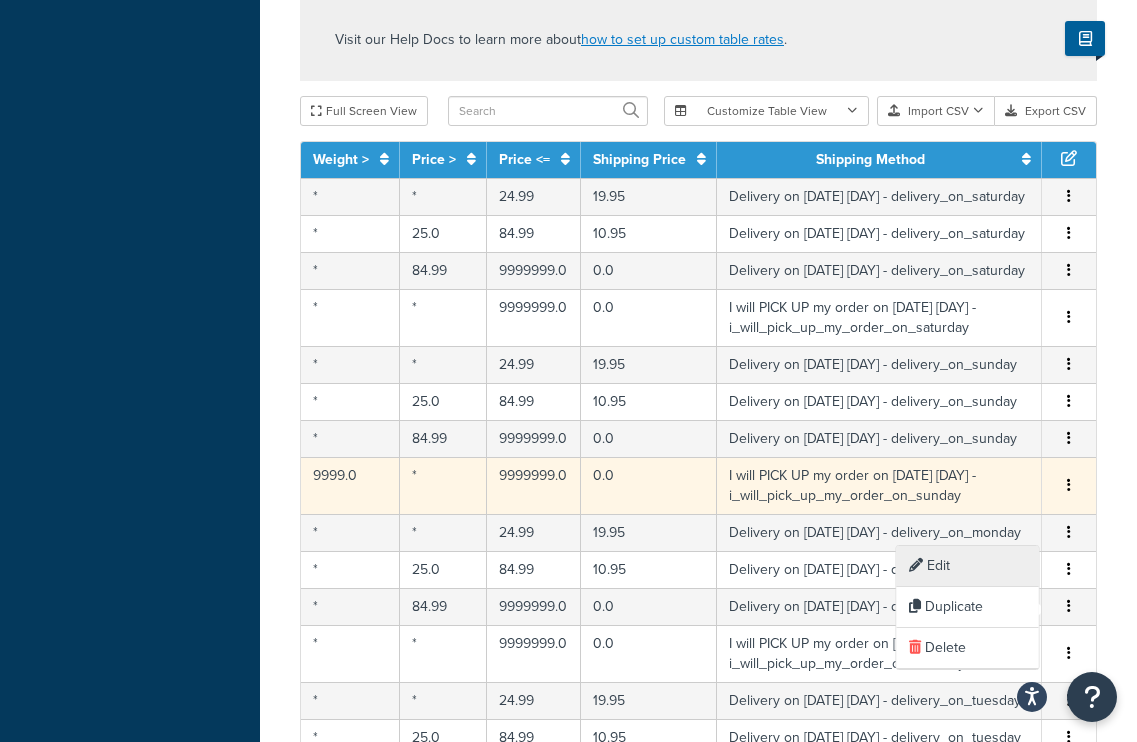 click on "Edit" at bounding box center [968, 566] 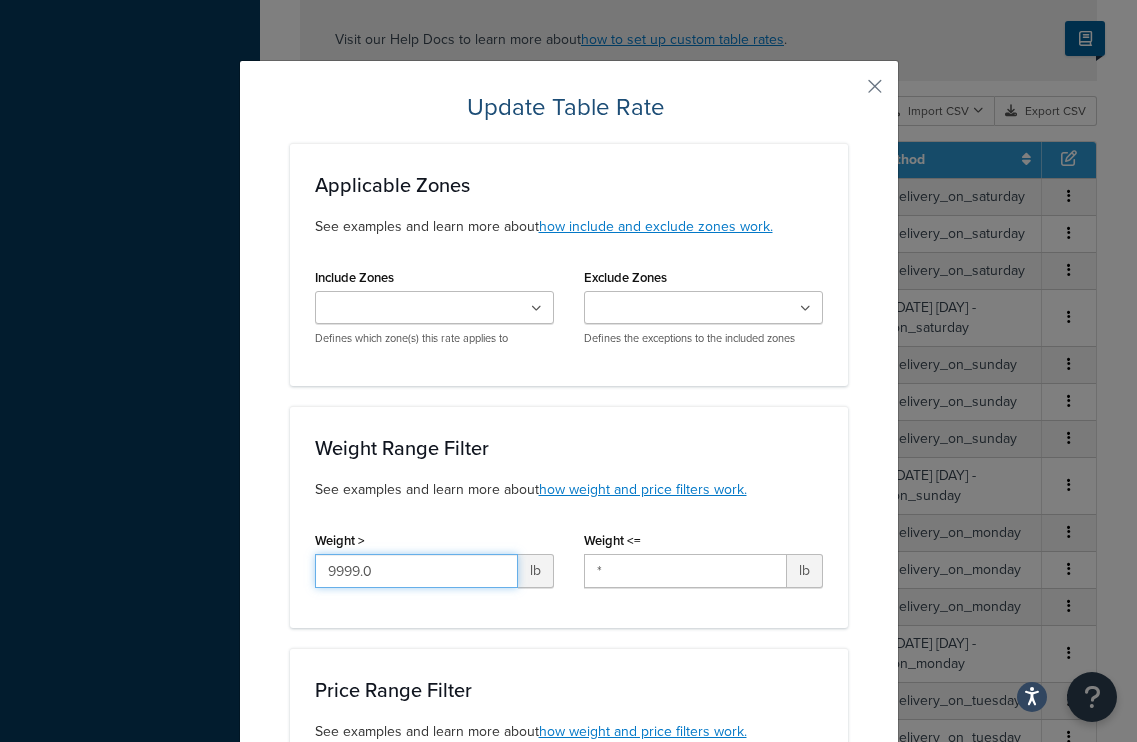 drag, startPoint x: 383, startPoint y: 572, endPoint x: 84, endPoint y: 533, distance: 301.53275 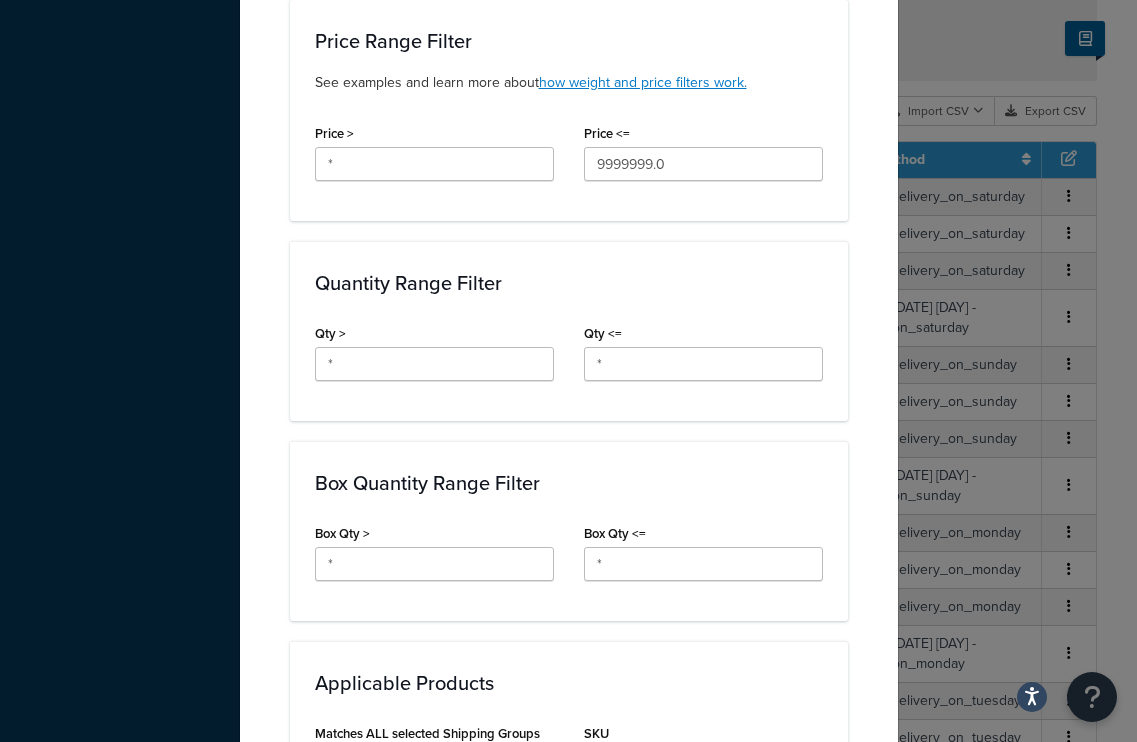 scroll, scrollTop: 1342, scrollLeft: 0, axis: vertical 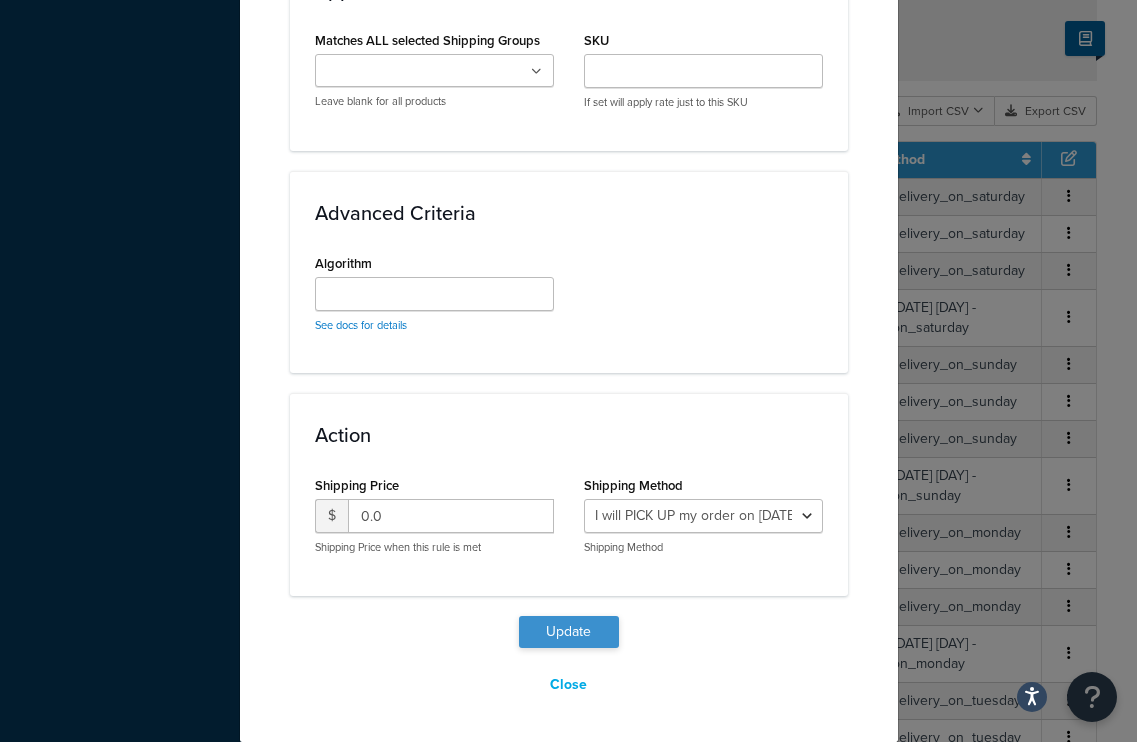 type on "*" 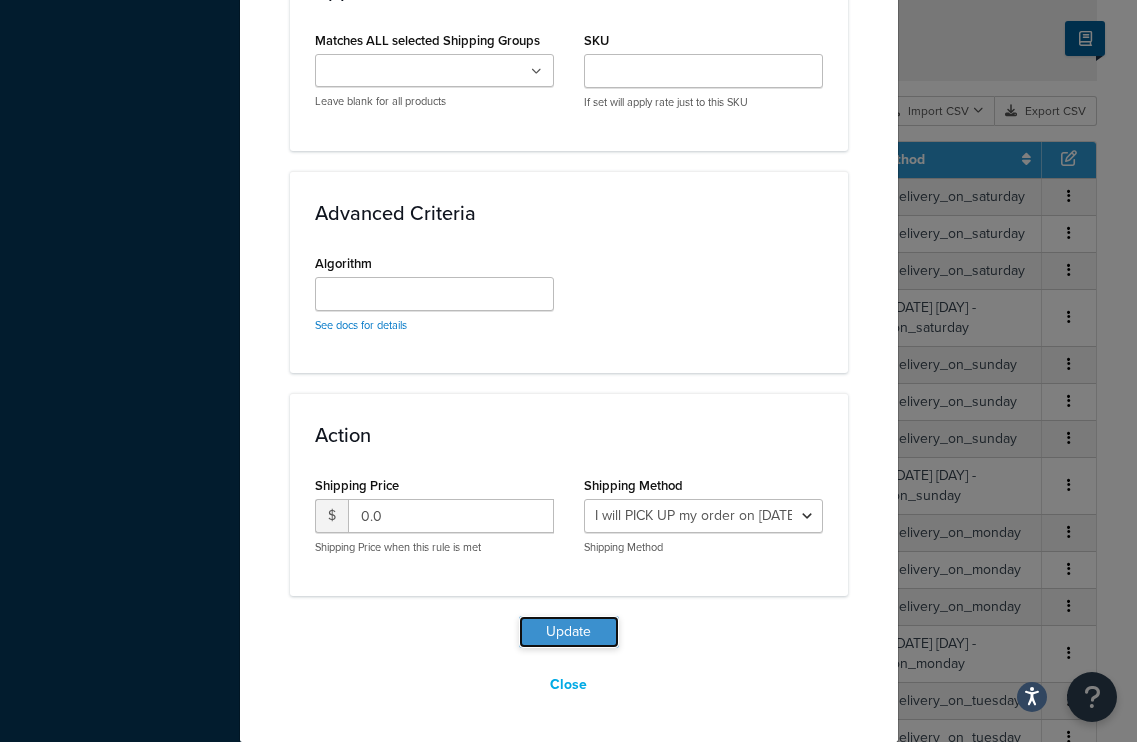 click on "Update" at bounding box center (569, 632) 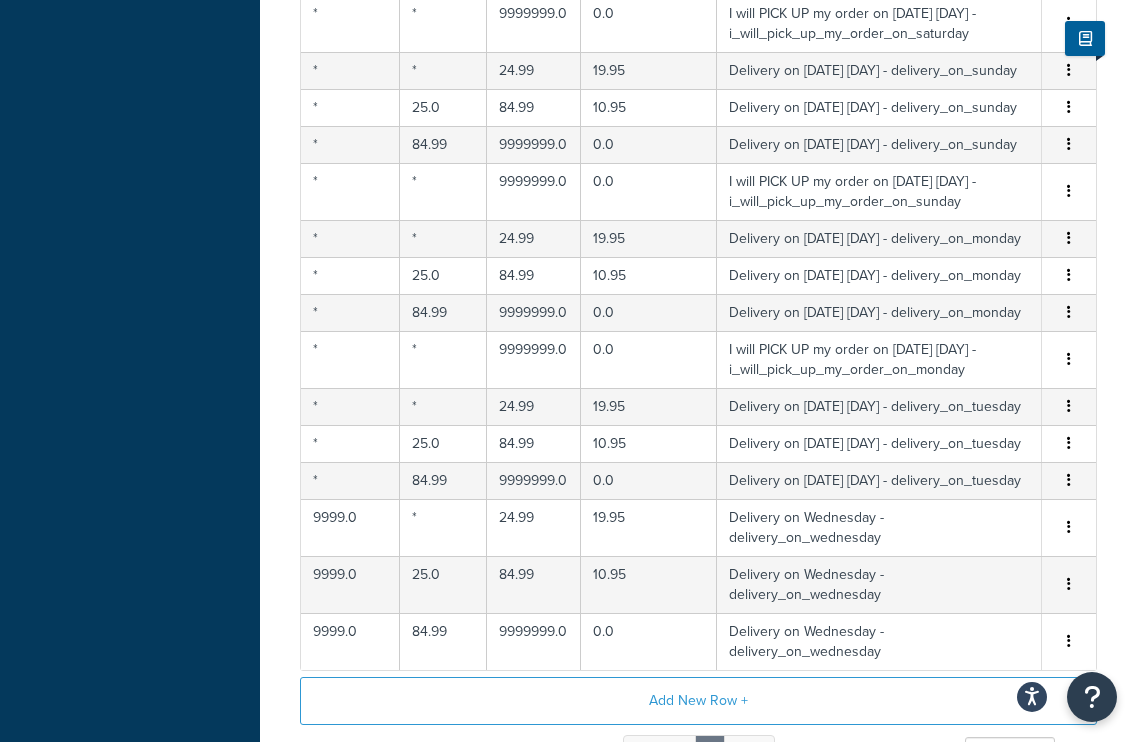 scroll, scrollTop: 1792, scrollLeft: 0, axis: vertical 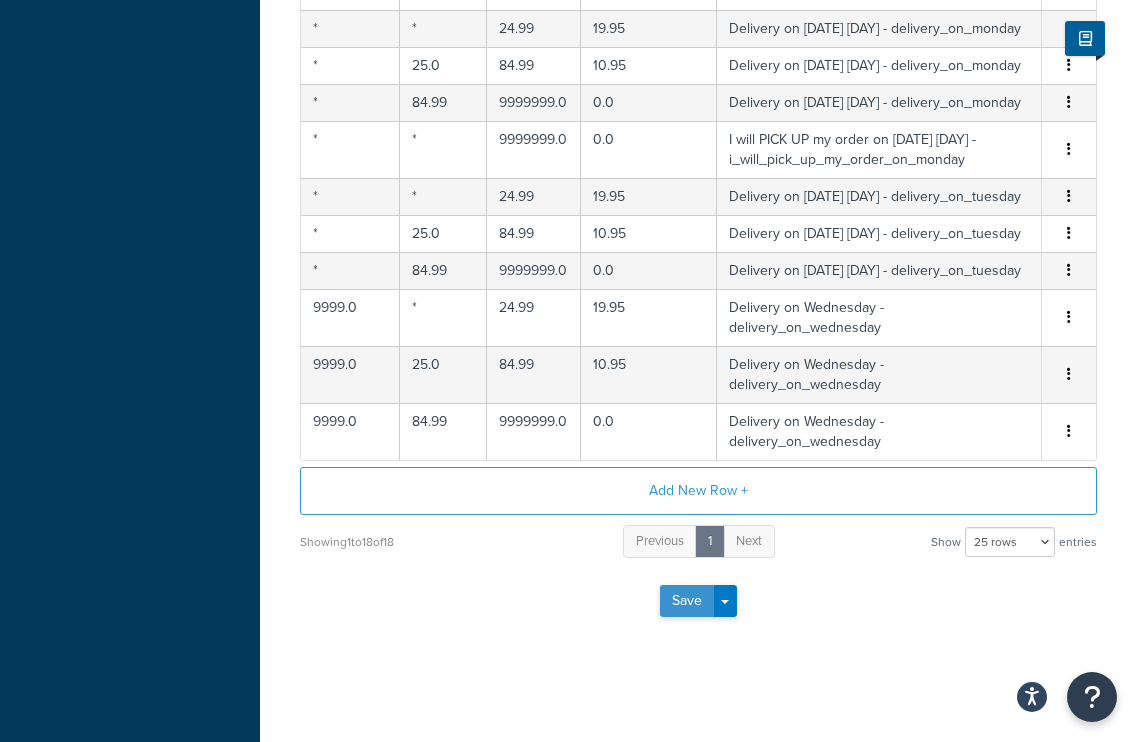 click on "Save" at bounding box center [687, 601] 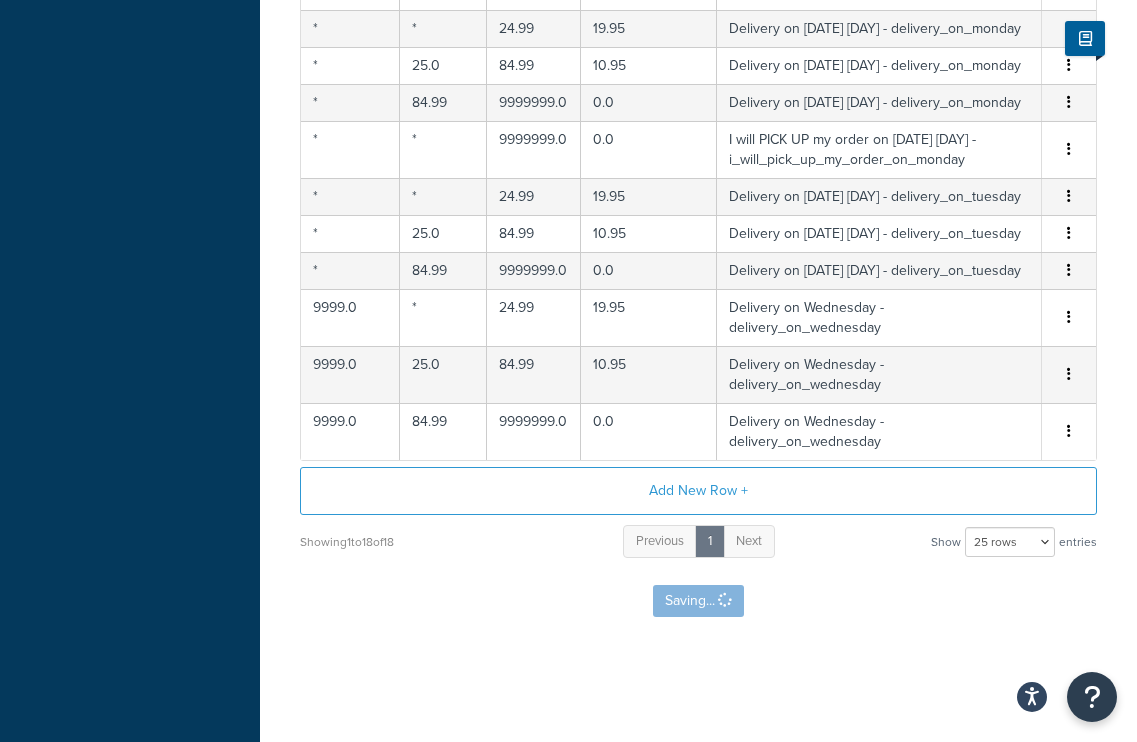 scroll, scrollTop: 0, scrollLeft: 0, axis: both 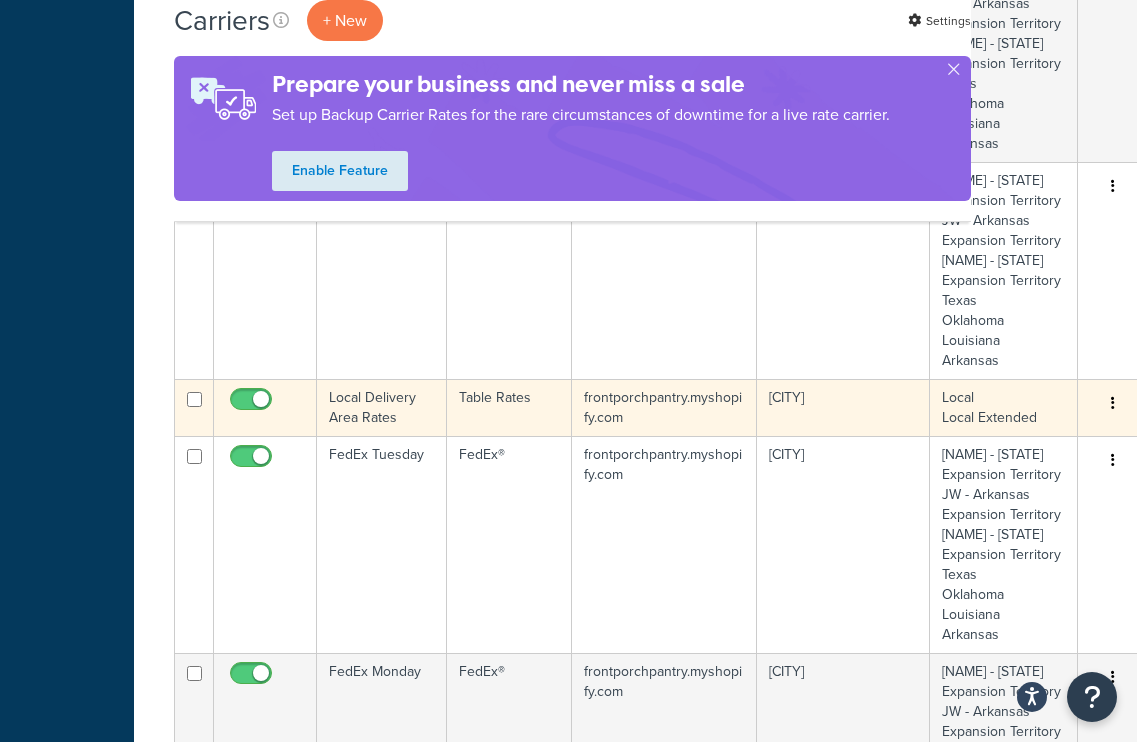 click at bounding box center (1113, 403) 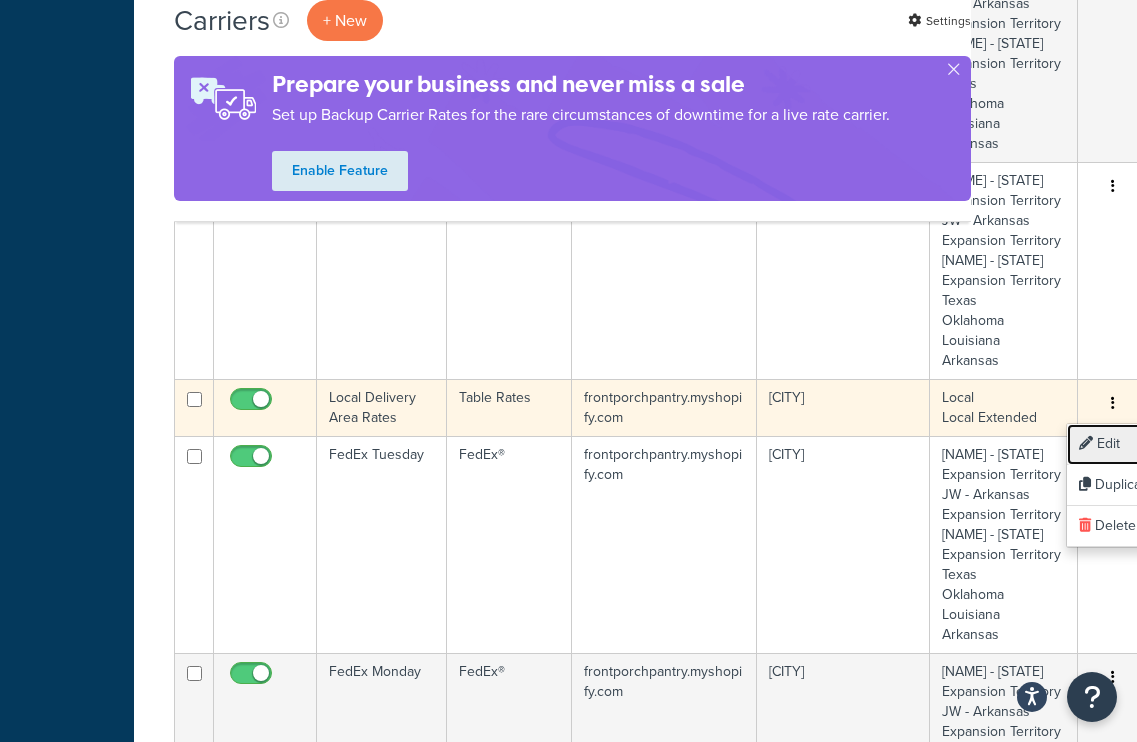 click on "Edit" at bounding box center (1146, 444) 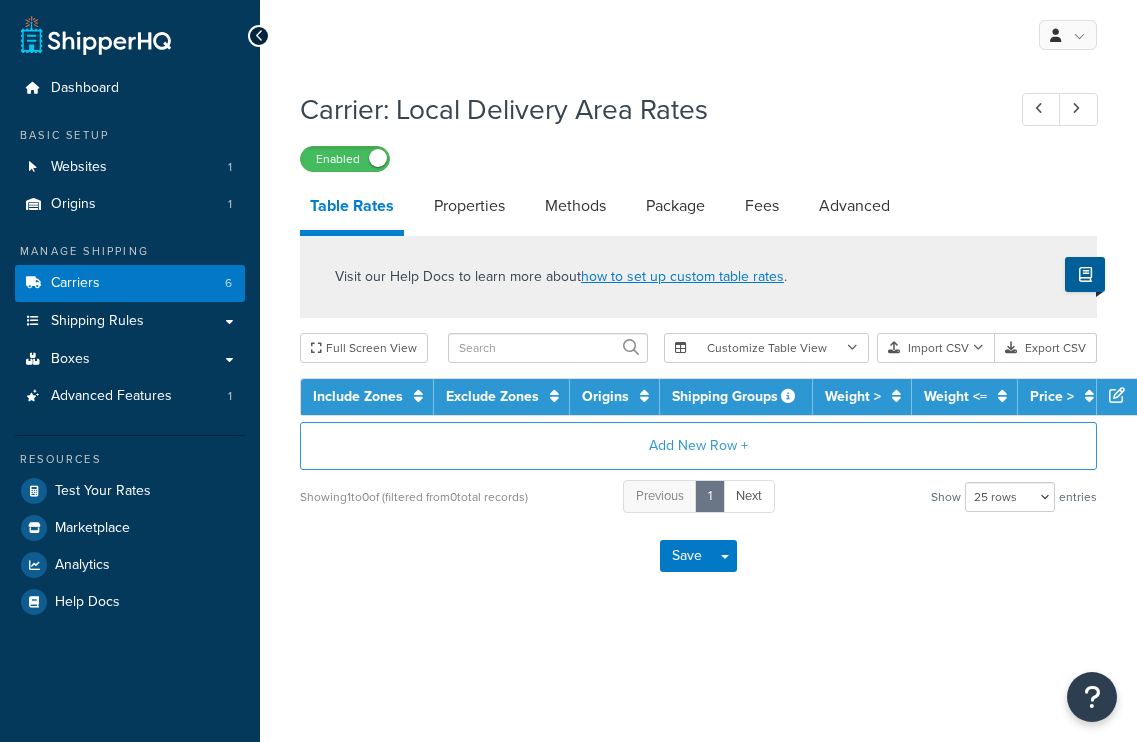 select on "25" 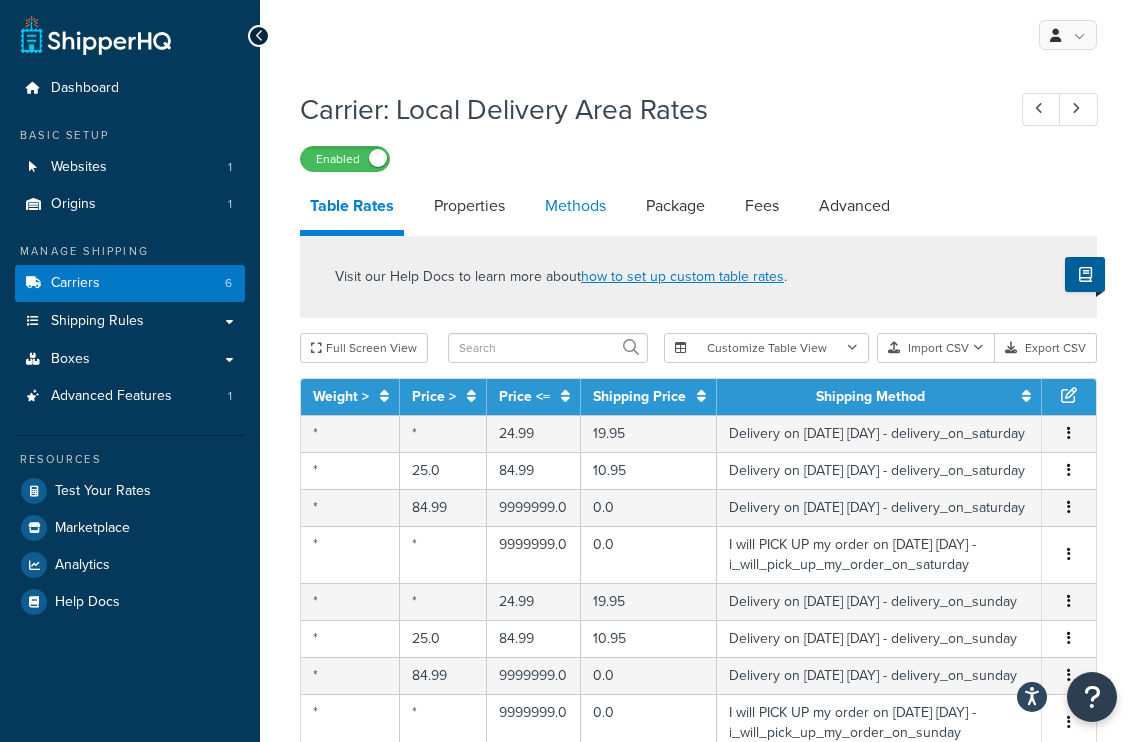 click on "Methods" at bounding box center [575, 206] 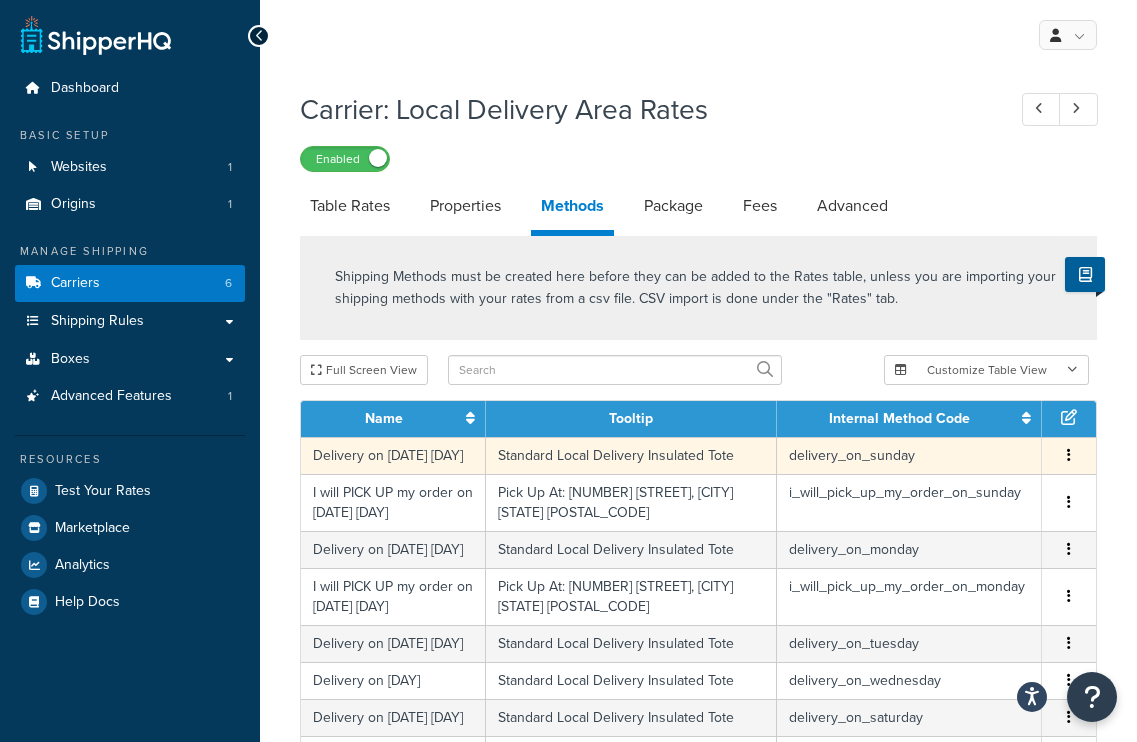 click at bounding box center (1069, 456) 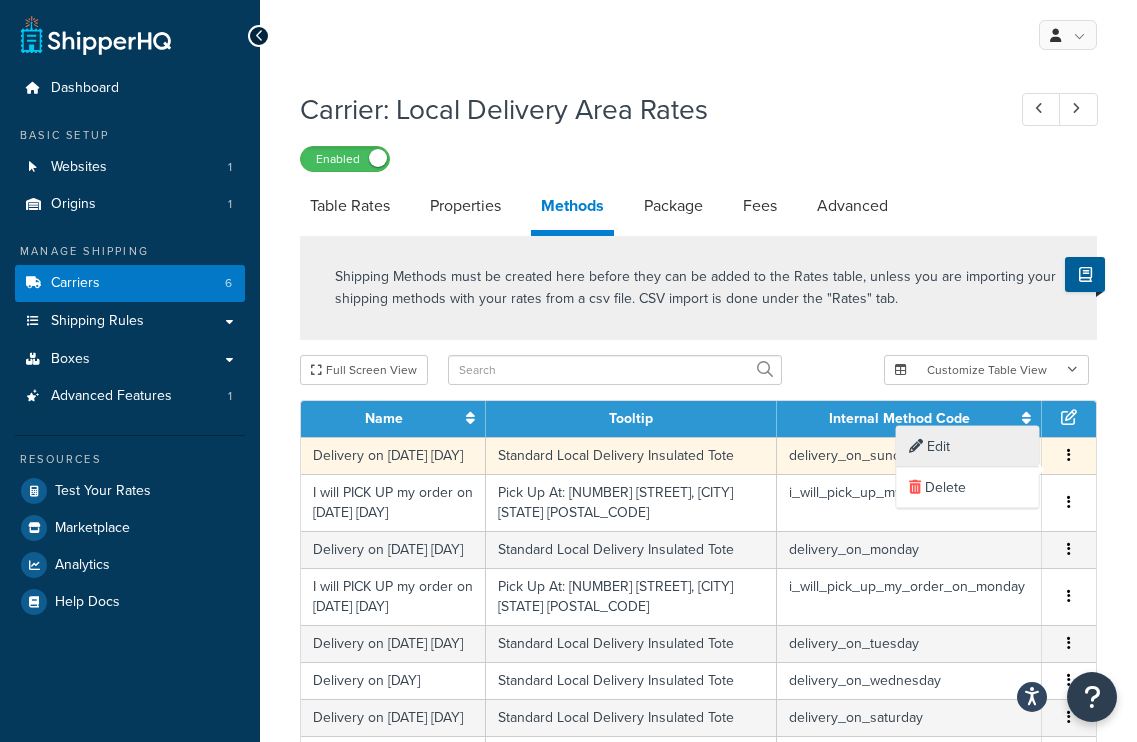 click on "Edit" at bounding box center [968, 447] 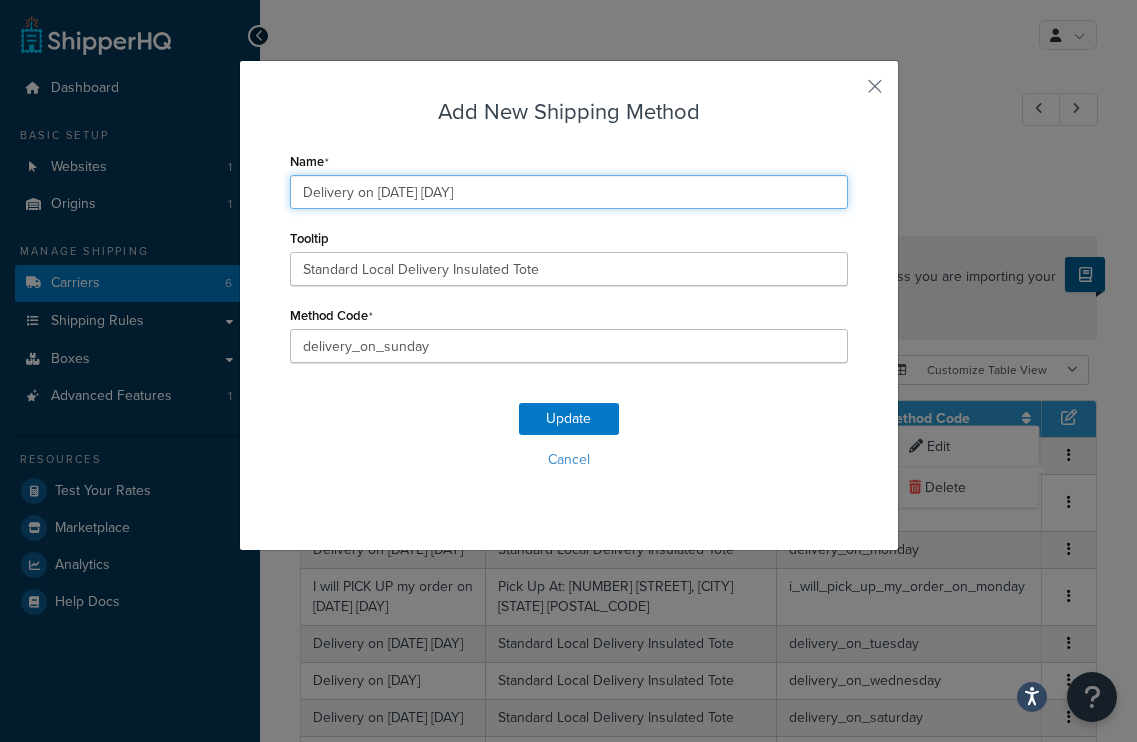 click on "Delivery on [DATE] [DAY]" at bounding box center [569, 192] 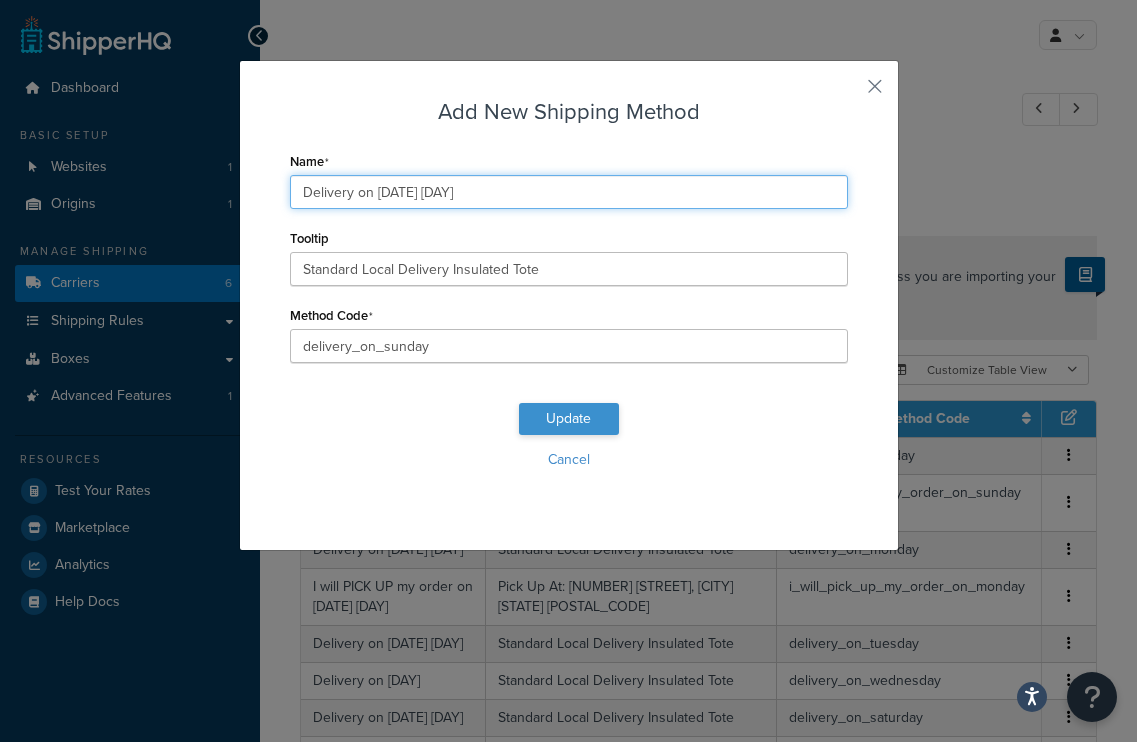 type on "Delivery on [DATE] [DAY]" 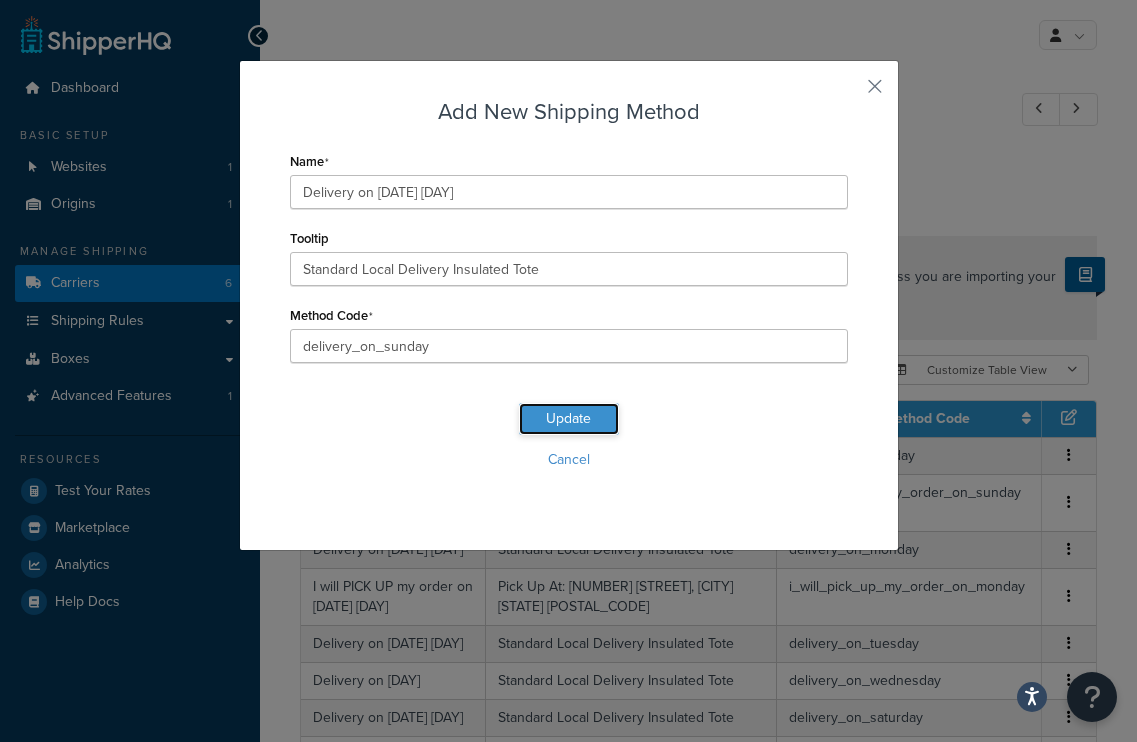 click on "Update" at bounding box center (569, 419) 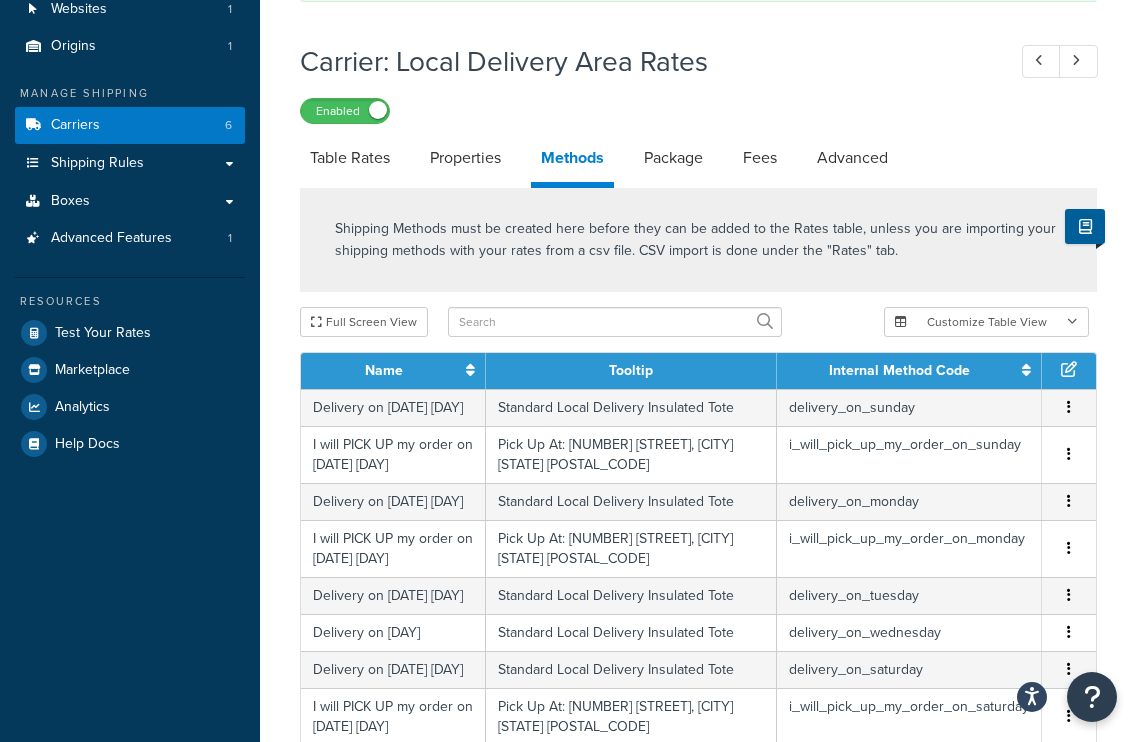 scroll, scrollTop: 308, scrollLeft: 0, axis: vertical 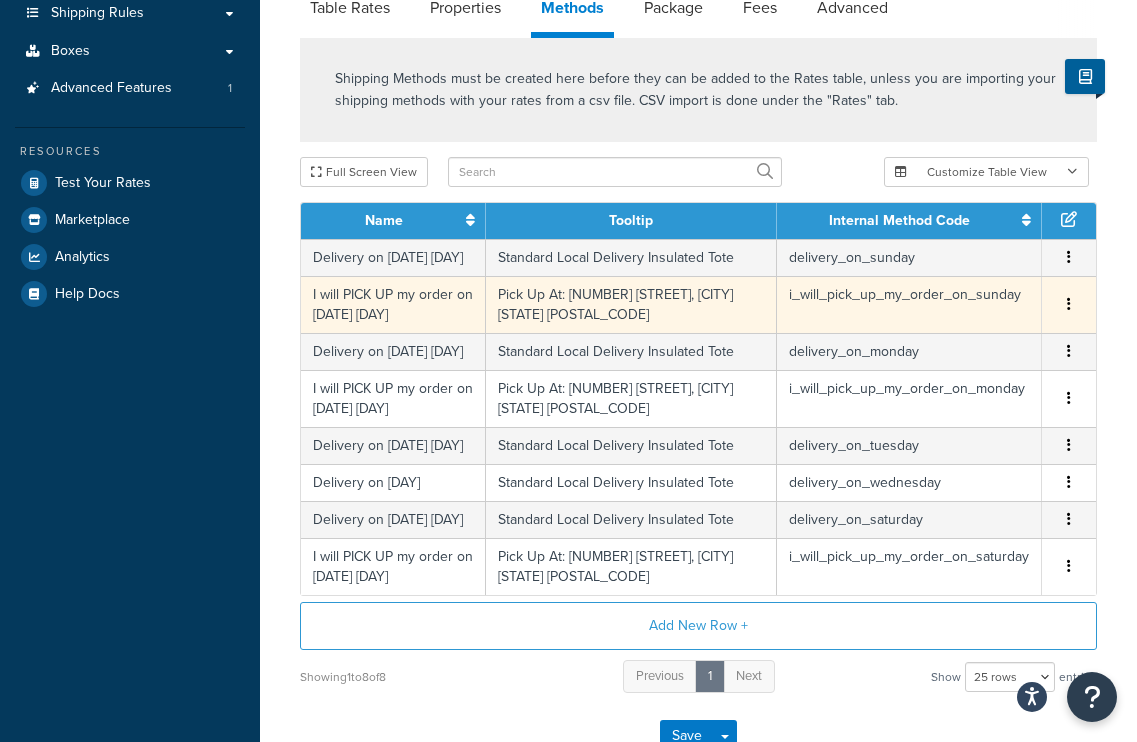 click at bounding box center [1069, 304] 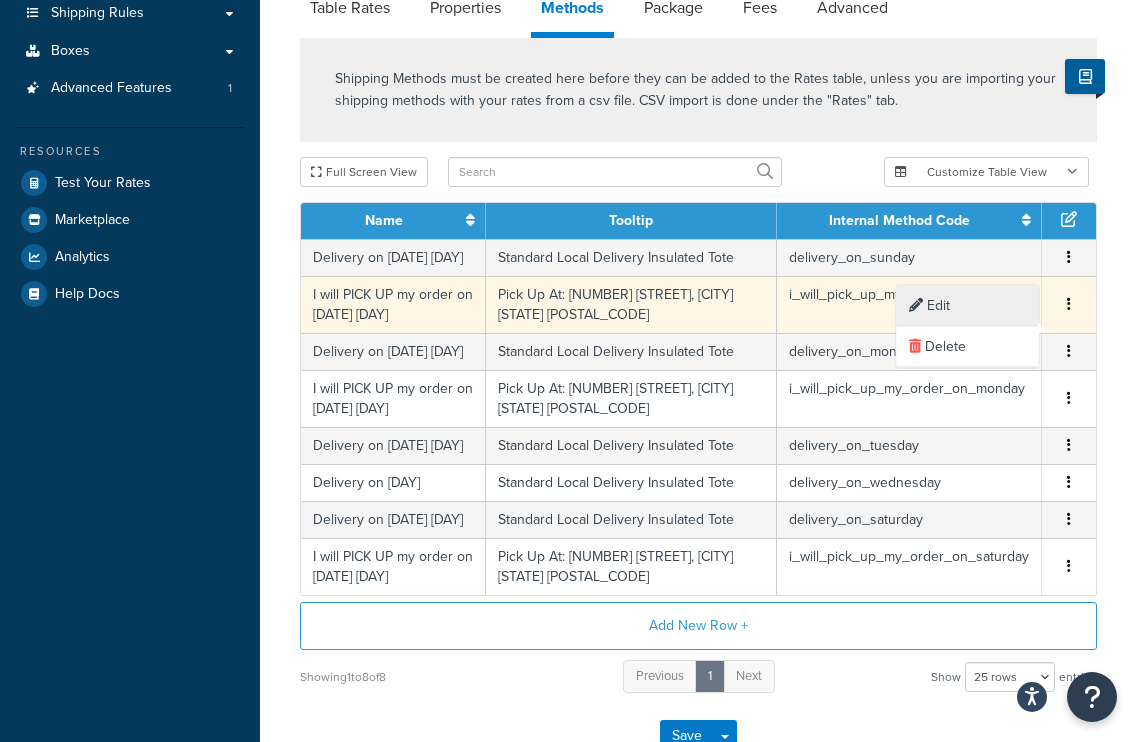 click on "Edit" at bounding box center (968, 306) 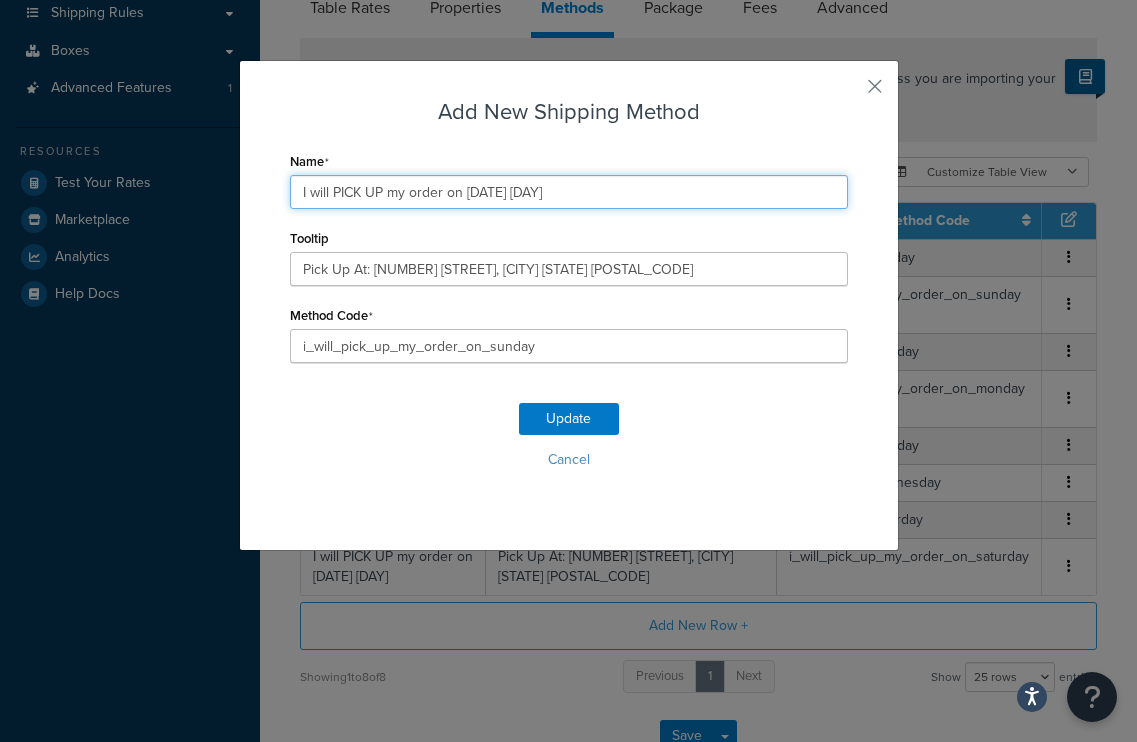 click on "I will PICK UP my order on [DATE] [DAY]" at bounding box center [569, 192] 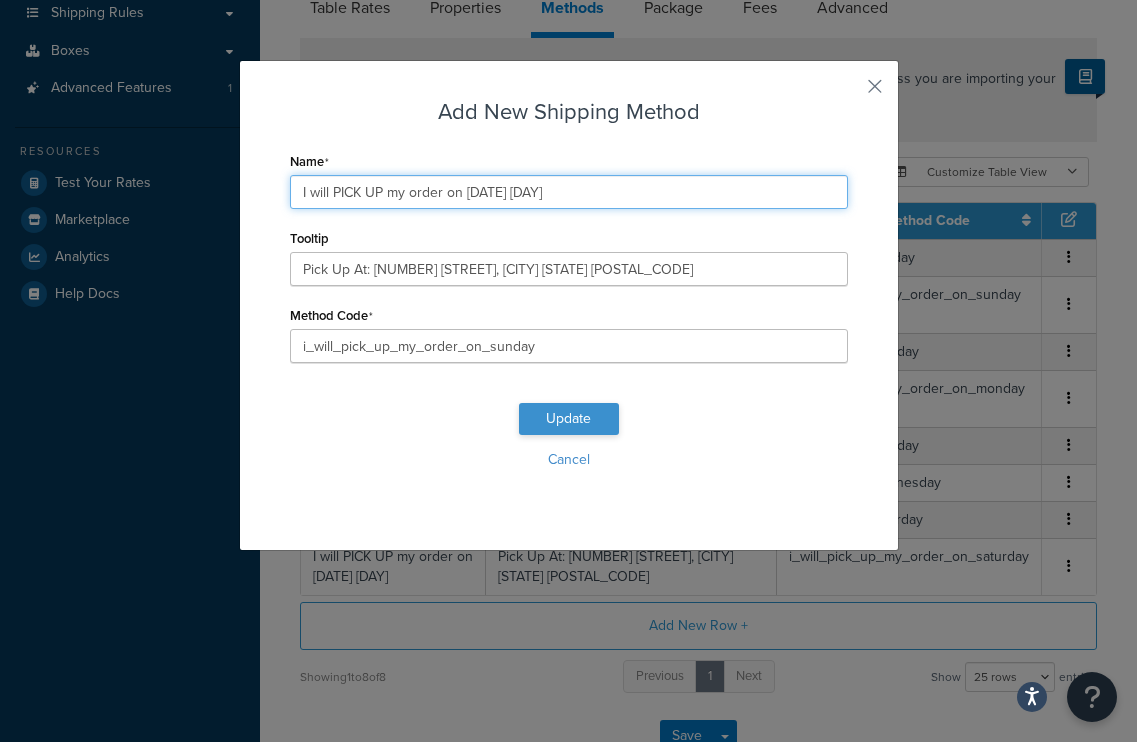 type on "I will PICK UP my order on [DATE] [DAY]" 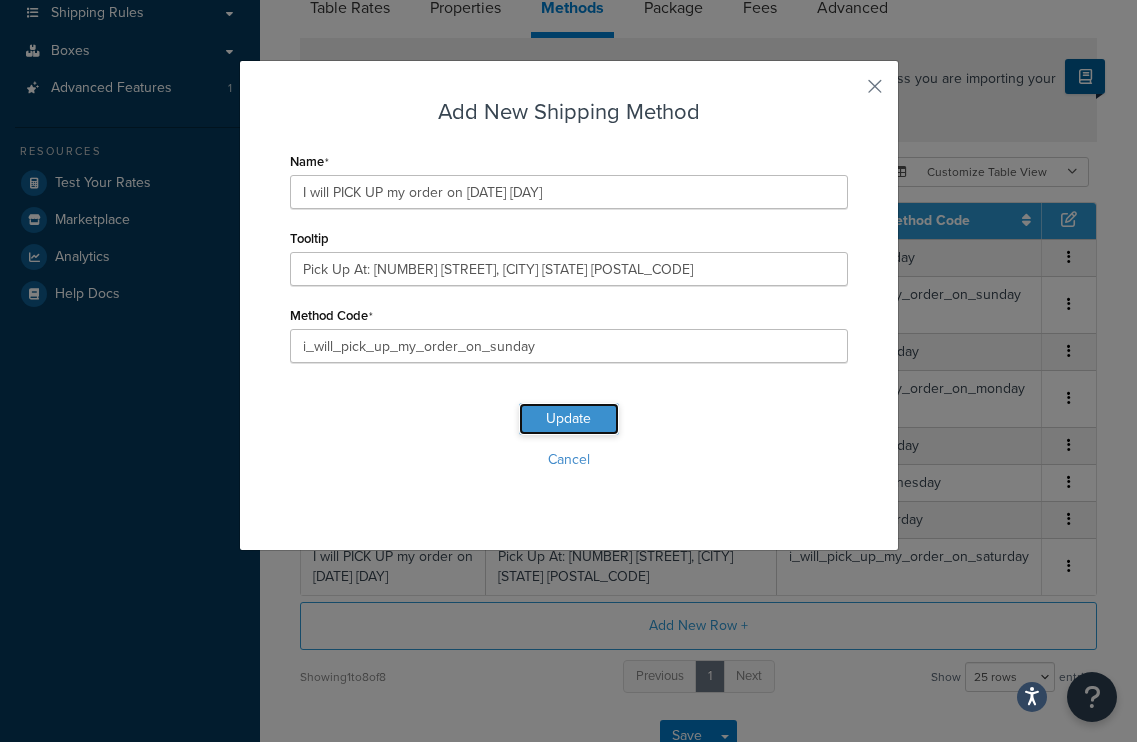 click on "Update" at bounding box center [569, 419] 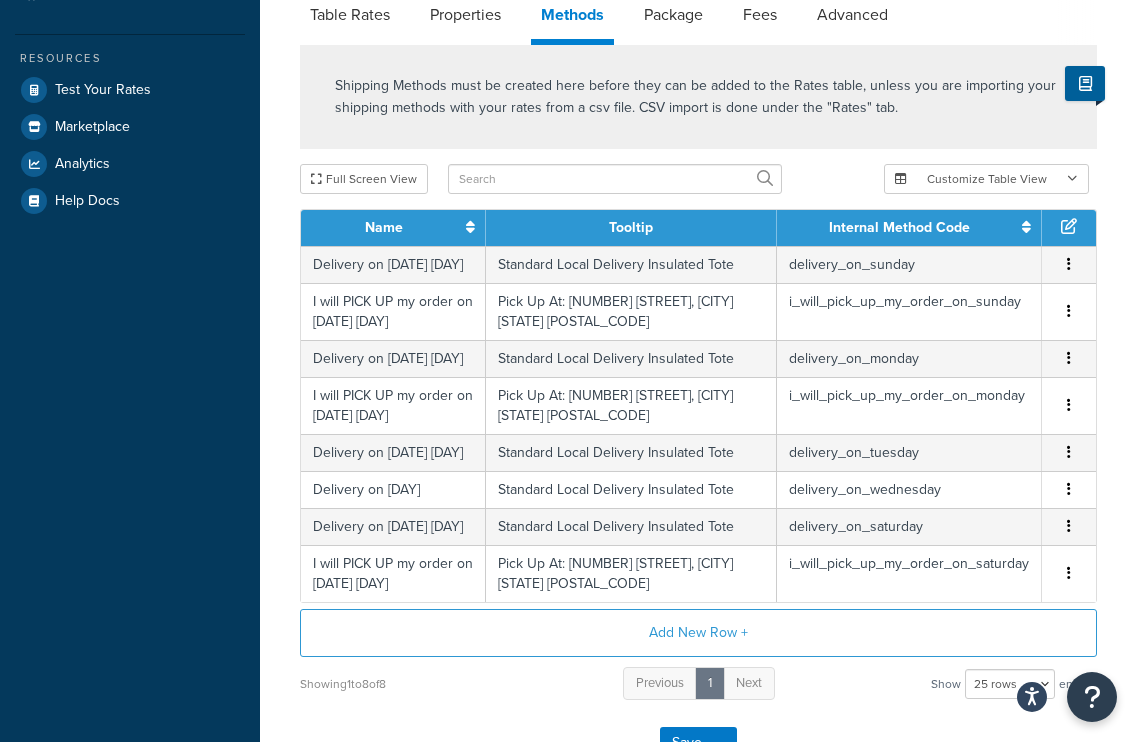 scroll, scrollTop: 404, scrollLeft: 0, axis: vertical 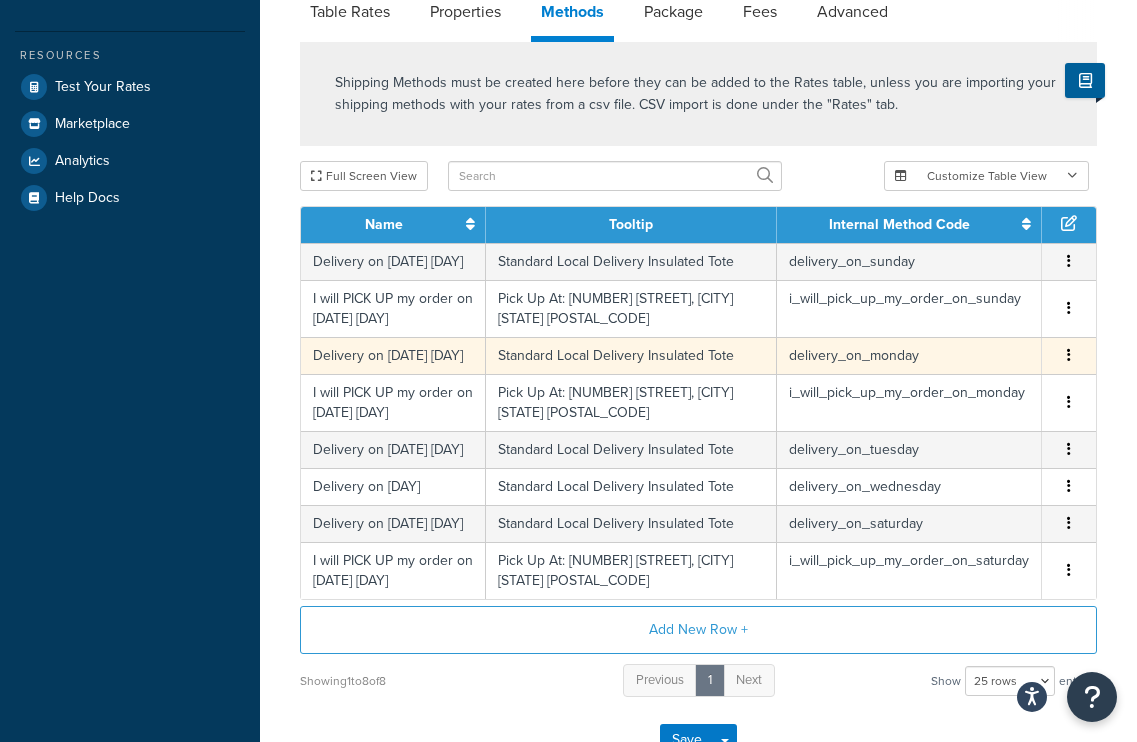 click at bounding box center (1069, 355) 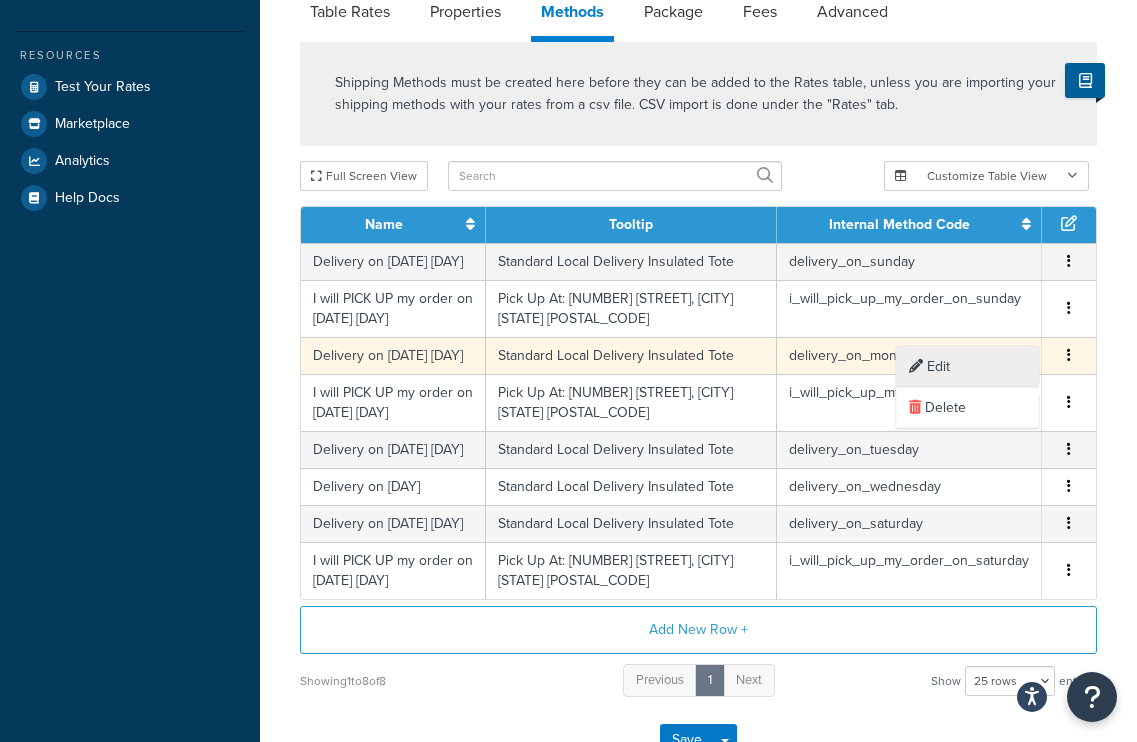 click on "Edit" at bounding box center [968, 367] 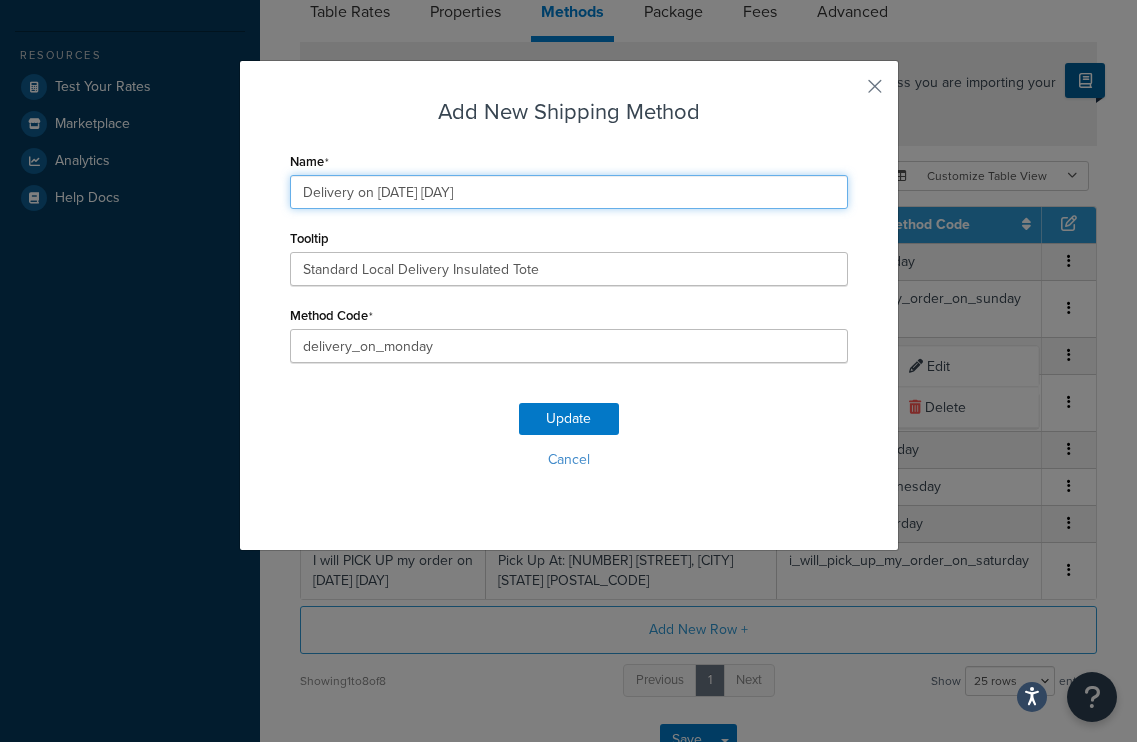 click on "Delivery on [DATE] [DAY]" at bounding box center (569, 192) 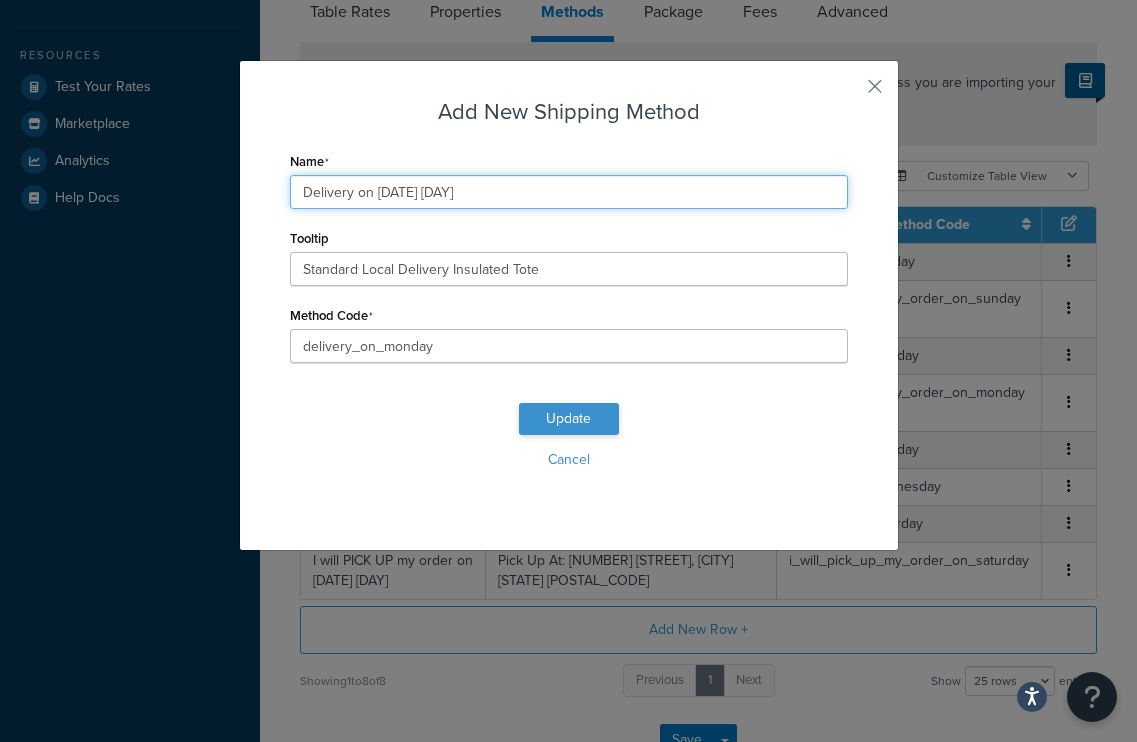 type on "Delivery on [DATE] [DAY]" 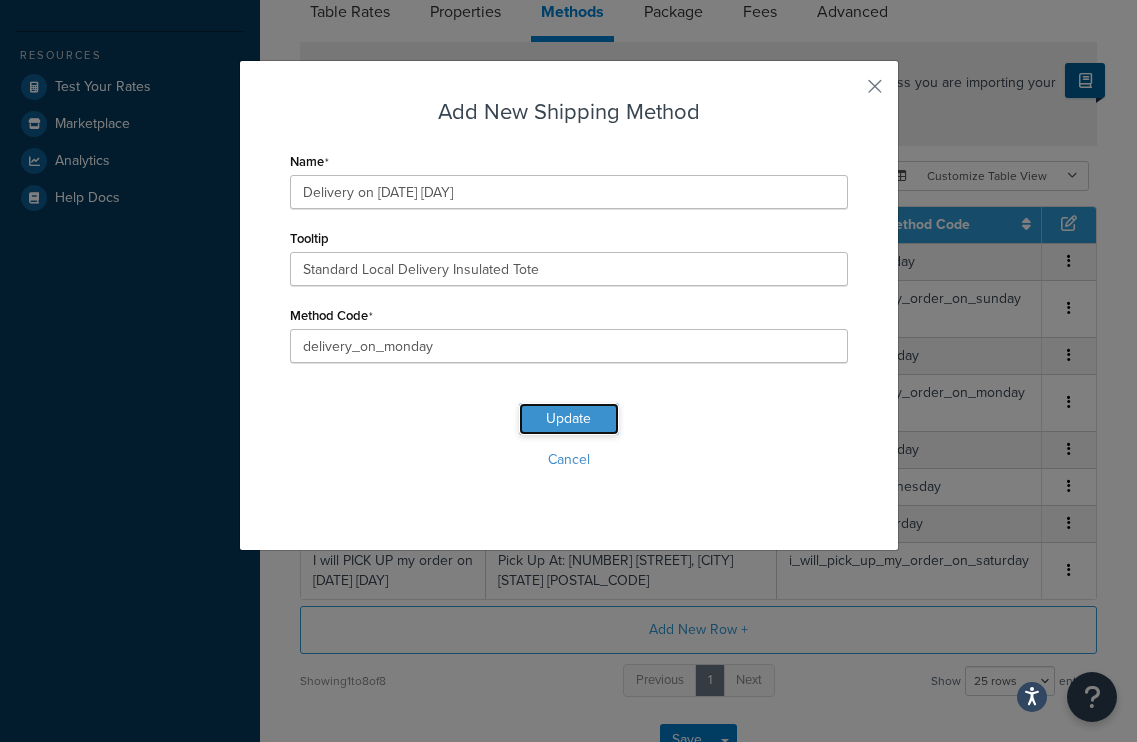 click on "Update" at bounding box center [569, 419] 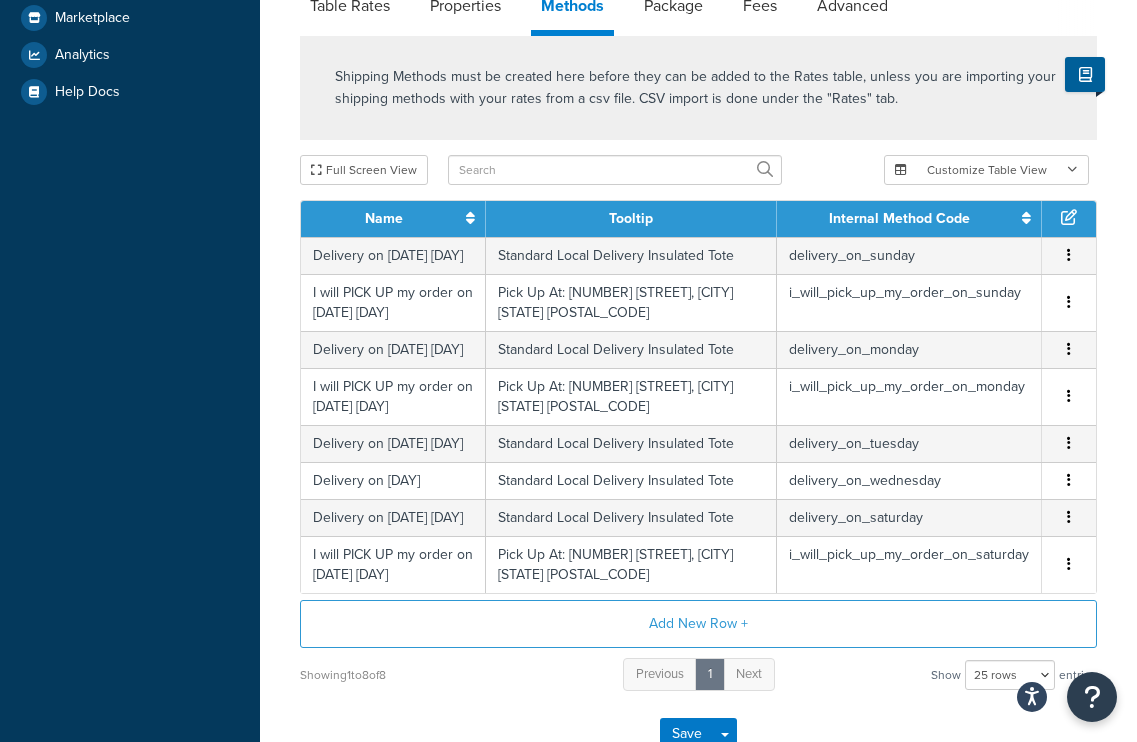 scroll, scrollTop: 512, scrollLeft: 0, axis: vertical 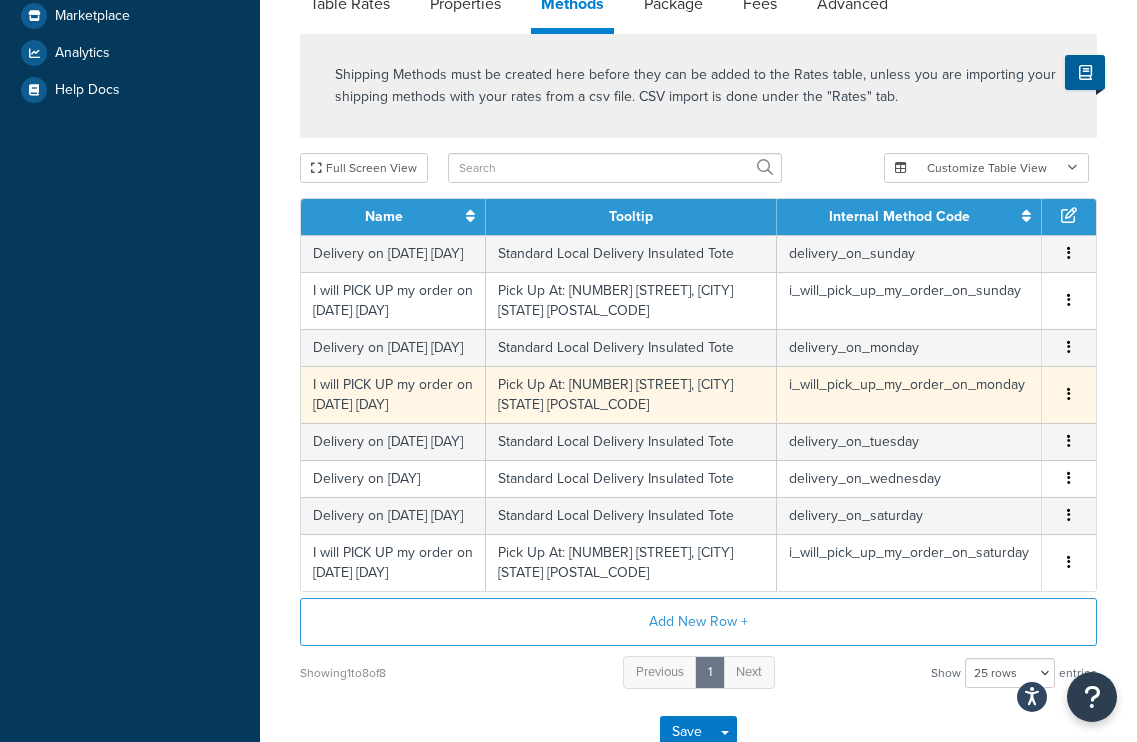 click at bounding box center (1069, 394) 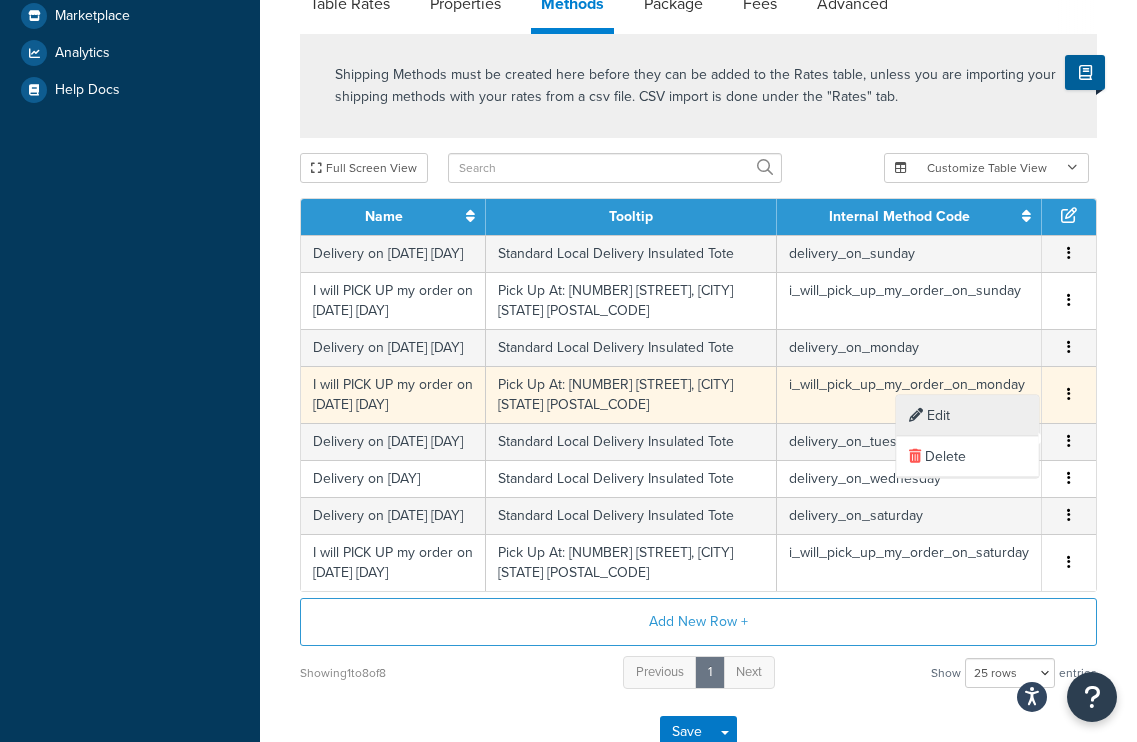click on "Edit" at bounding box center [968, 416] 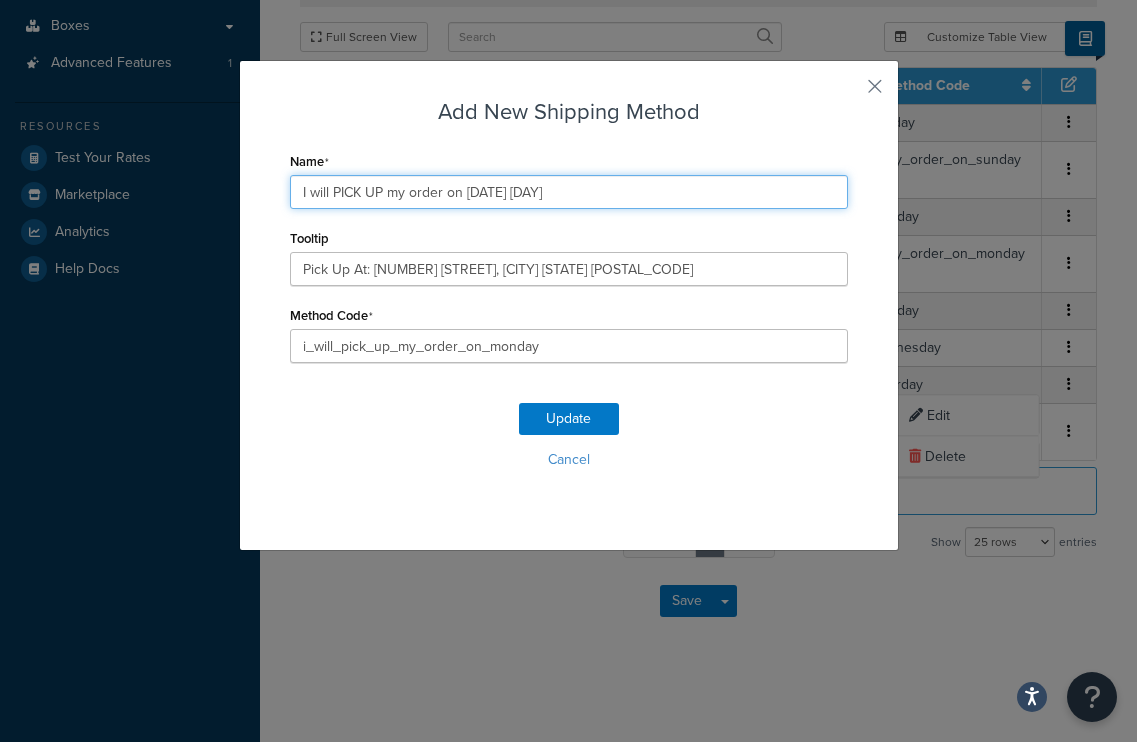 click on "I will PICK UP my order on [DATE] [DAY]" at bounding box center [569, 192] 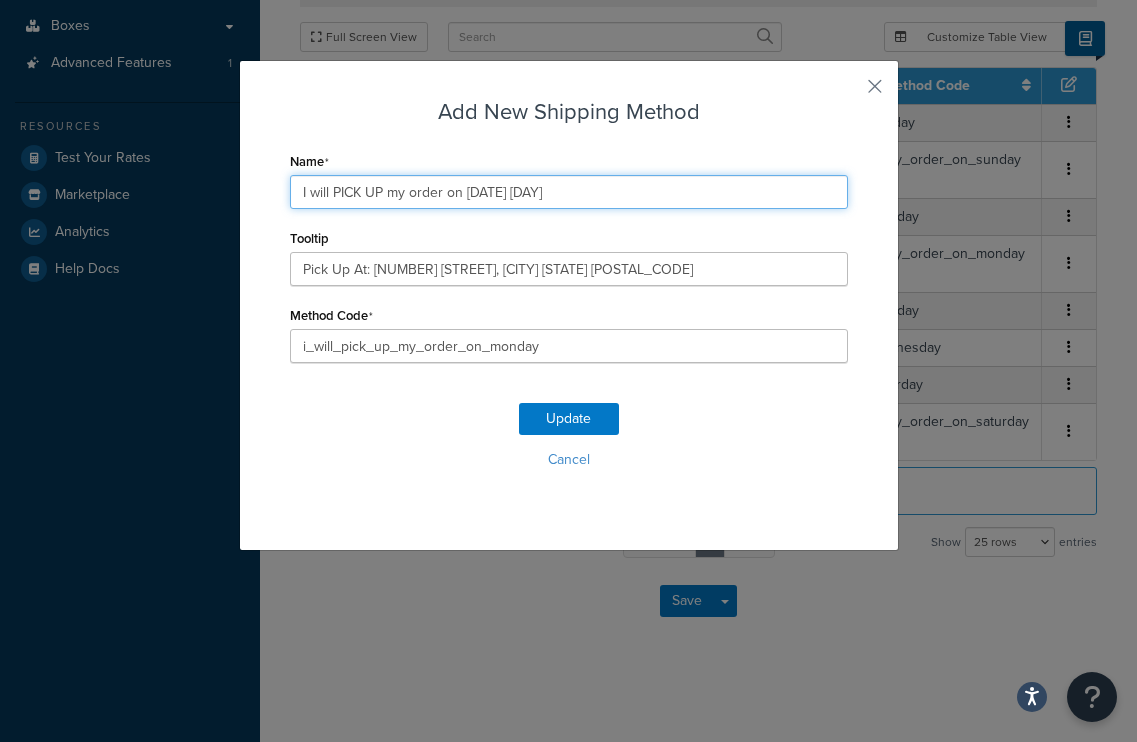 scroll, scrollTop: 434, scrollLeft: 0, axis: vertical 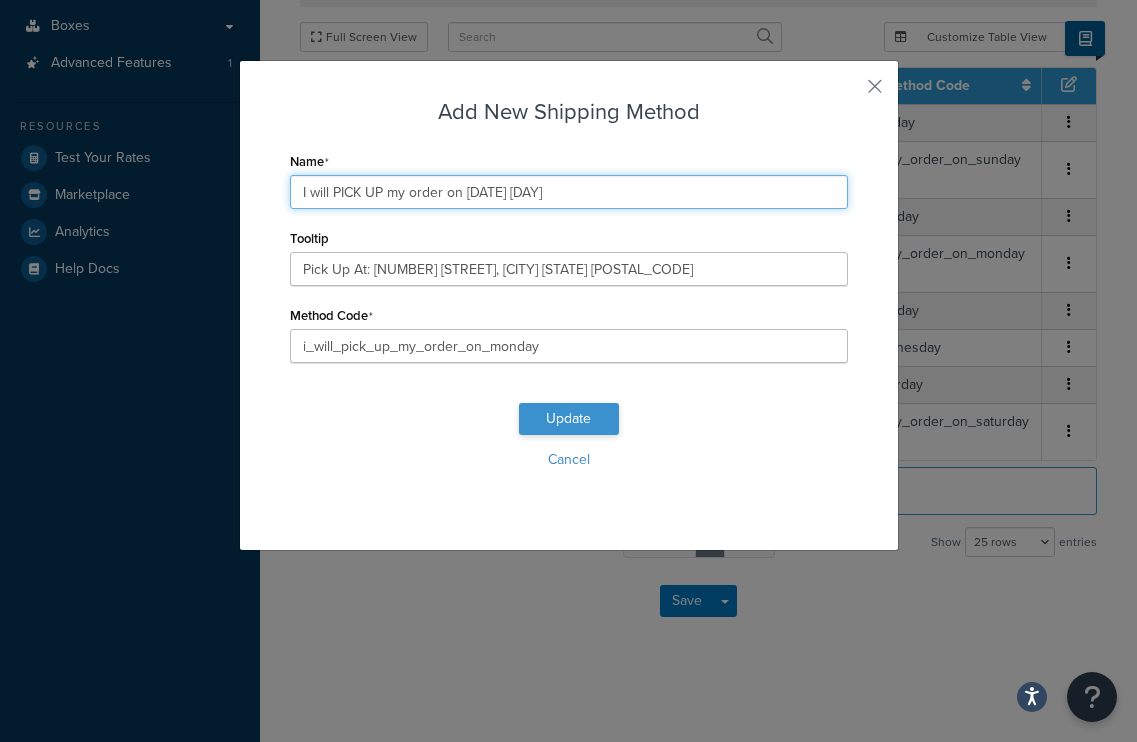 type on "I will PICK UP my order on [DATE] [DAY]" 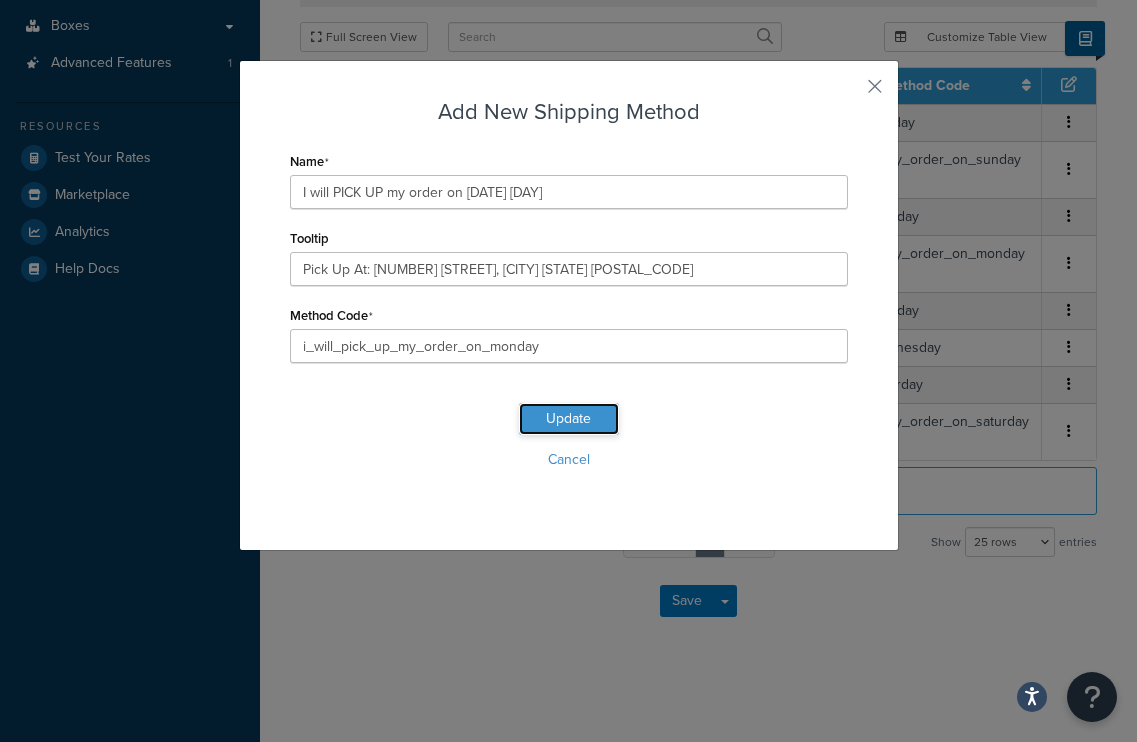 click on "Update" at bounding box center [569, 419] 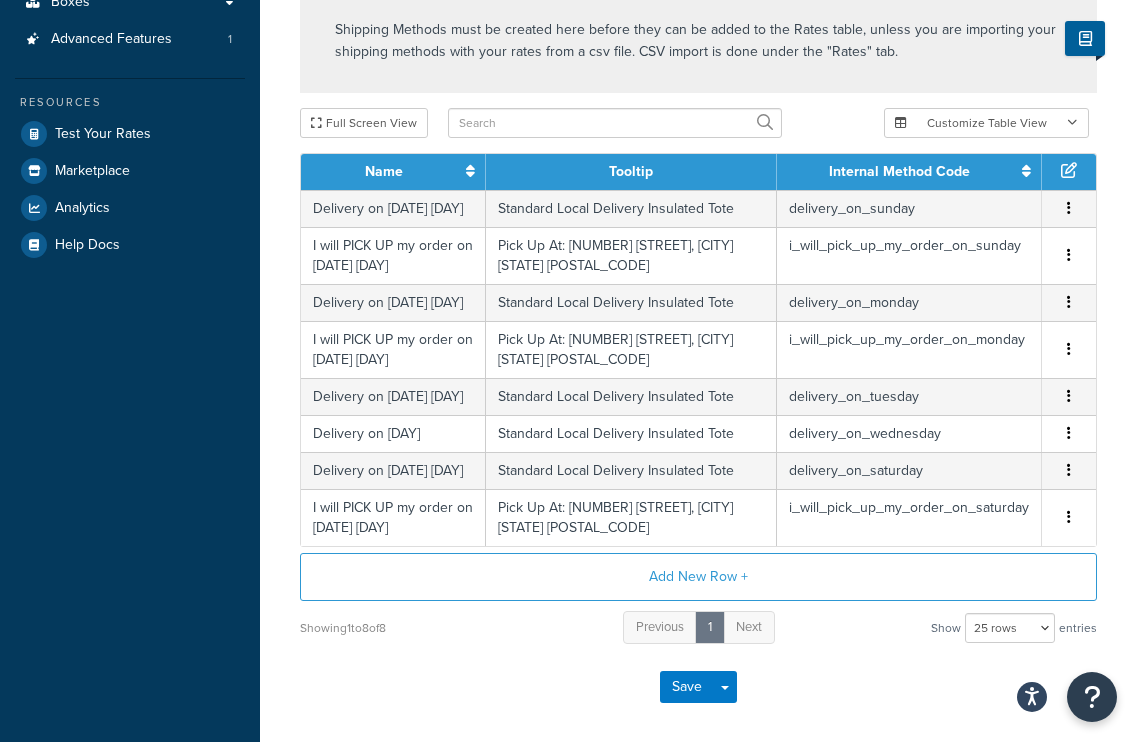scroll, scrollTop: 355, scrollLeft: 0, axis: vertical 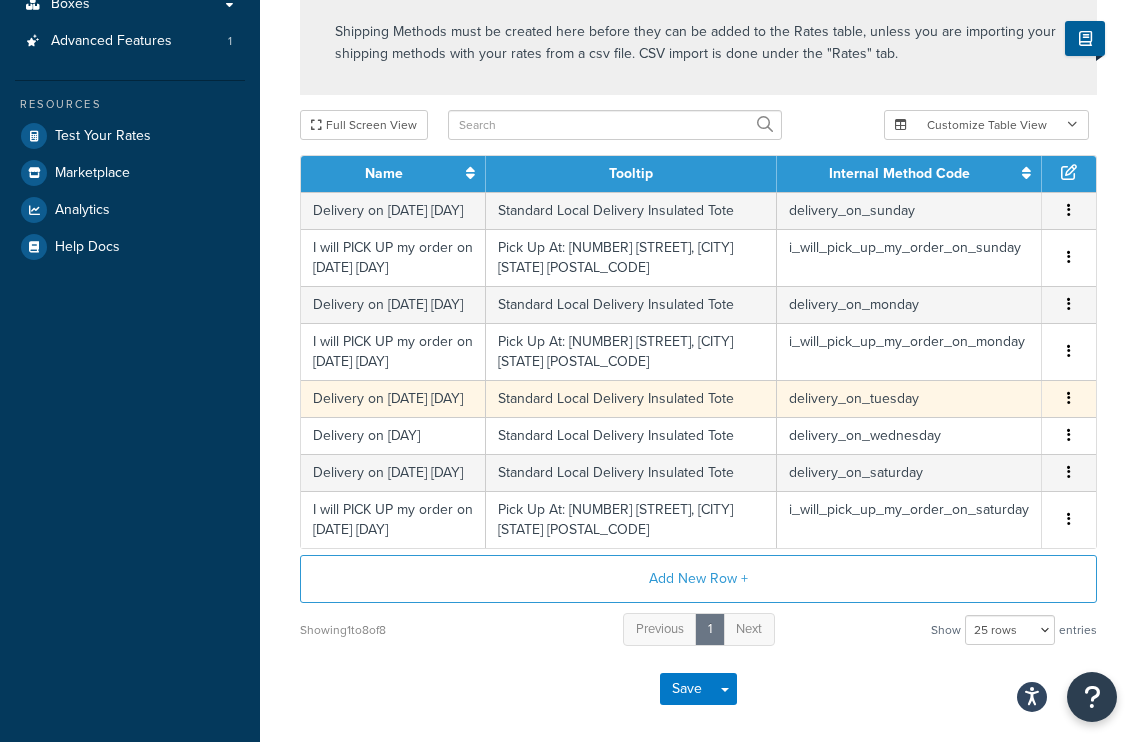 click at bounding box center (1069, 399) 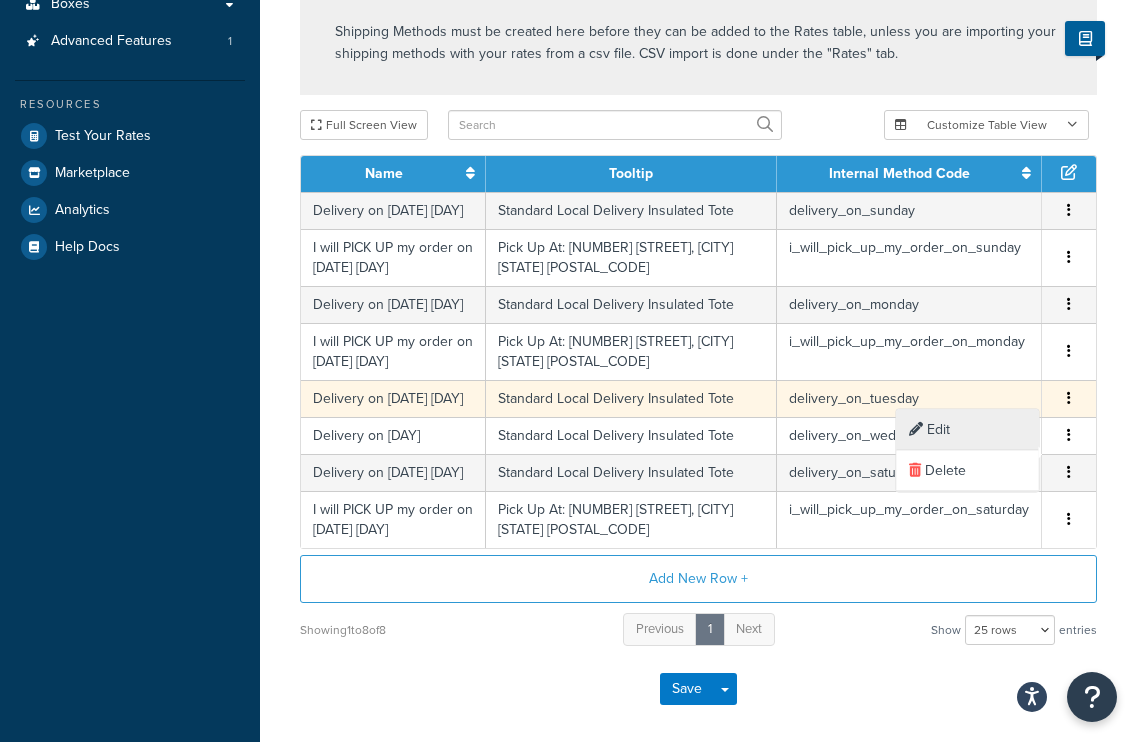 click on "Edit" at bounding box center [968, 430] 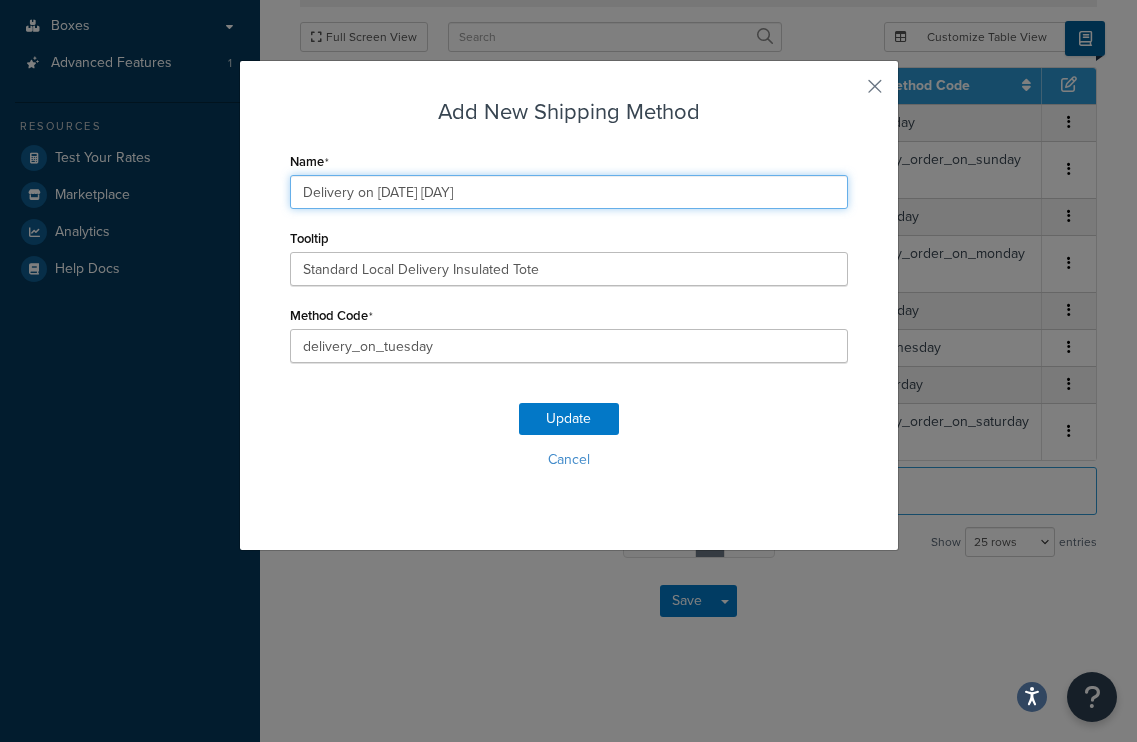 click on "Delivery on [DATE] [DAY]" at bounding box center [569, 192] 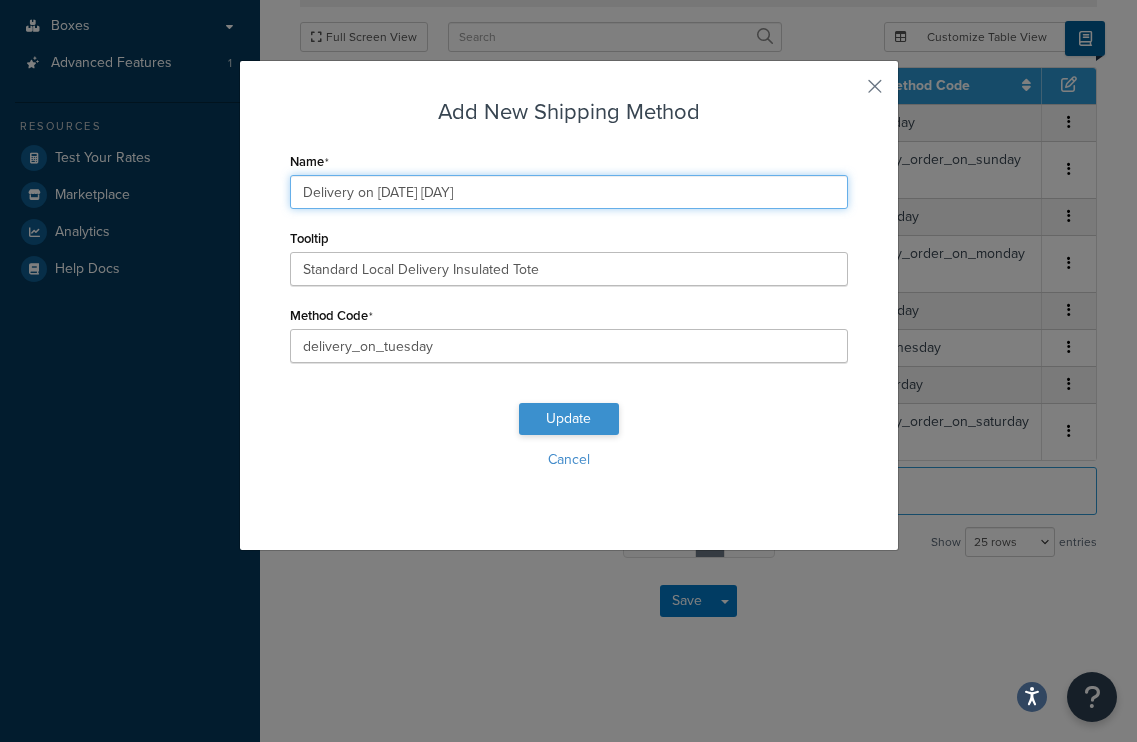 type on "Delivery on [DATE] [DAY]" 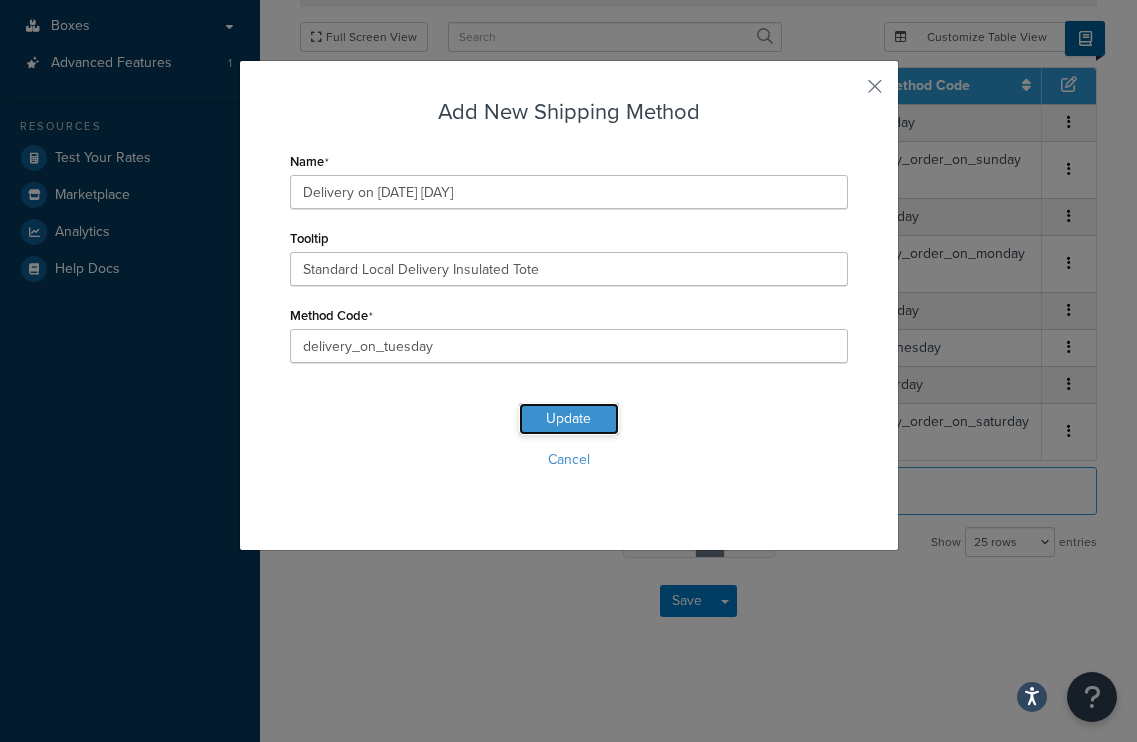 click on "Update" at bounding box center (569, 419) 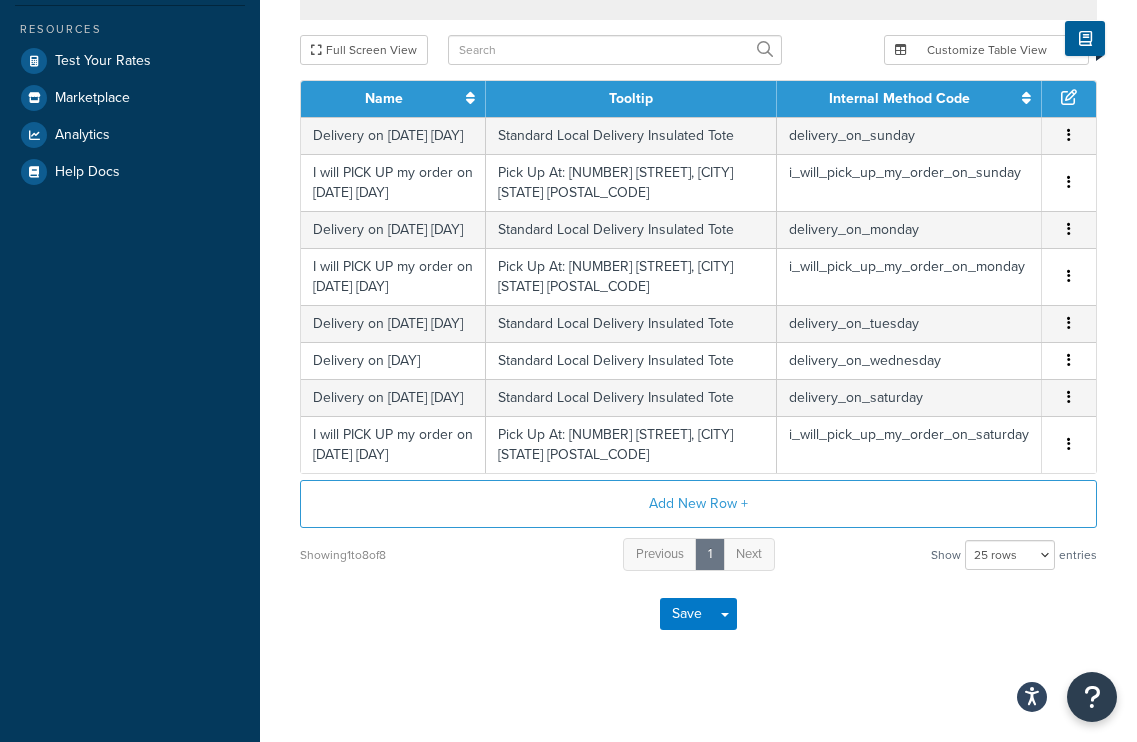 scroll, scrollTop: 435, scrollLeft: 0, axis: vertical 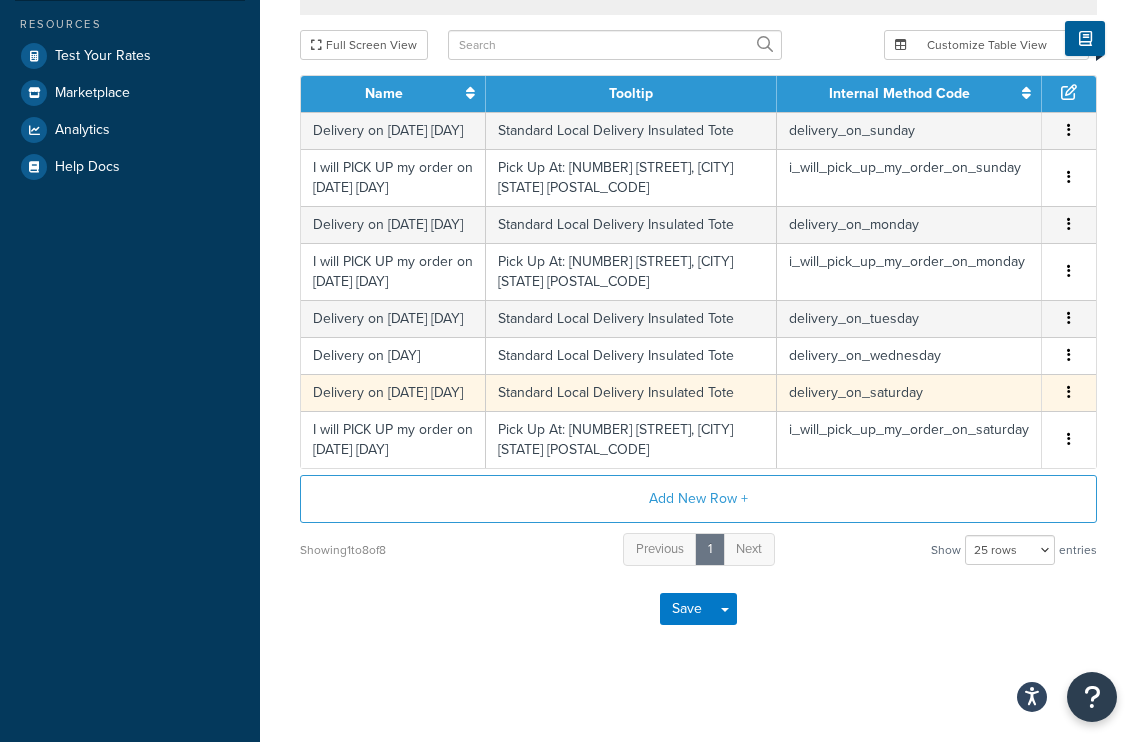 click at bounding box center [1069, 392] 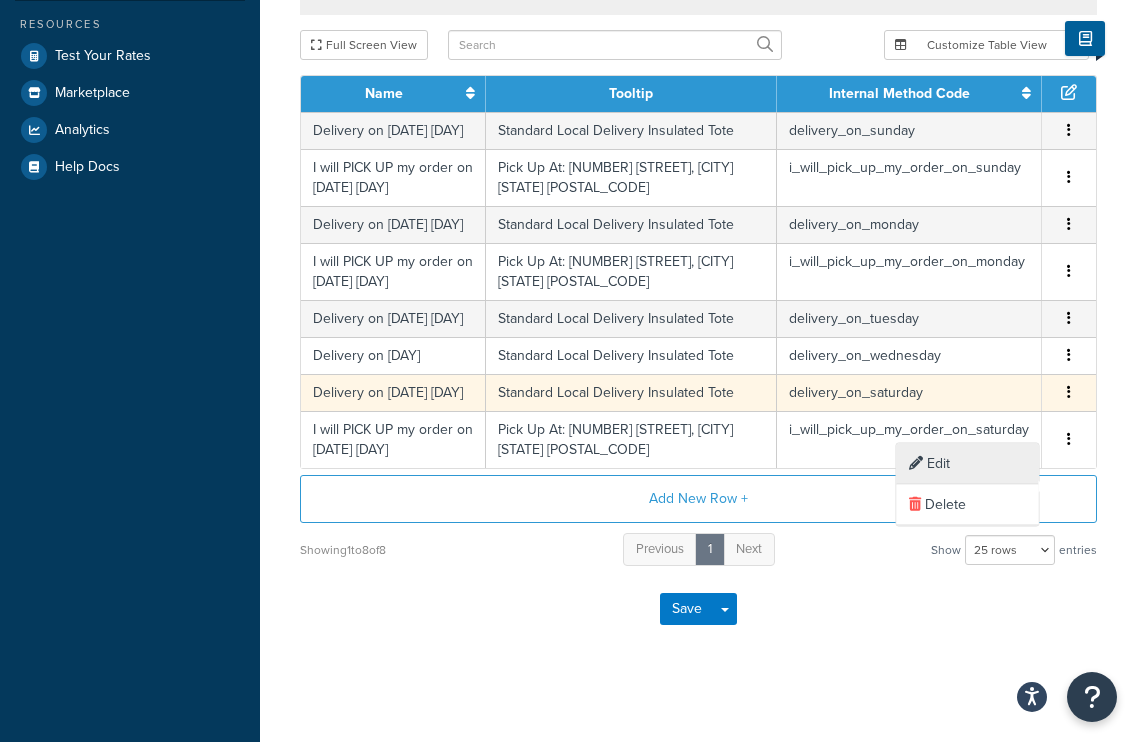 click on "Edit" at bounding box center [968, 464] 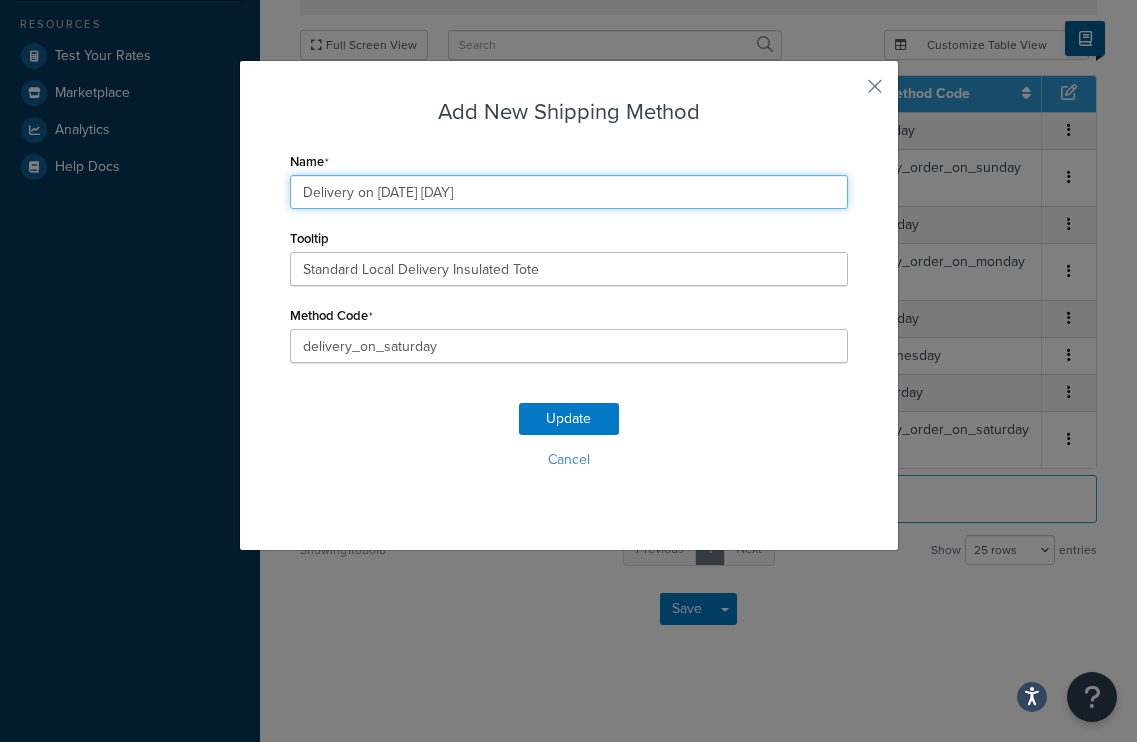 click on "Delivery on [DATE] [DAY]" at bounding box center (569, 192) 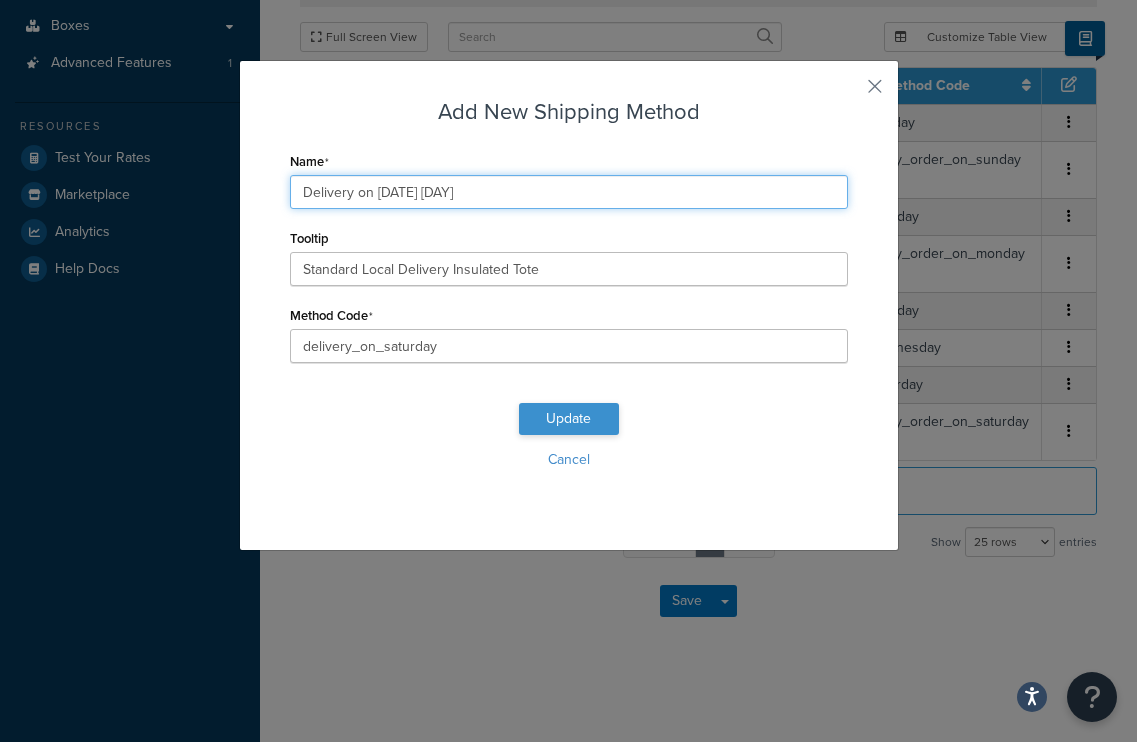 type on "Delivery on [DATE] [DAY]" 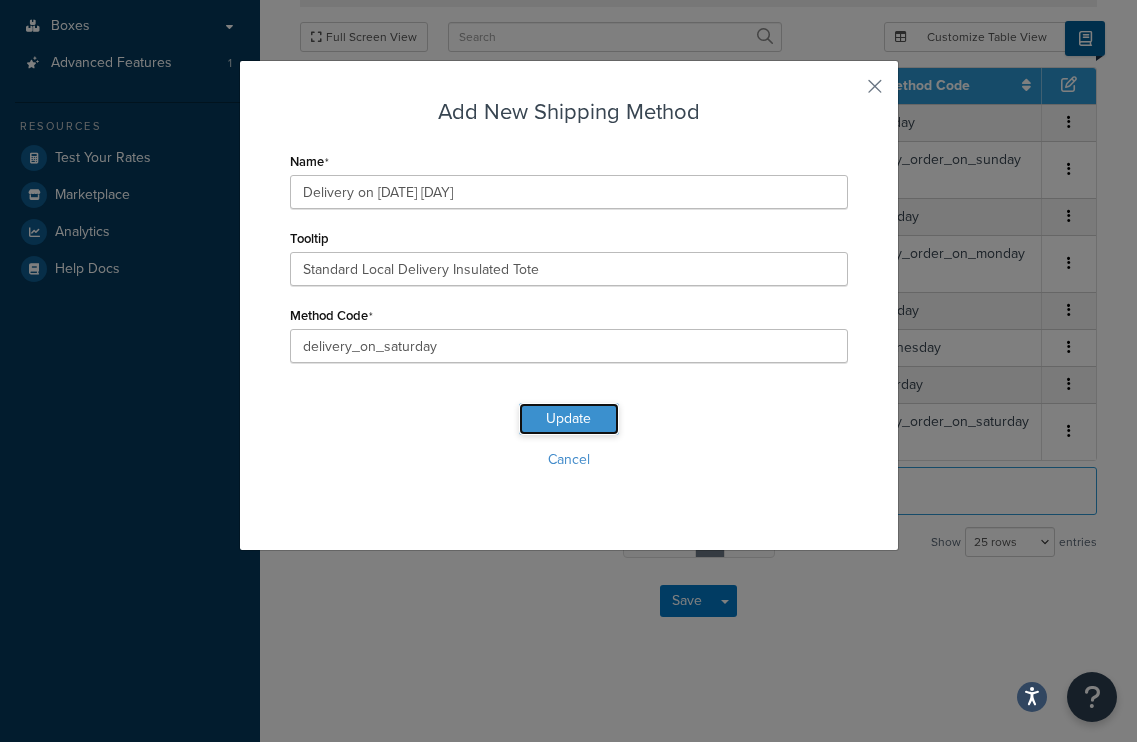 scroll, scrollTop: 434, scrollLeft: 0, axis: vertical 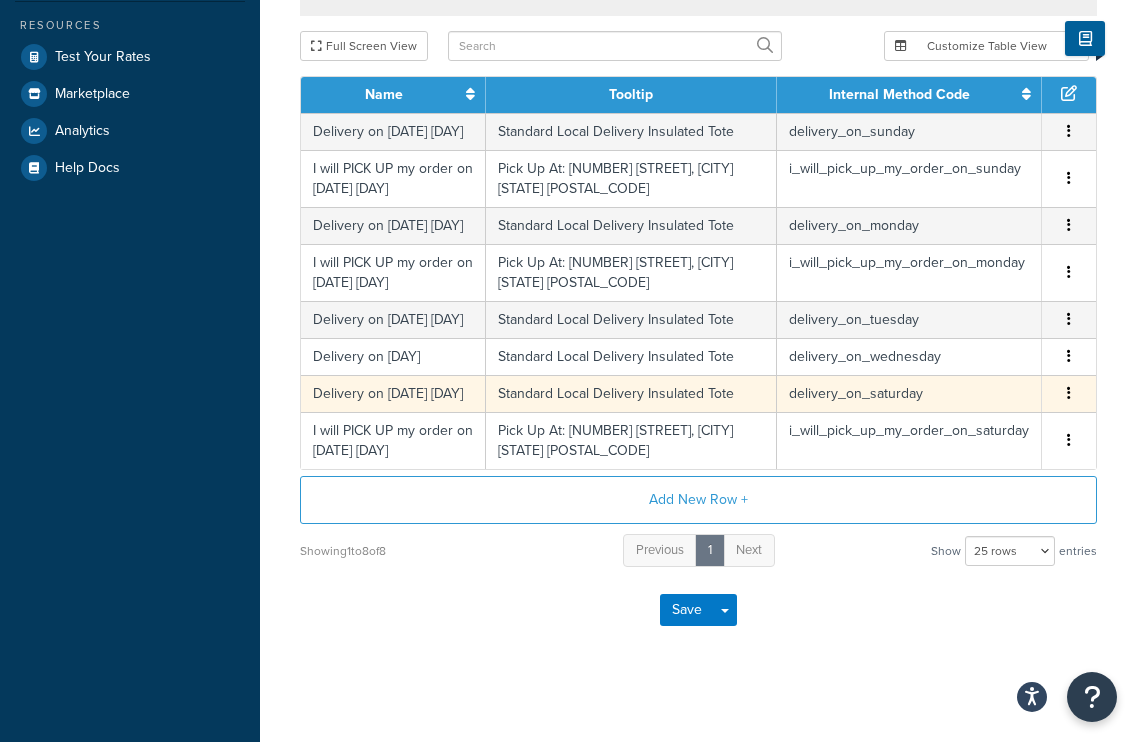 click at bounding box center [1069, 393] 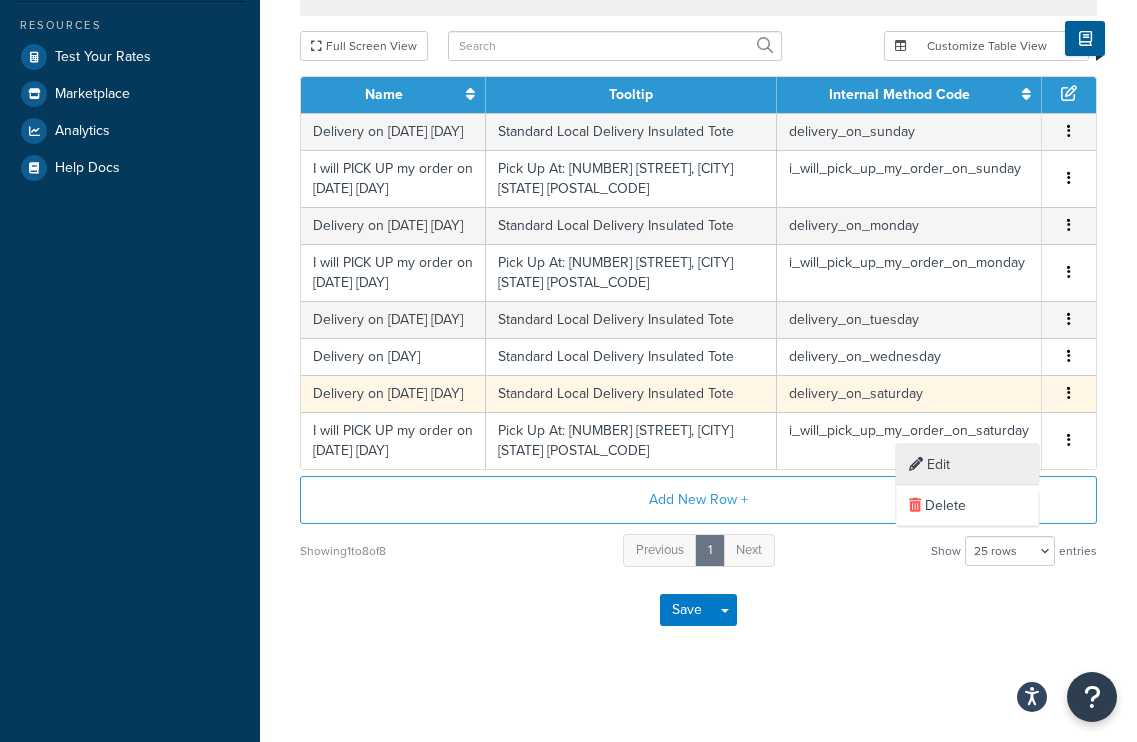 click on "Edit" at bounding box center [968, 465] 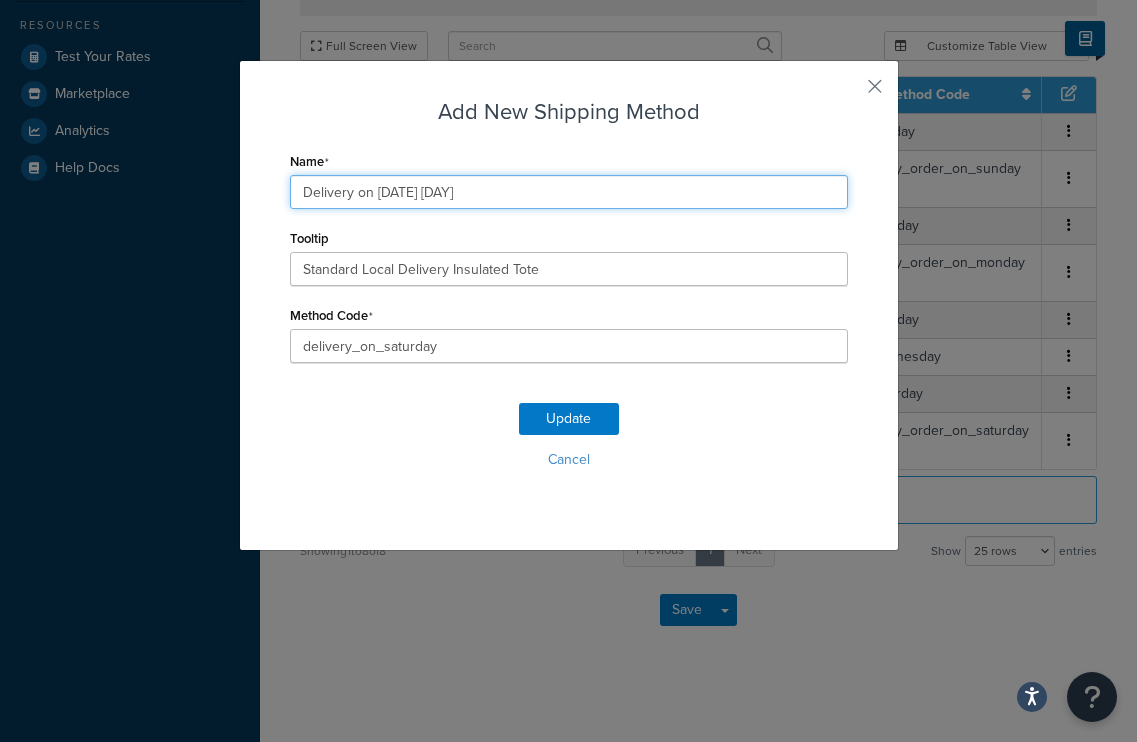 click on "Delivery on [DATE] [DAY]" at bounding box center [569, 192] 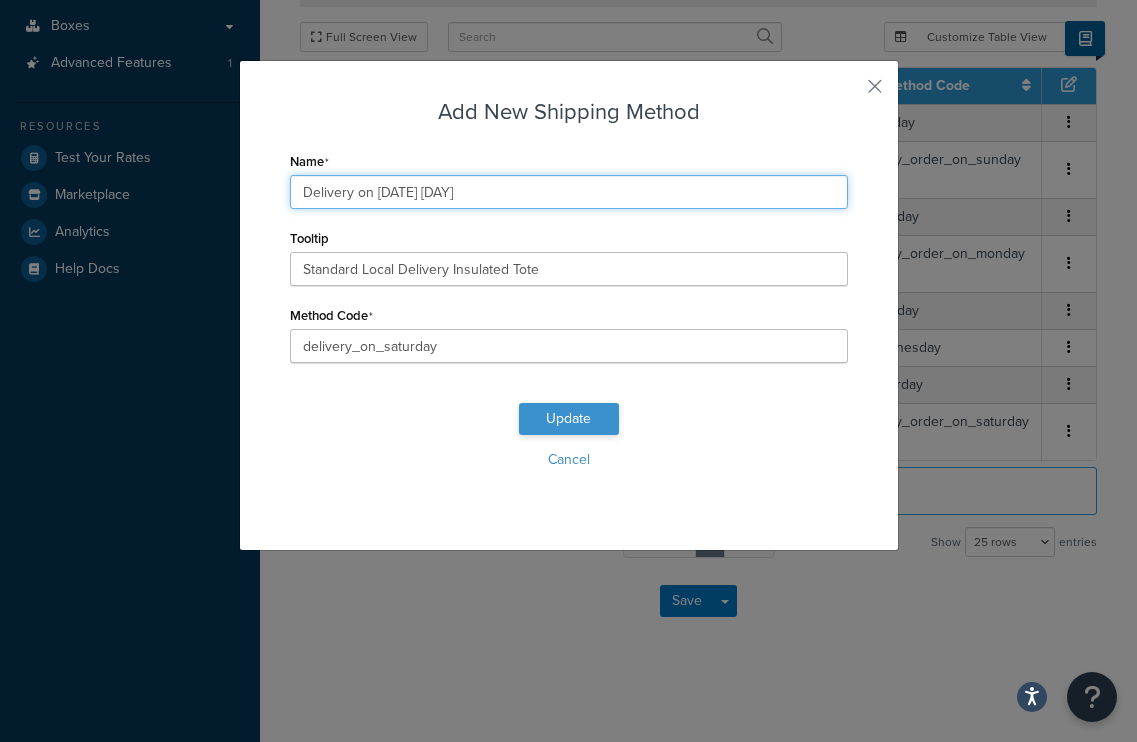 type on "Delivery on [DATE] [DAY]" 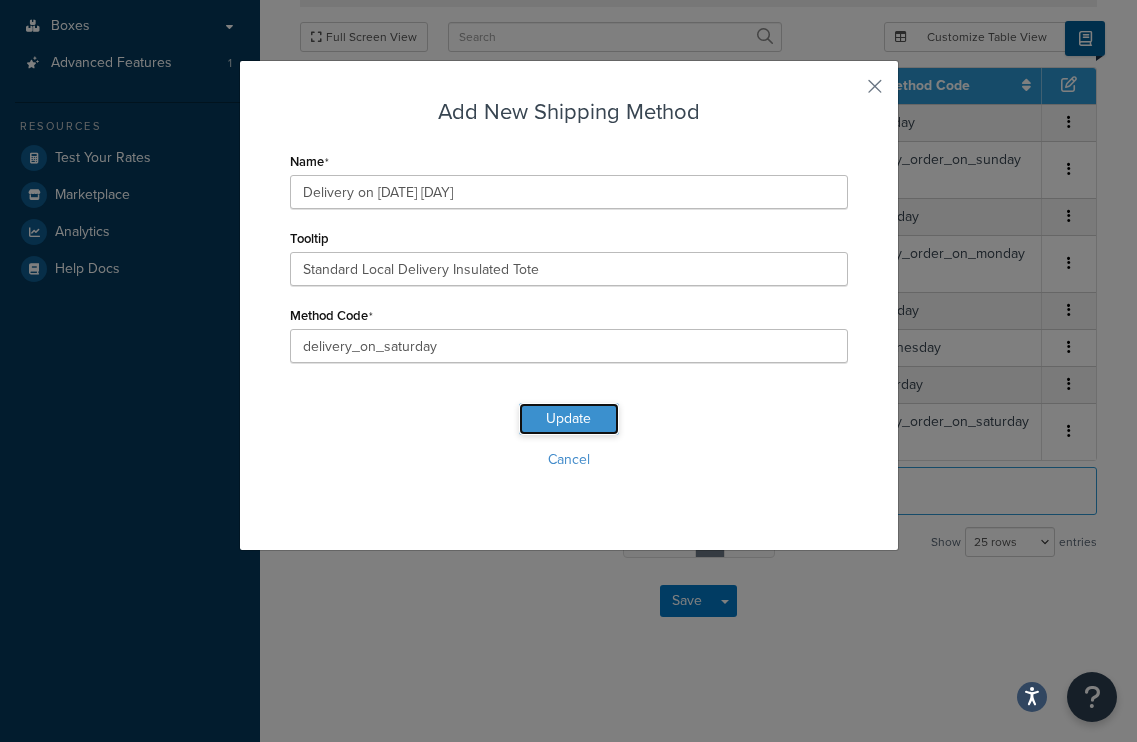 click on "Update" at bounding box center (569, 419) 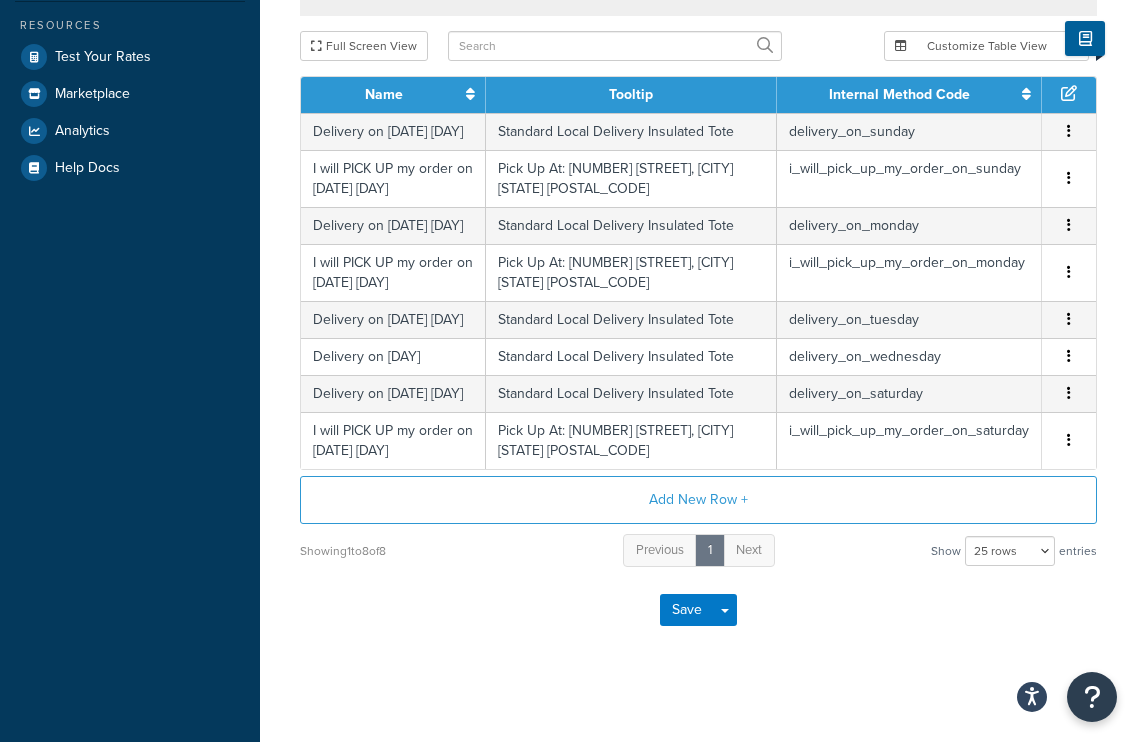 scroll, scrollTop: 497, scrollLeft: 0, axis: vertical 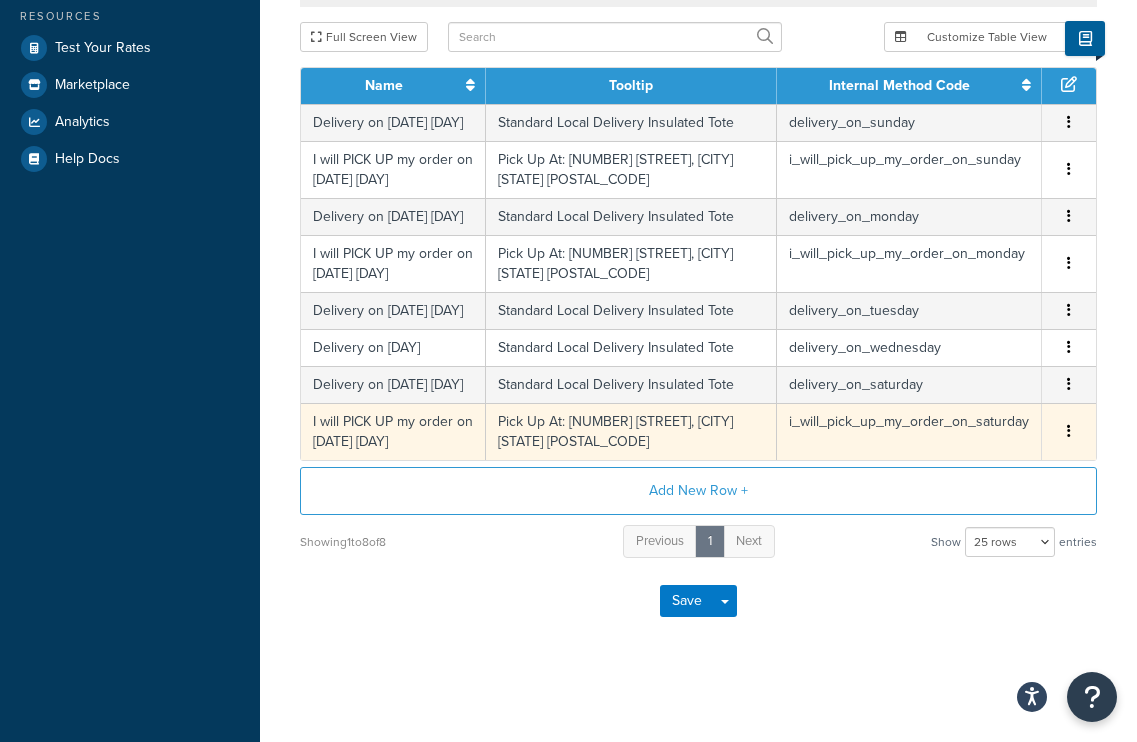 click at bounding box center (1069, 432) 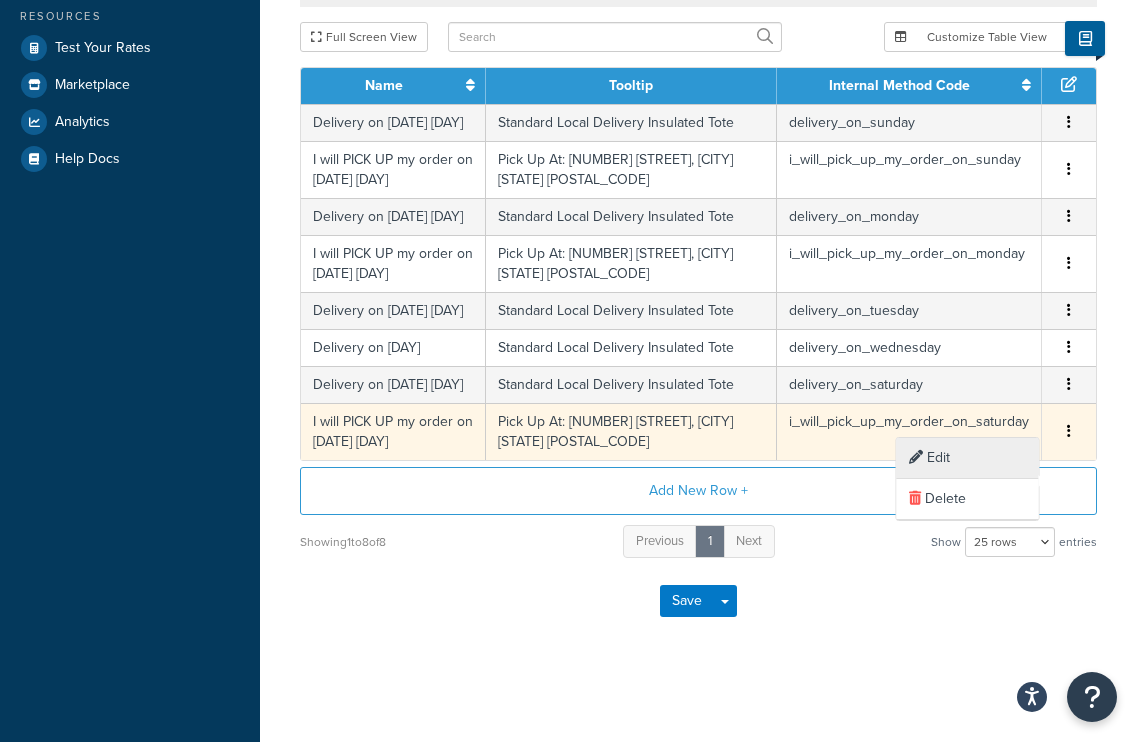 click on "Edit" at bounding box center (968, 458) 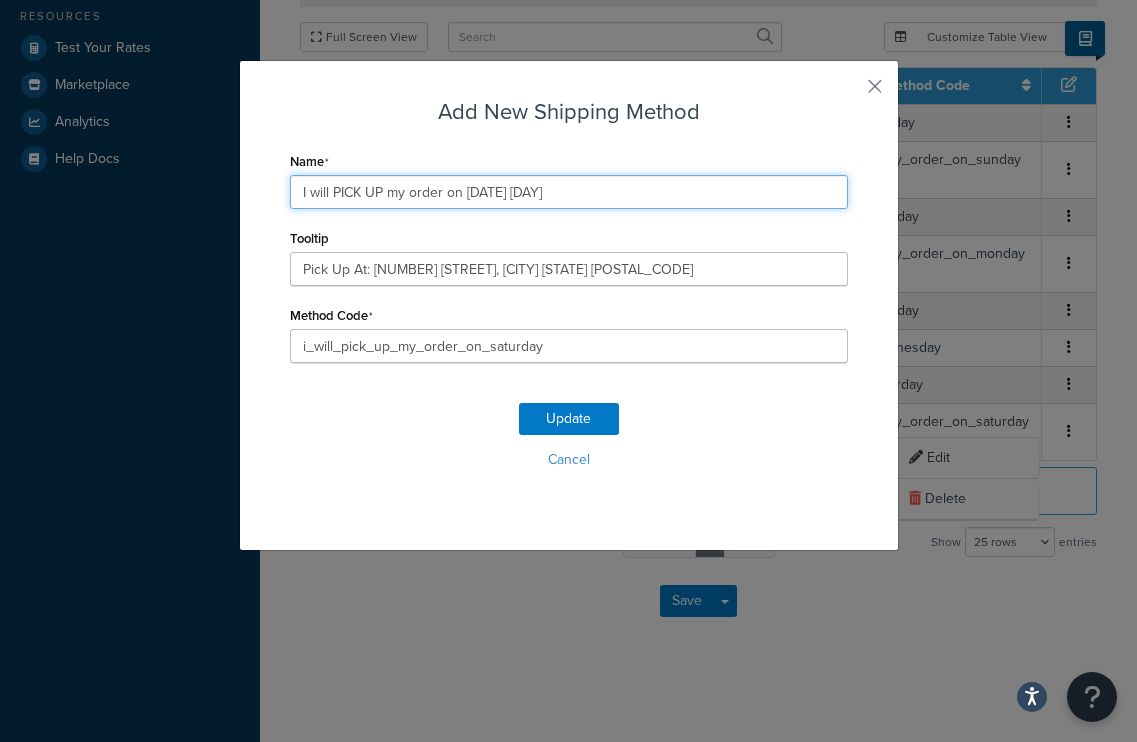click on "I will PICK UP my order on [DATE] [DAY]" at bounding box center (569, 192) 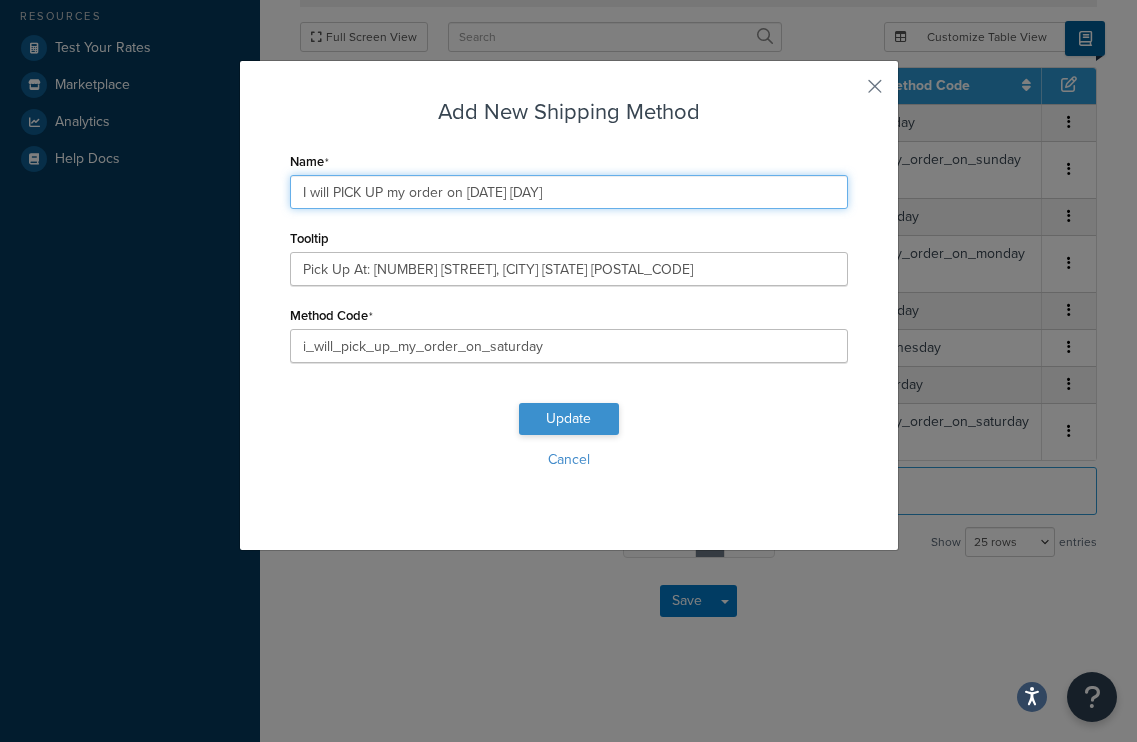 type on "I will PICK UP my order on [DATE] [DAY]" 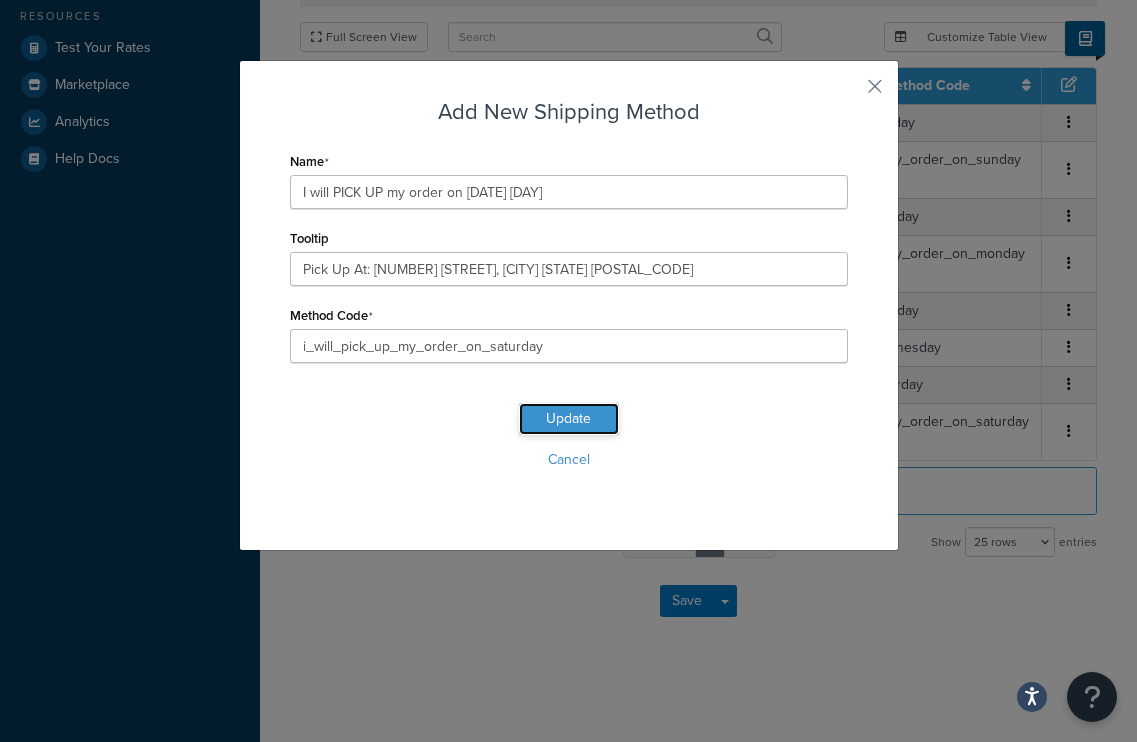 click on "Update" at bounding box center (569, 419) 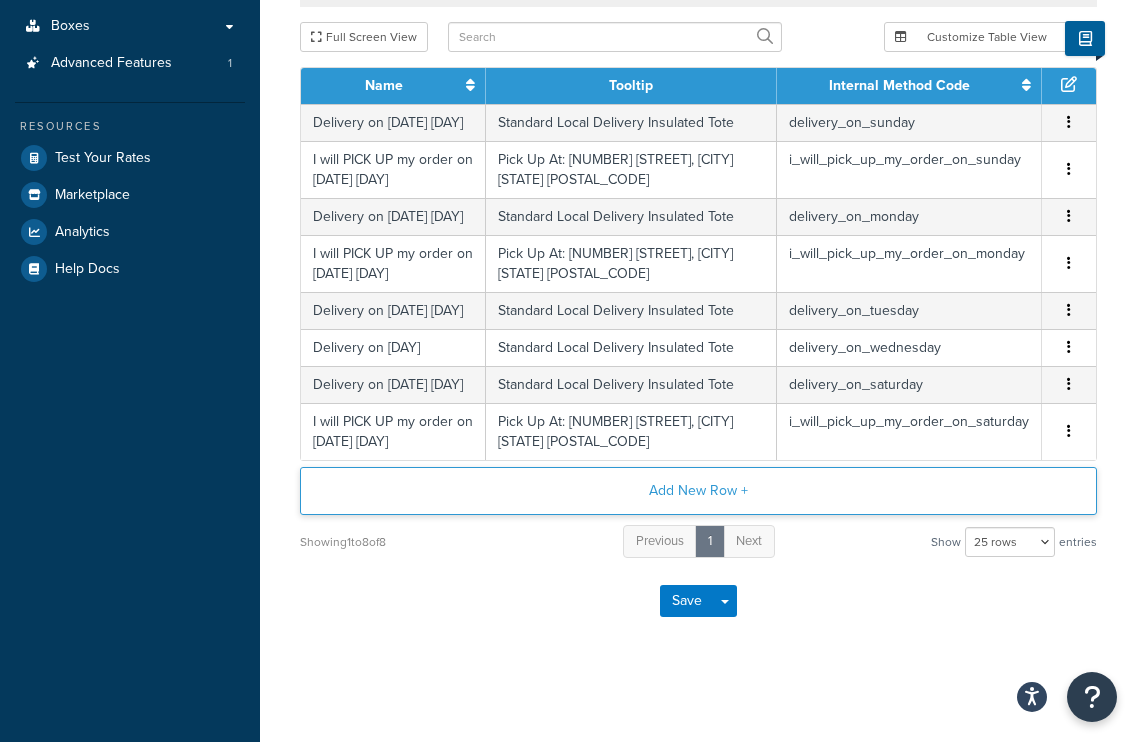 scroll, scrollTop: 434, scrollLeft: 0, axis: vertical 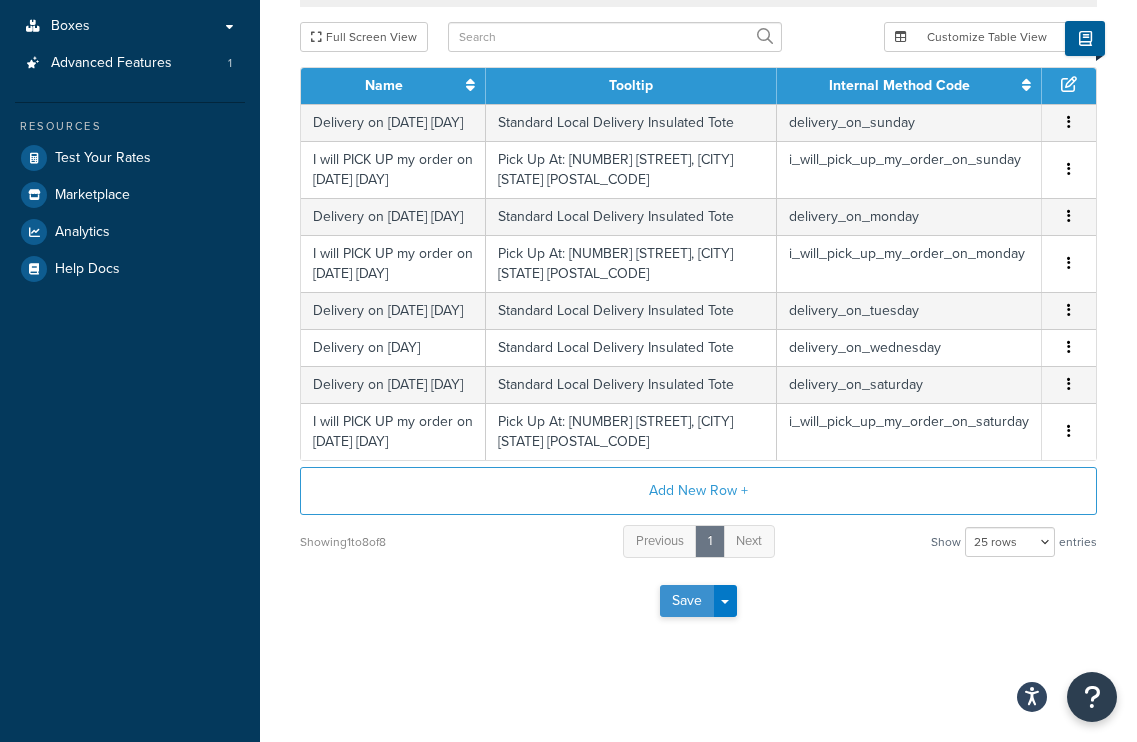 click on "Save" at bounding box center [687, 601] 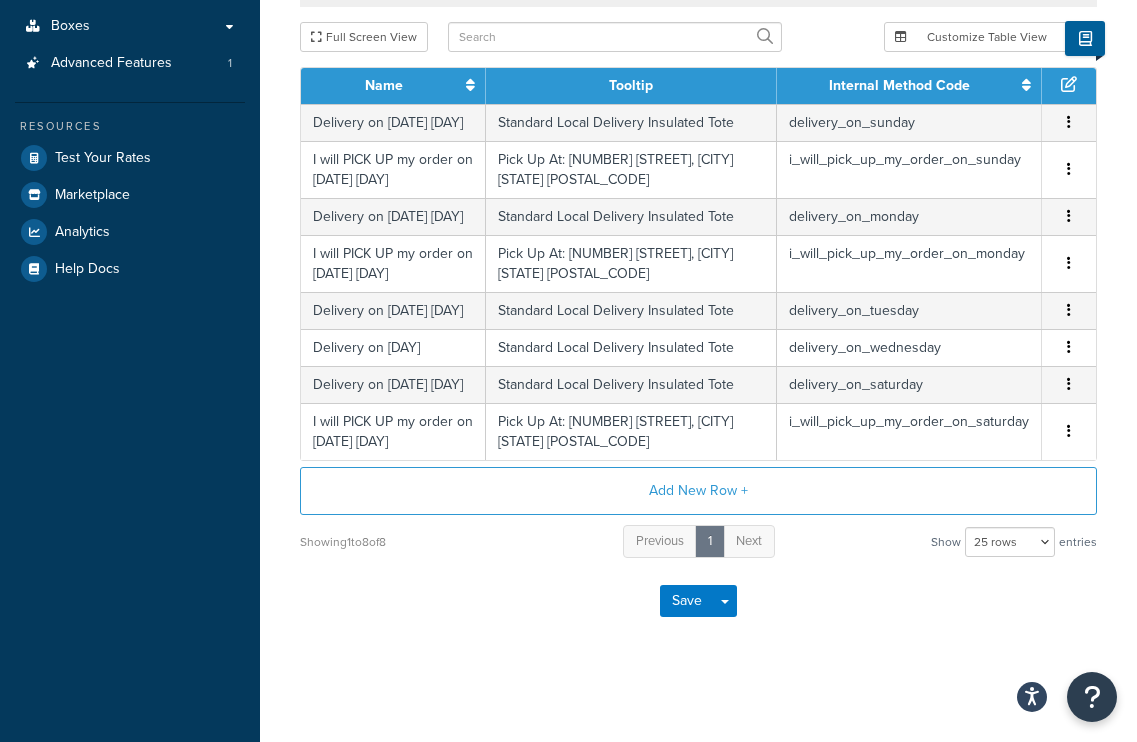 scroll, scrollTop: 0, scrollLeft: 0, axis: both 